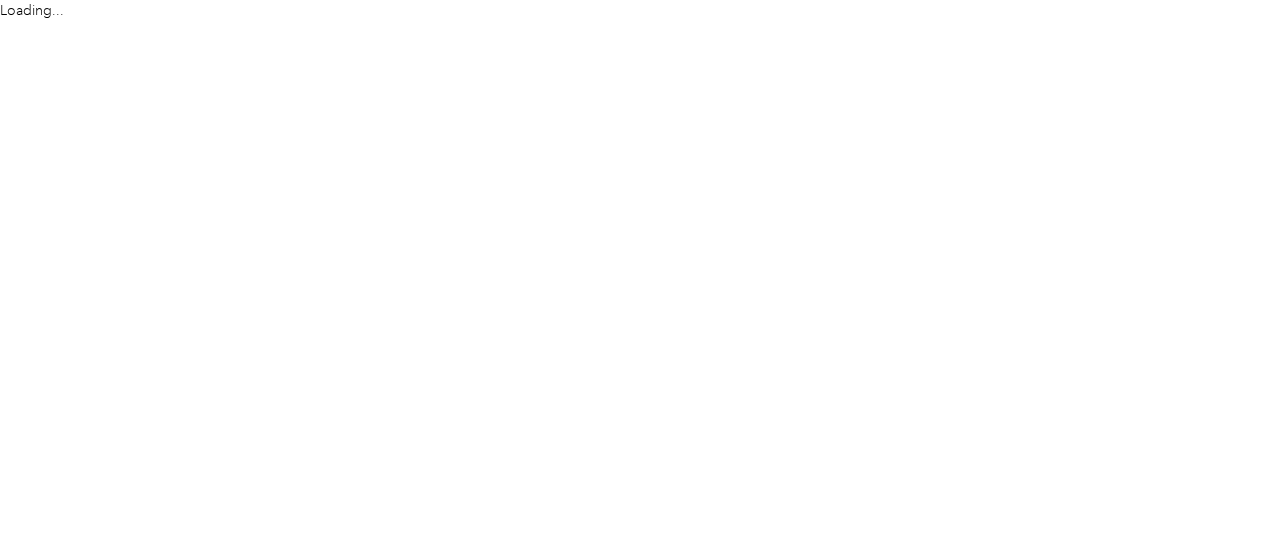 scroll, scrollTop: 0, scrollLeft: 0, axis: both 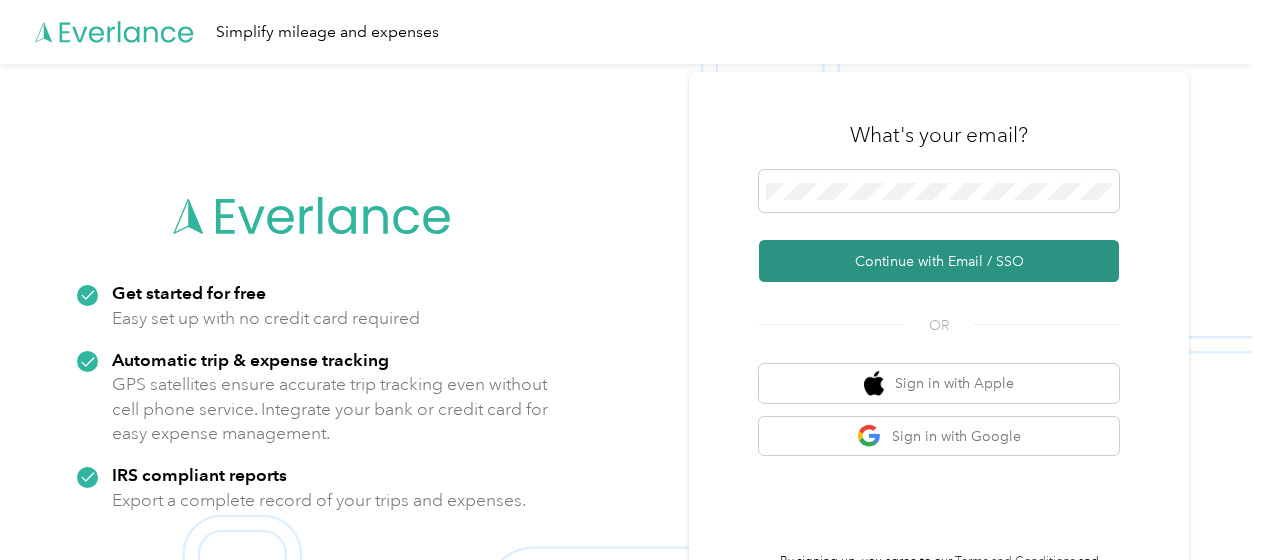 click on "Continue with Email / SSO" at bounding box center (939, 261) 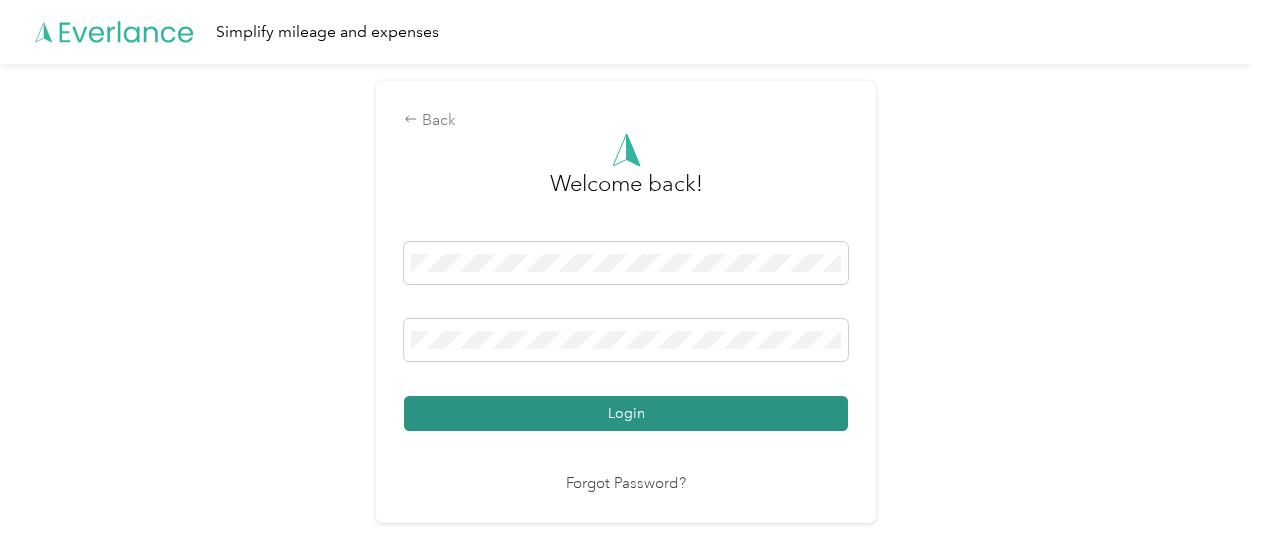 click on "Login" at bounding box center [626, 413] 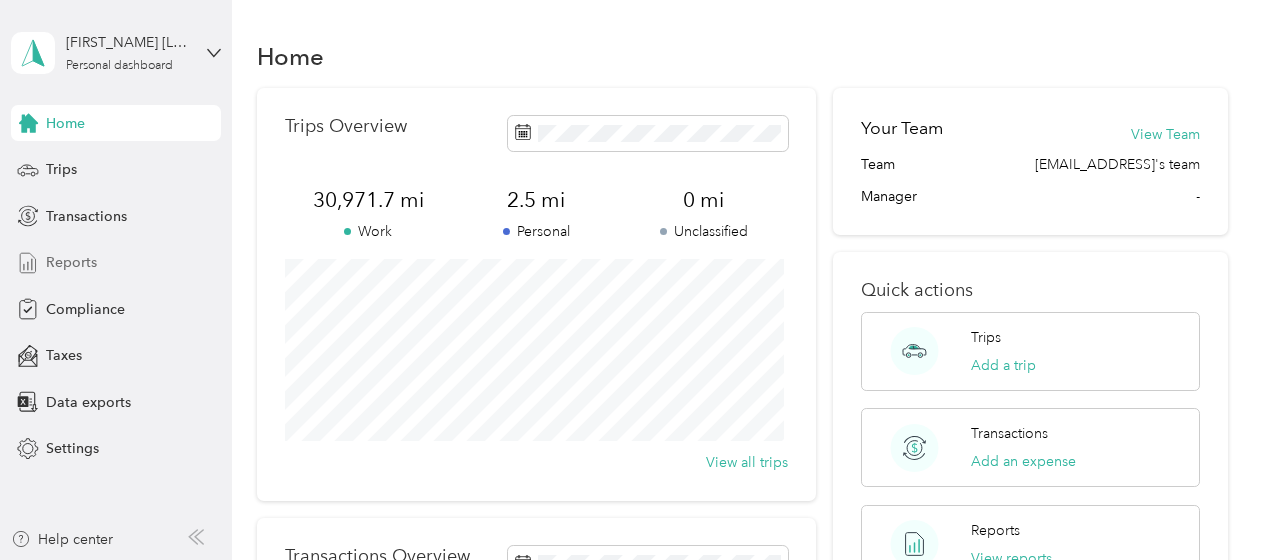 click on "Reports" at bounding box center (71, 262) 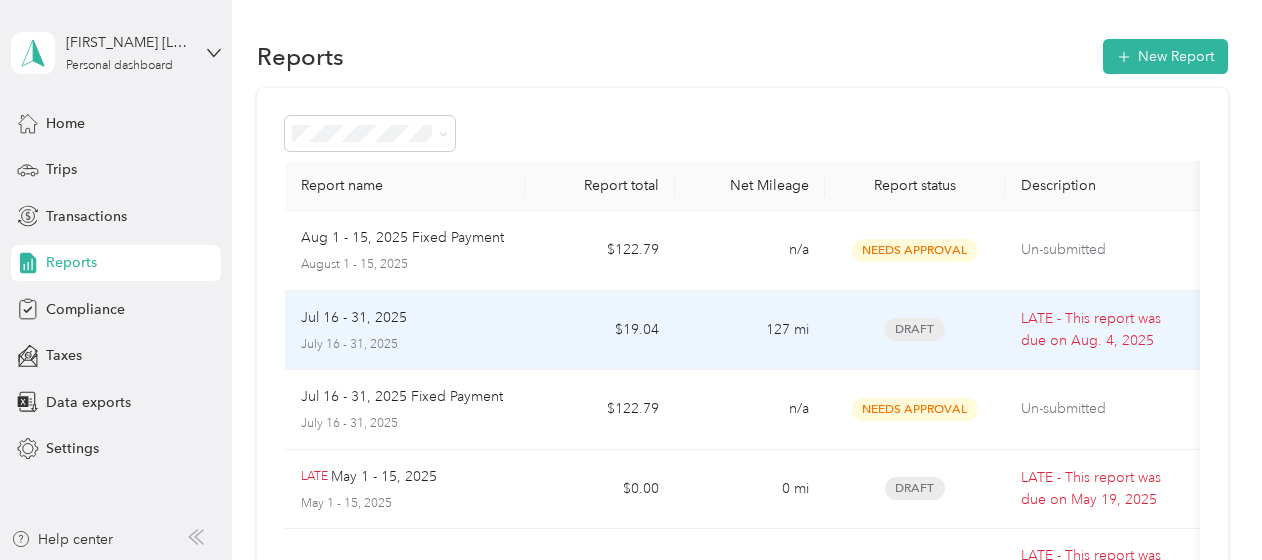 click on "$19.04" at bounding box center [600, 331] 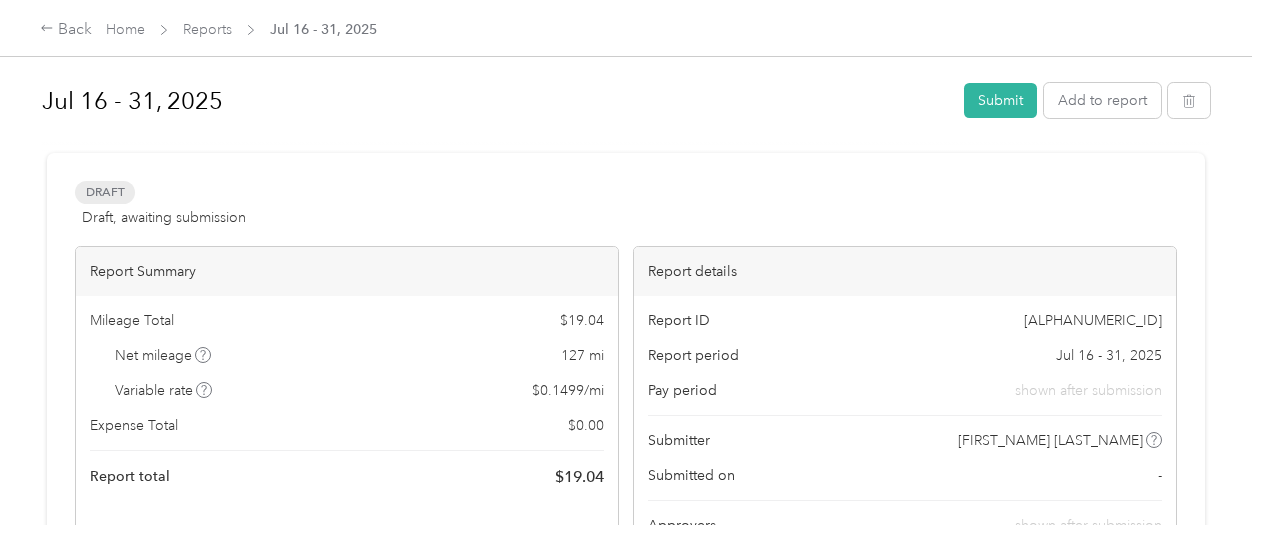 scroll, scrollTop: 256, scrollLeft: 0, axis: vertical 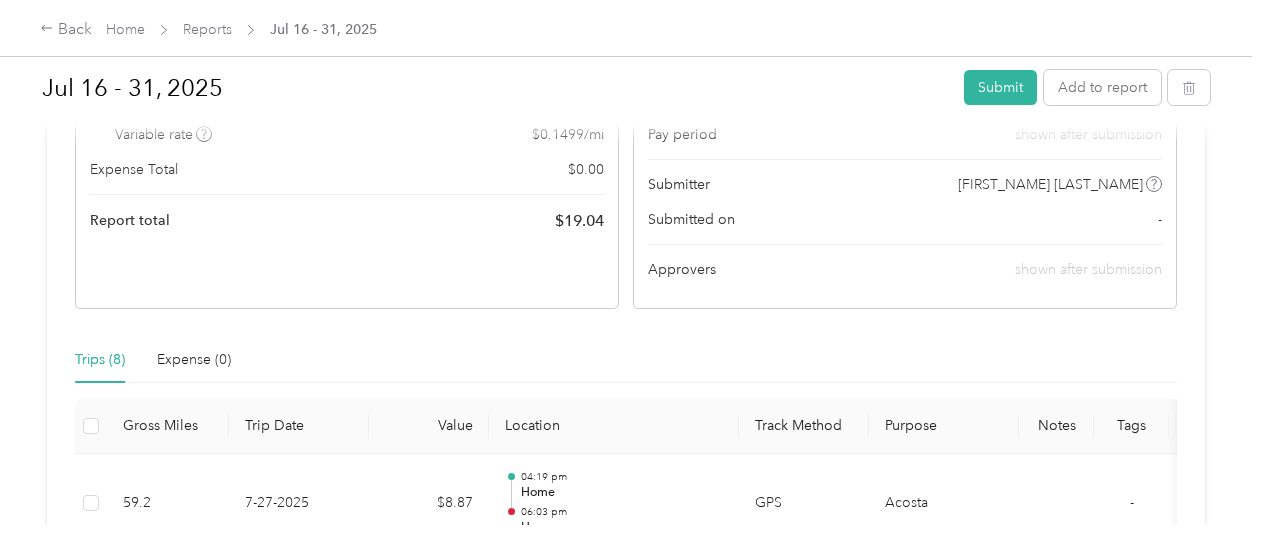 click on "Report ID [REPORT_ID] Report period [MONTH] [DAY] - [MONTH] [DAY], [YEAR] Pay period shown after submission Submitter [LAST_NAME] [LAST_NAME] Submitted on - Approvers shown after submission" at bounding box center [905, 174] 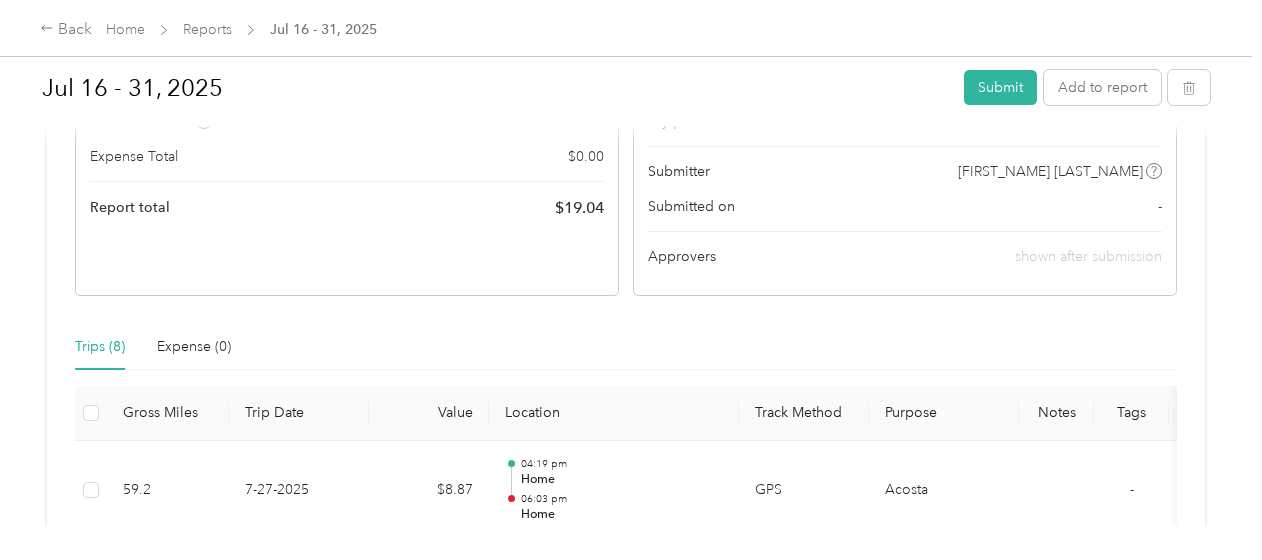 scroll, scrollTop: 286, scrollLeft: 0, axis: vertical 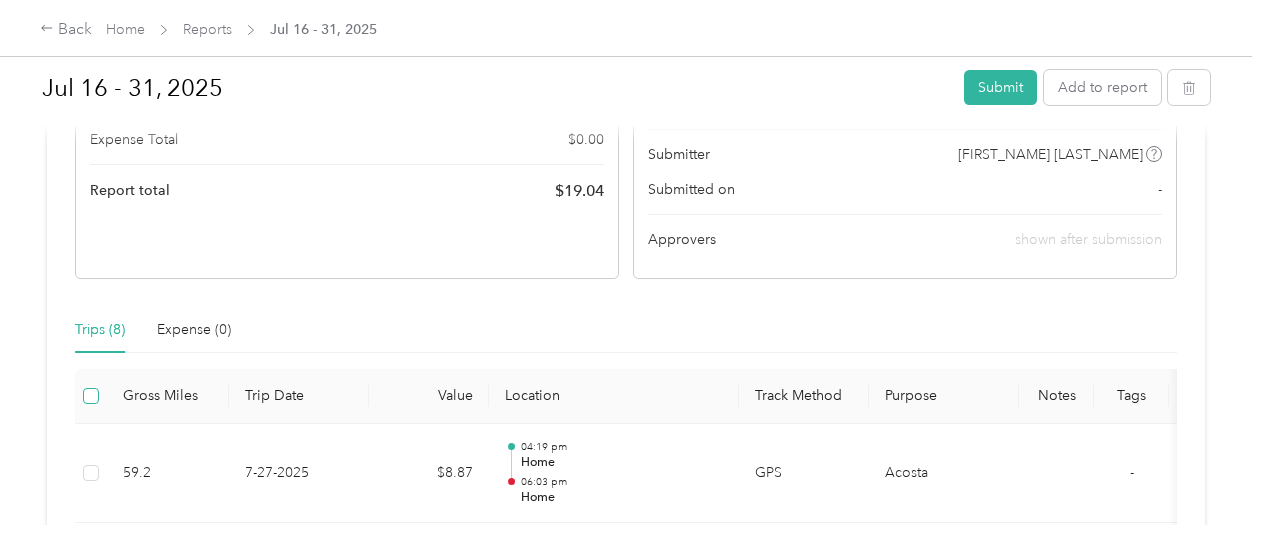 click at bounding box center [91, 396] 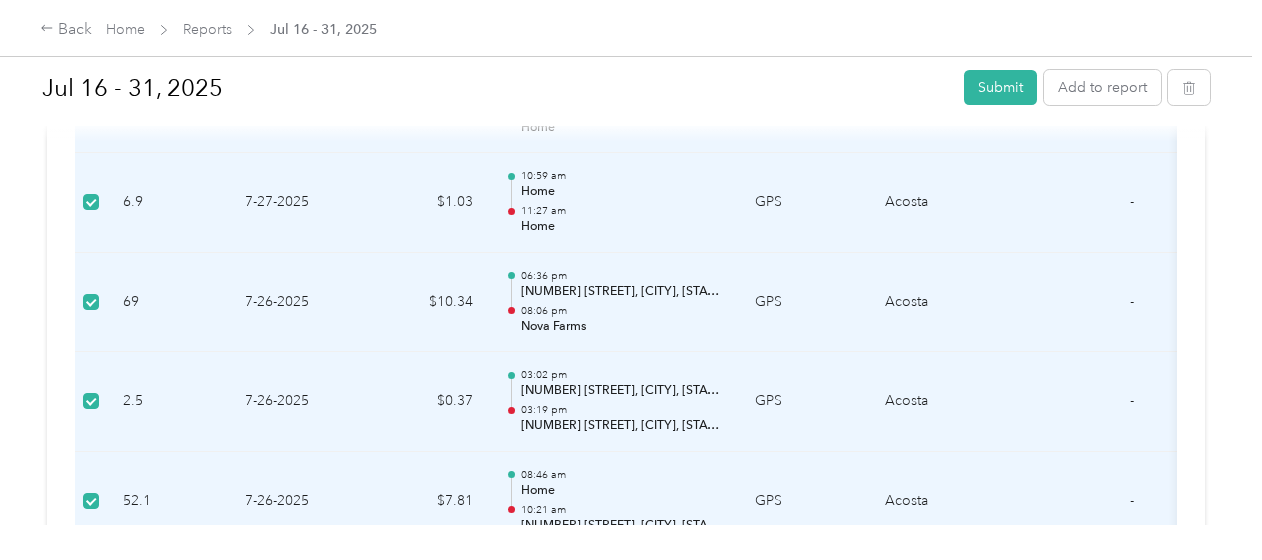 scroll, scrollTop: 656, scrollLeft: 0, axis: vertical 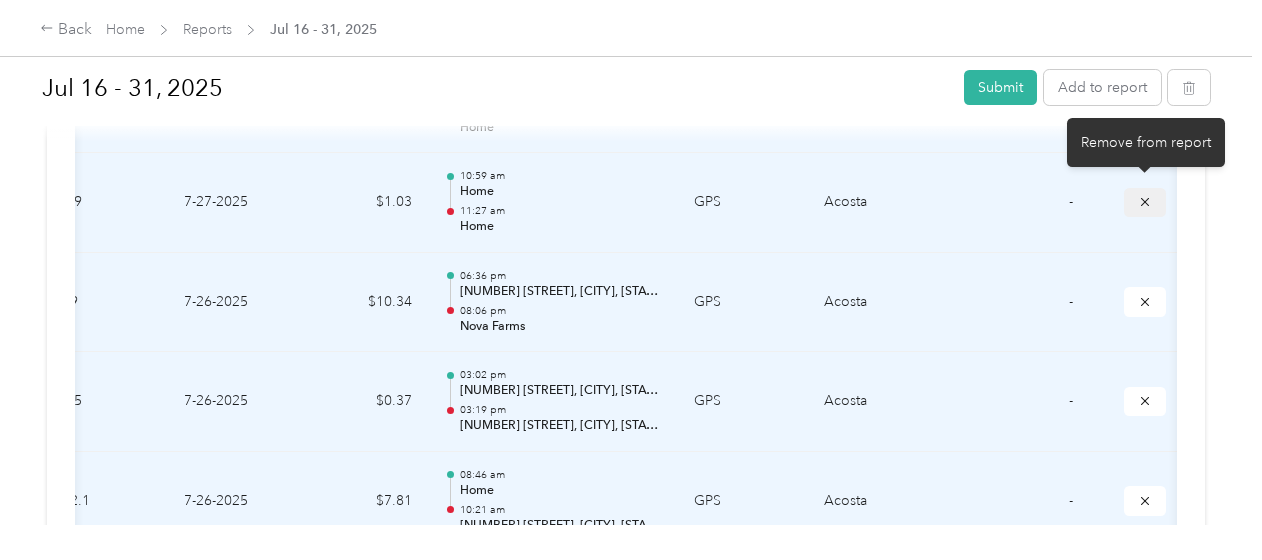 click 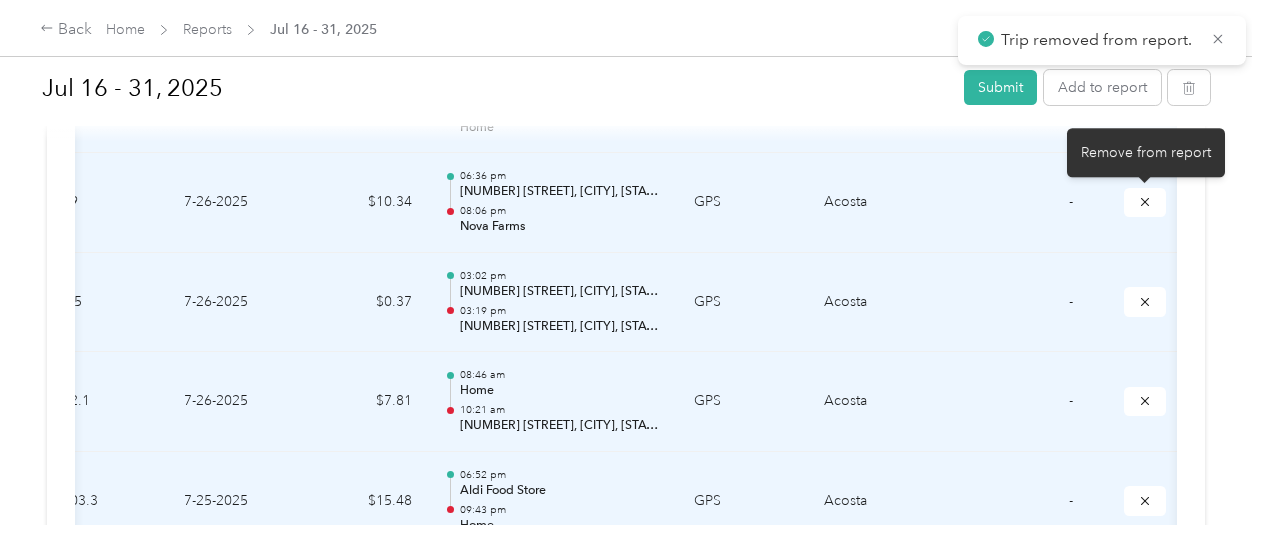 click 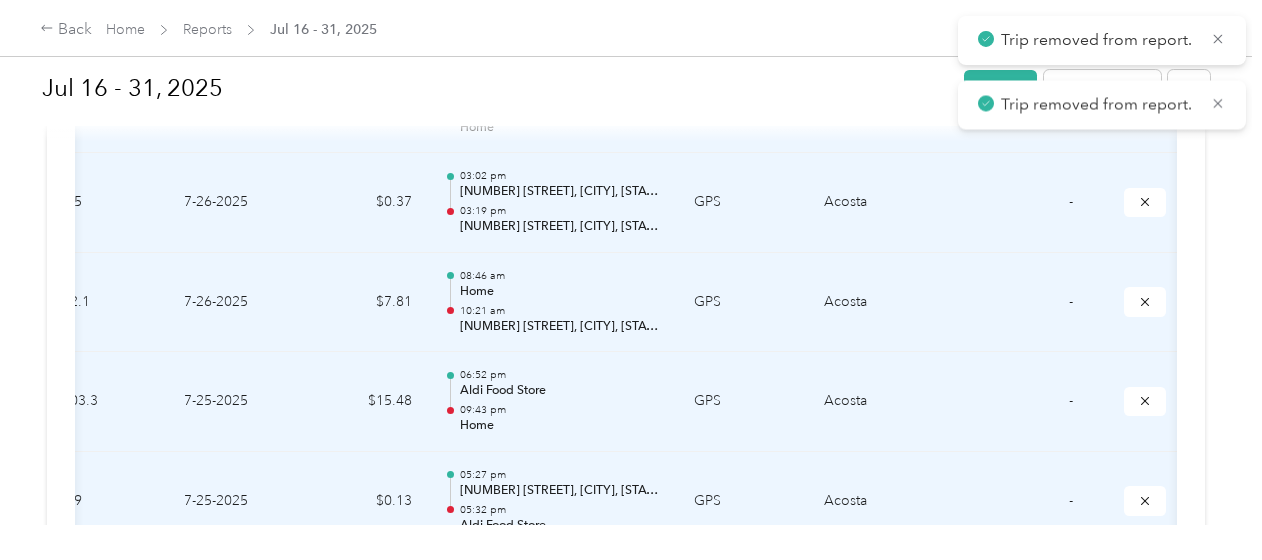 click 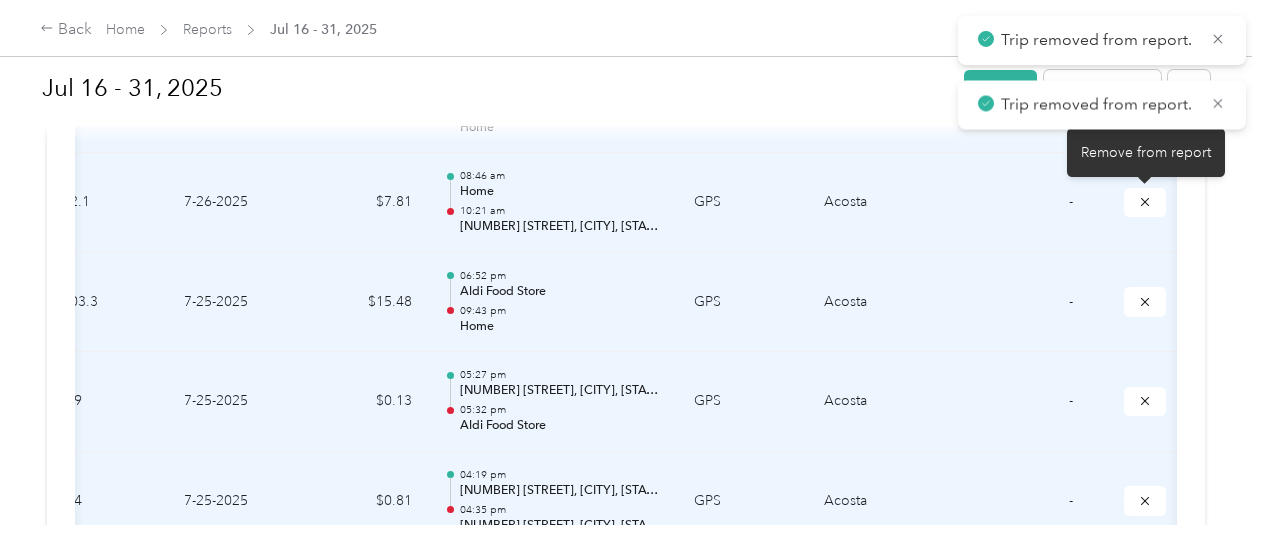 click 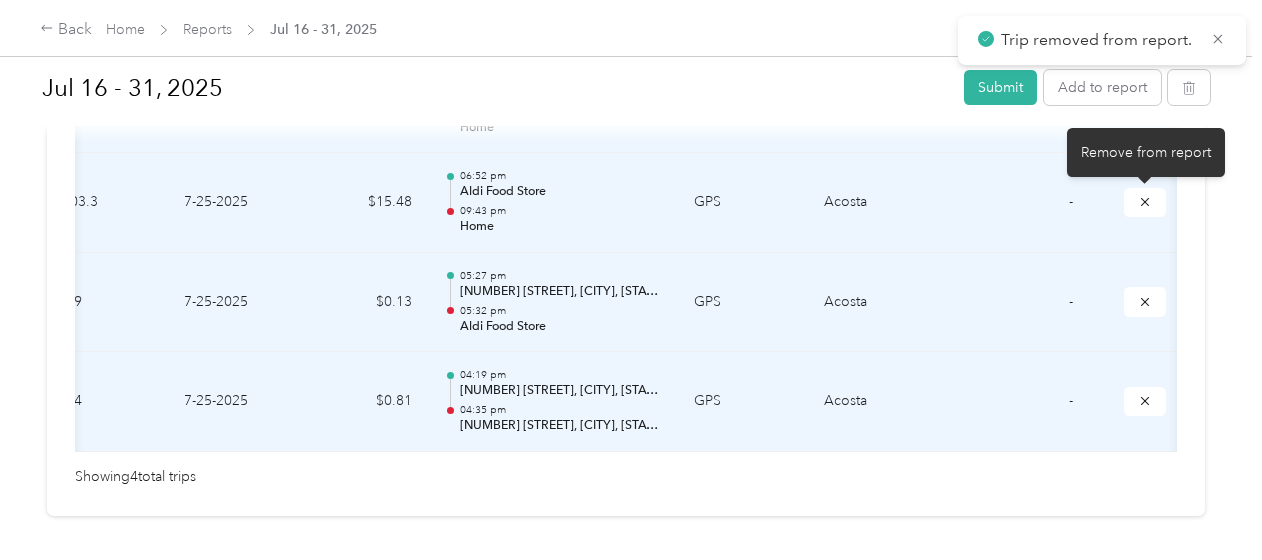 click 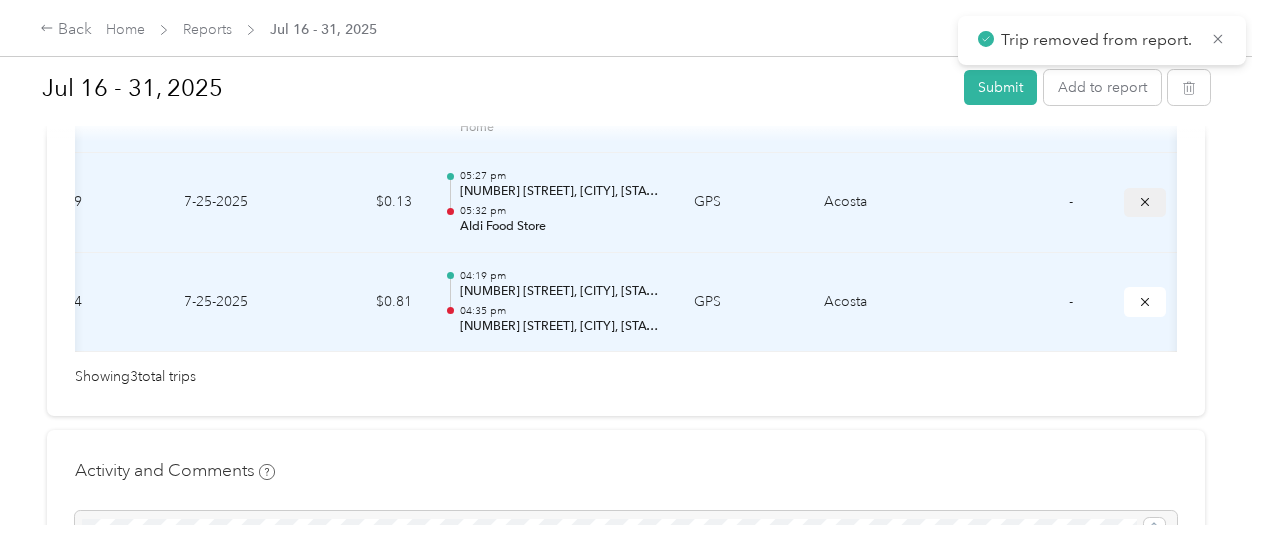 click 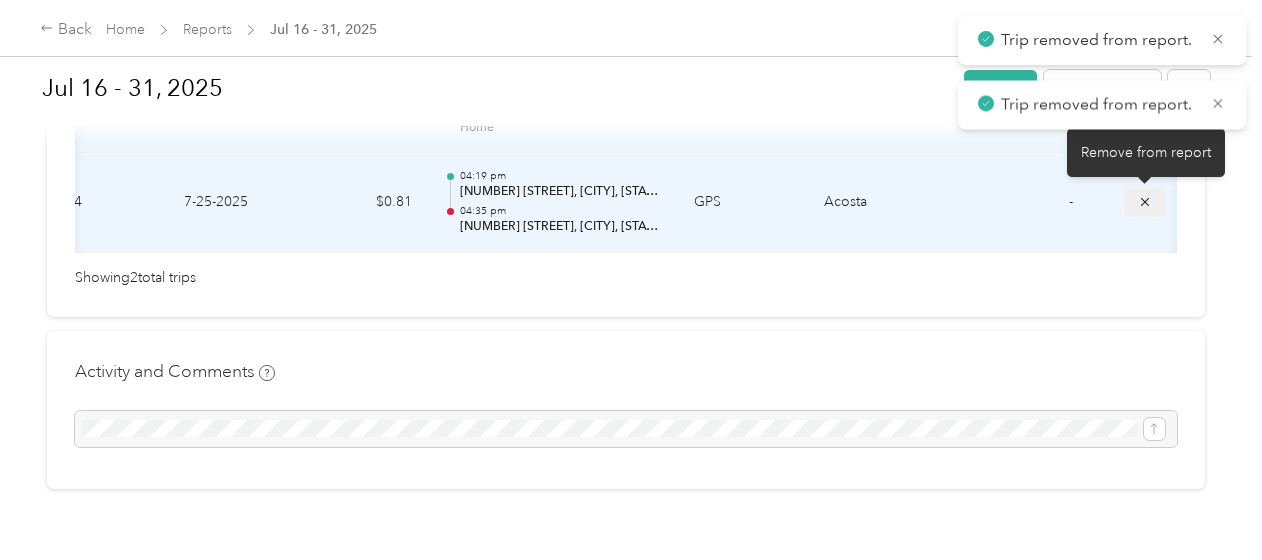 click 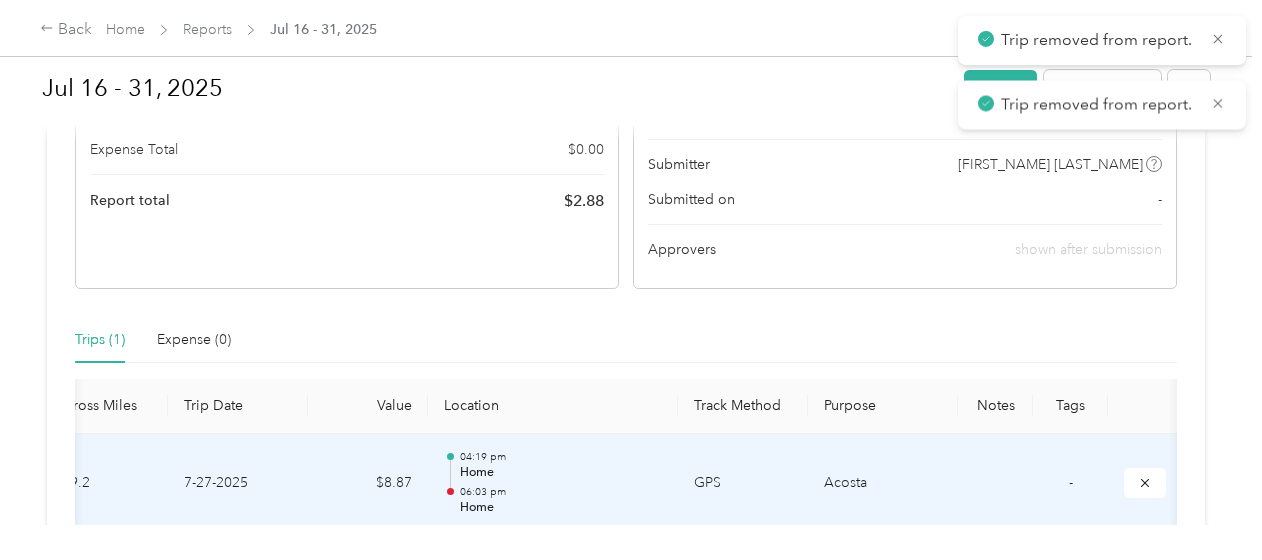 scroll, scrollTop: 279, scrollLeft: 0, axis: vertical 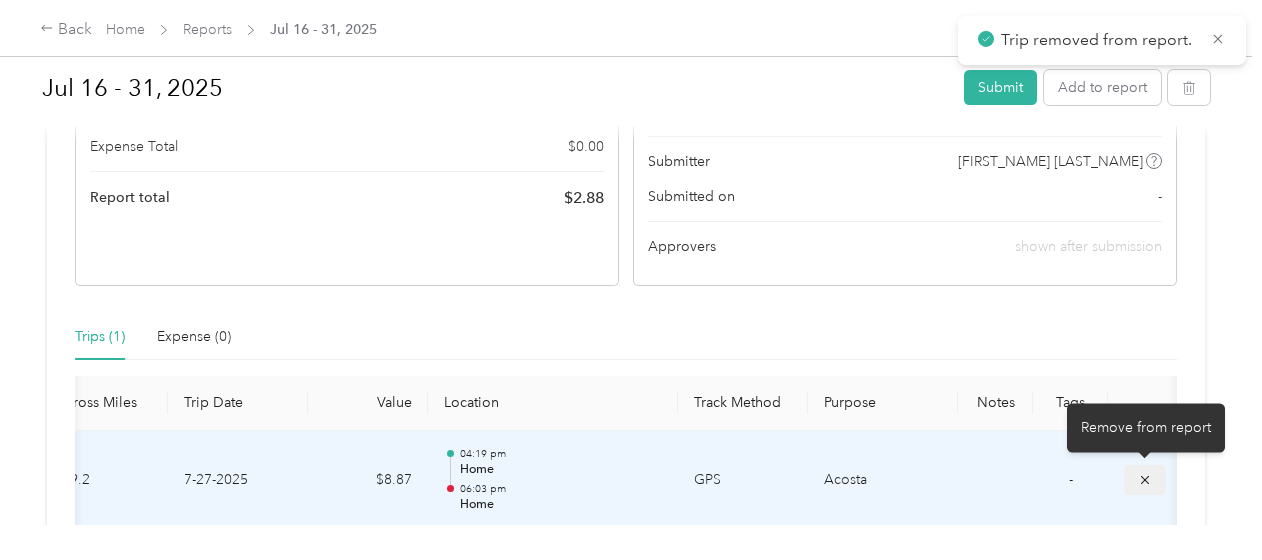 click 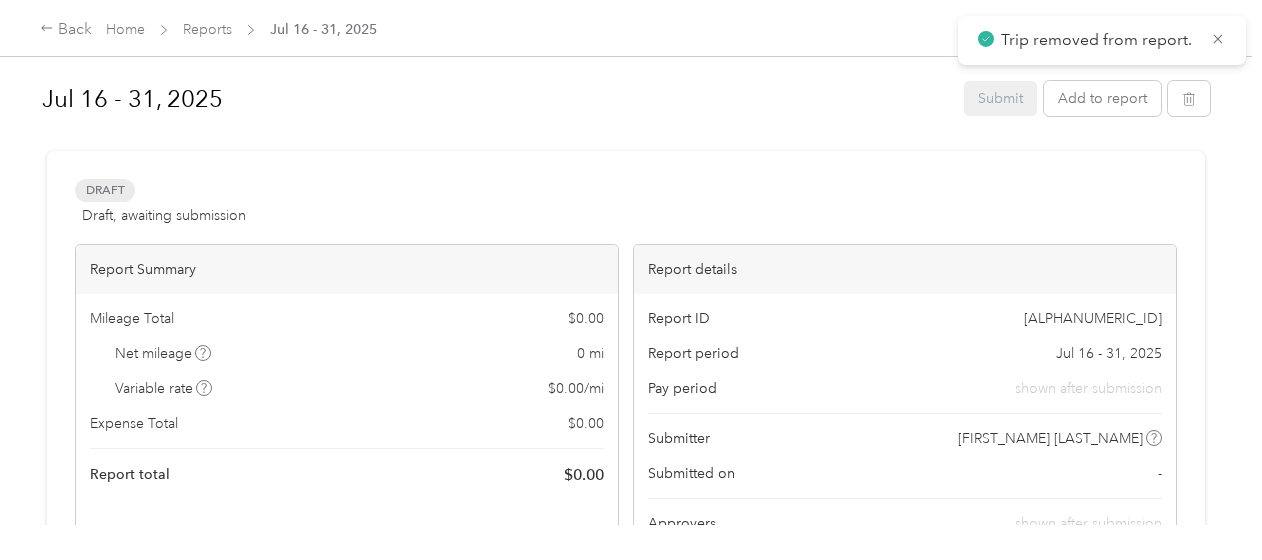 scroll, scrollTop: 10, scrollLeft: 0, axis: vertical 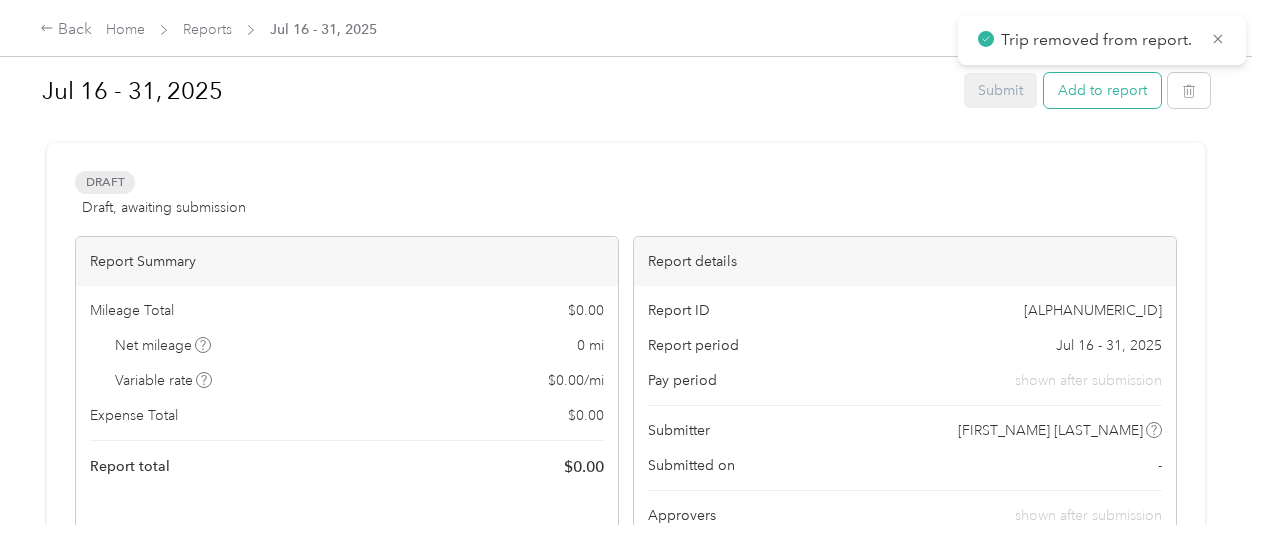 click on "Add to report" at bounding box center [1102, 90] 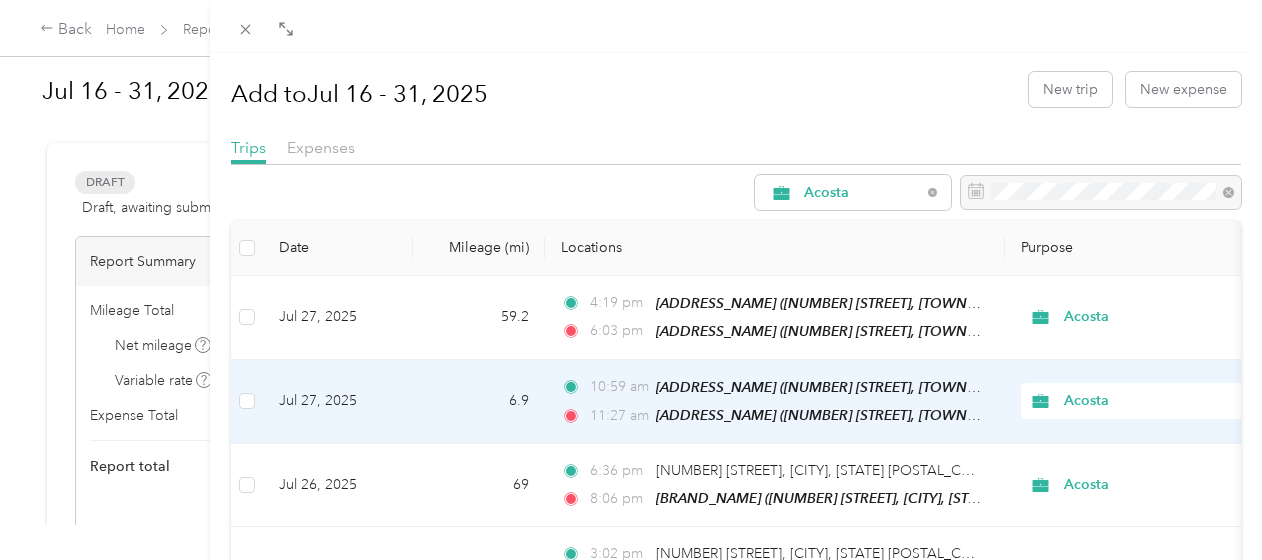 scroll, scrollTop: 8, scrollLeft: 0, axis: vertical 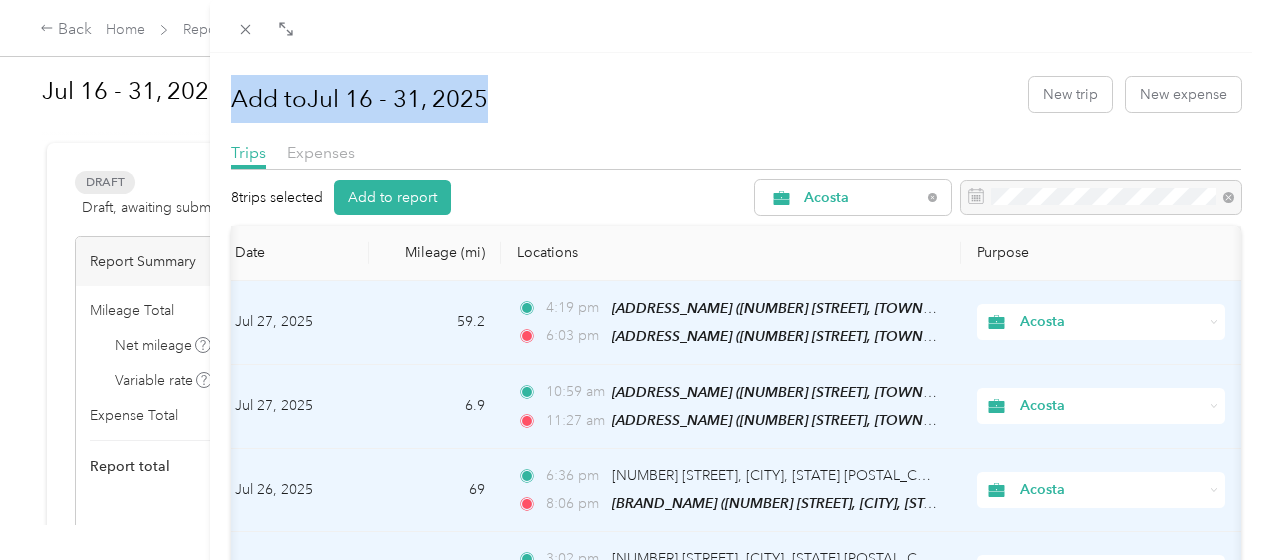 drag, startPoint x: 725, startPoint y: 42, endPoint x: 707, endPoint y: 62, distance: 26.907248 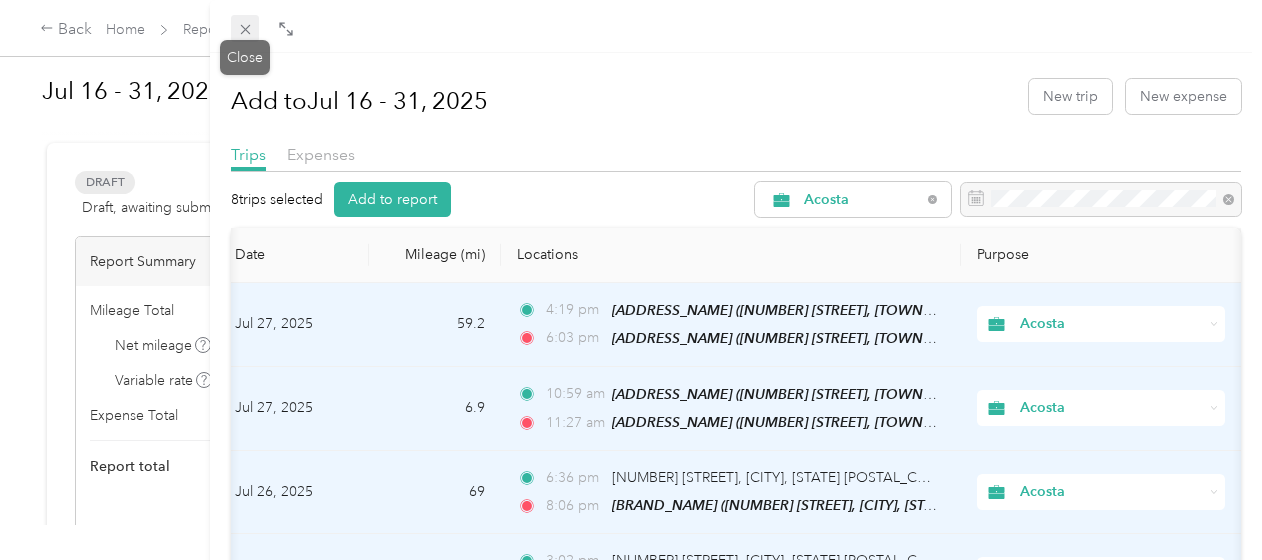 click 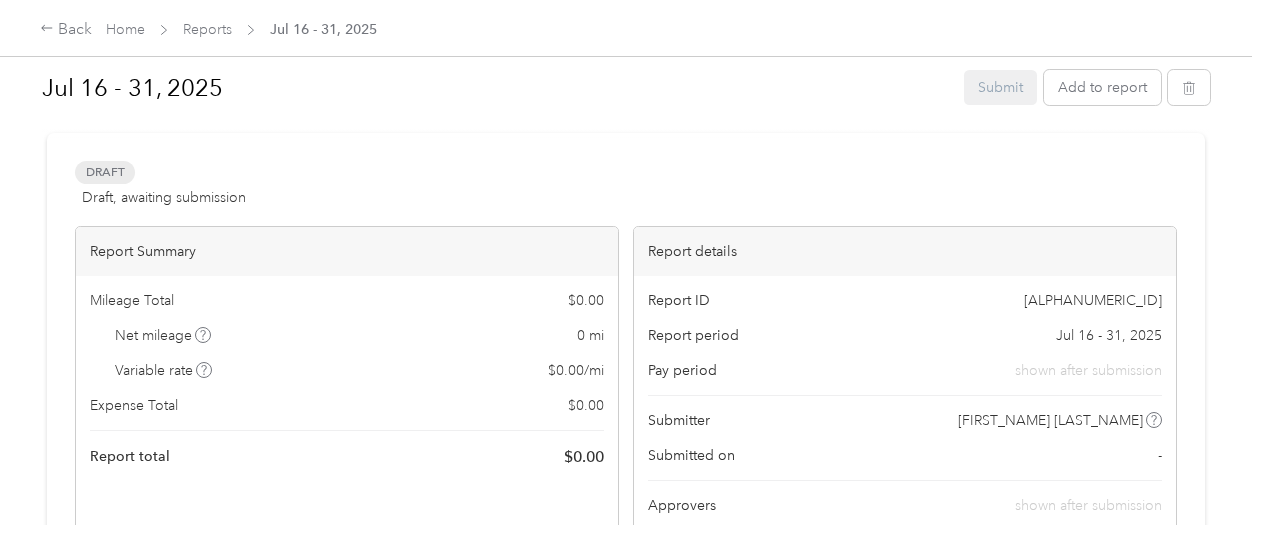scroll, scrollTop: 18, scrollLeft: 0, axis: vertical 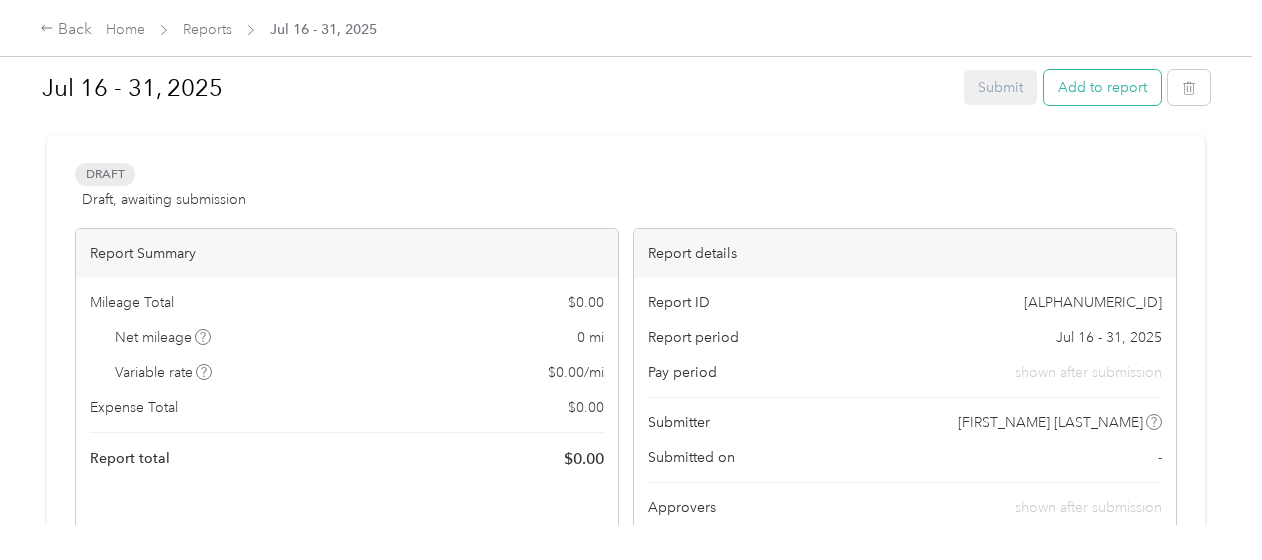 click on "Add to report" at bounding box center [1102, 87] 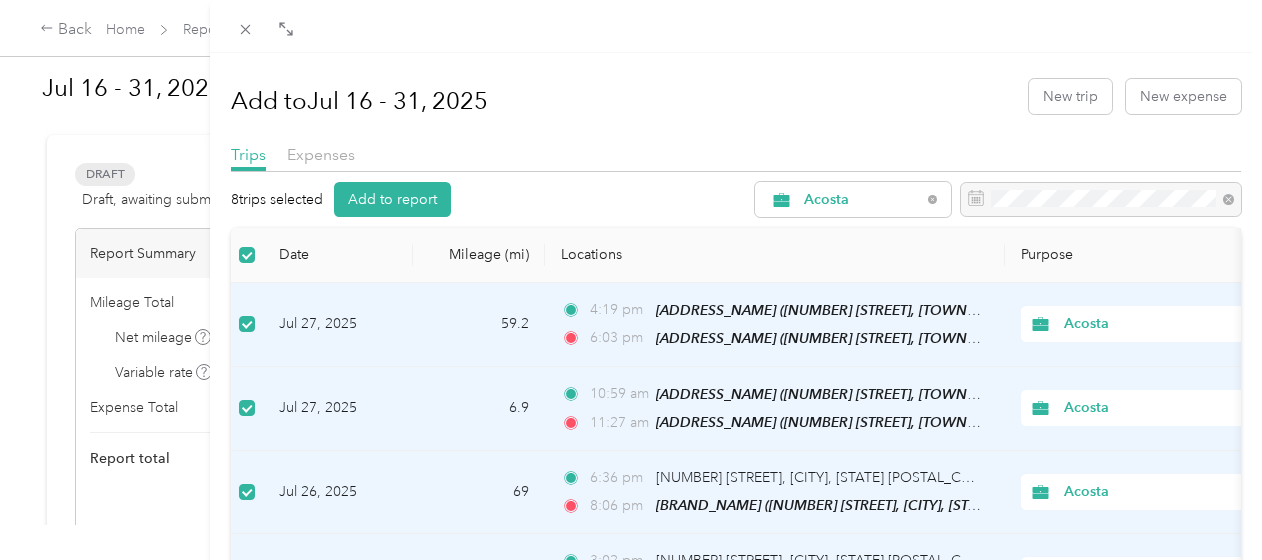 click on "Jul 27, 2025" at bounding box center [338, 325] 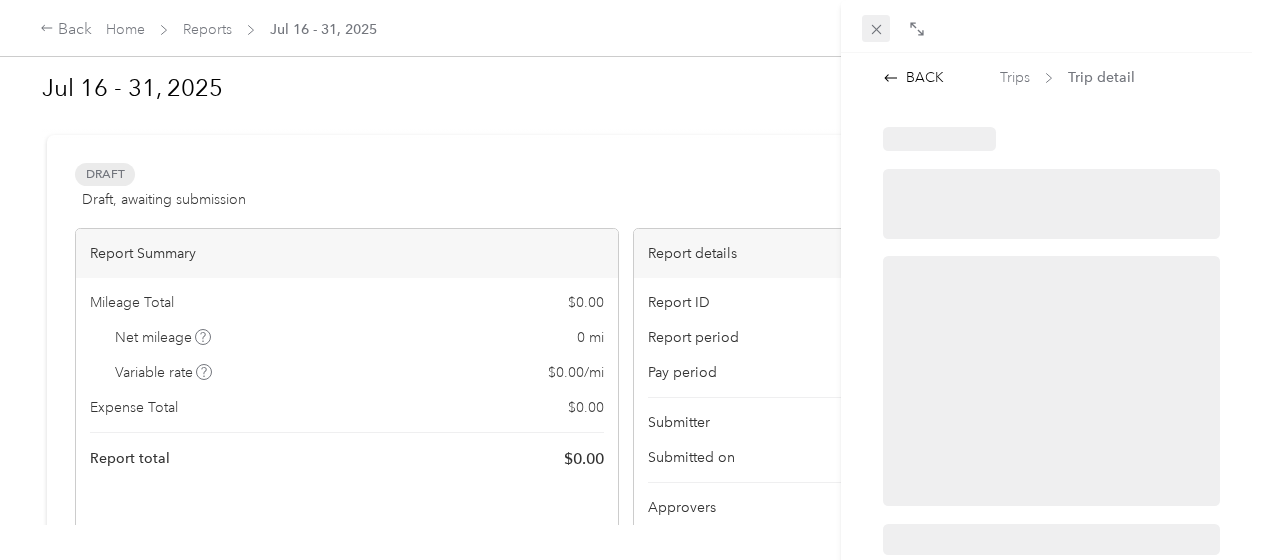 click 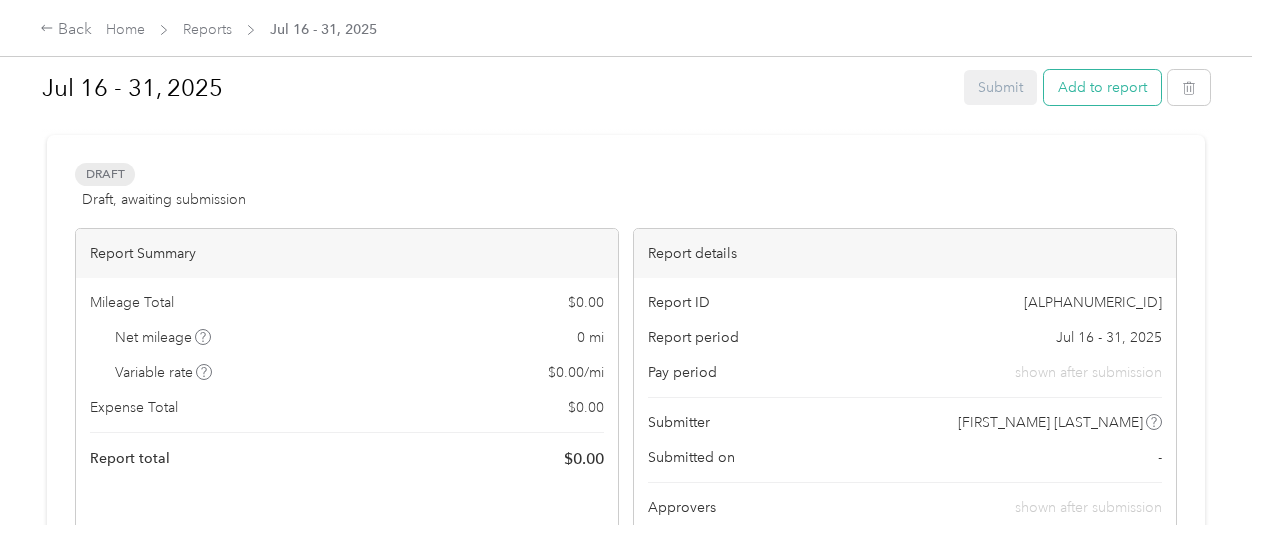 click on "Add to report" at bounding box center (1102, 87) 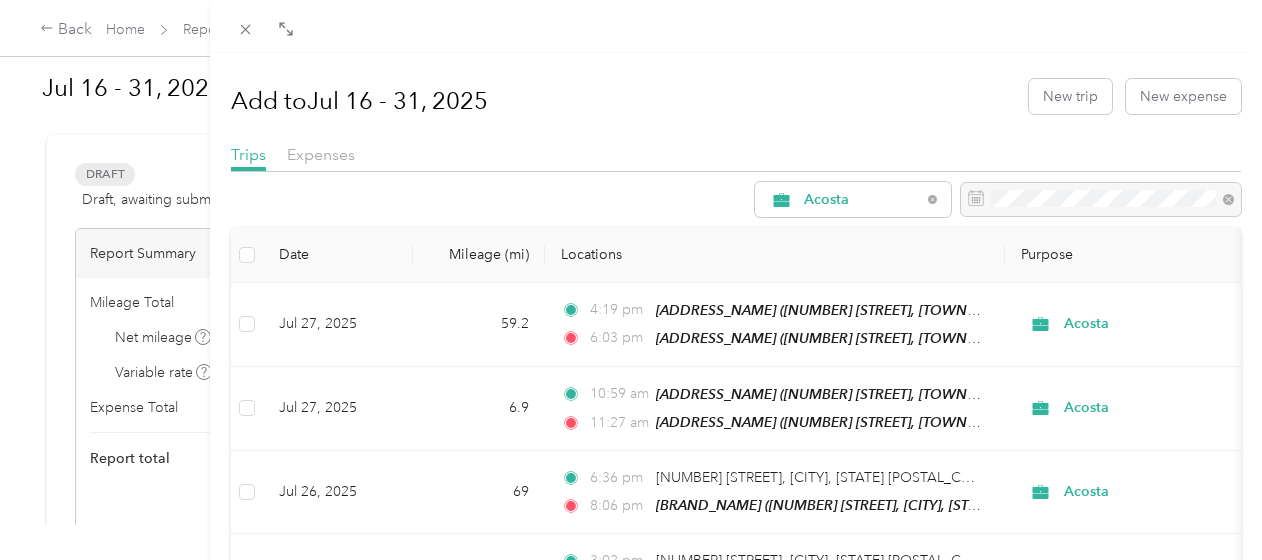 click on "Add to Jul 16 - 31, 2025 New trip New expense" at bounding box center [736, 96] 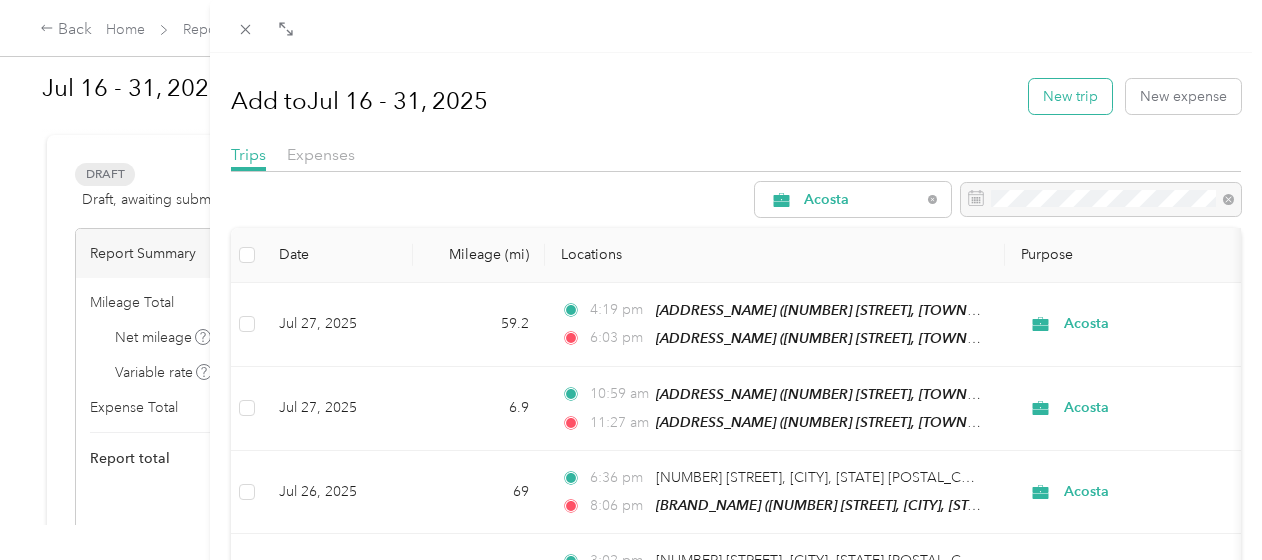 click on "New trip" at bounding box center (1070, 96) 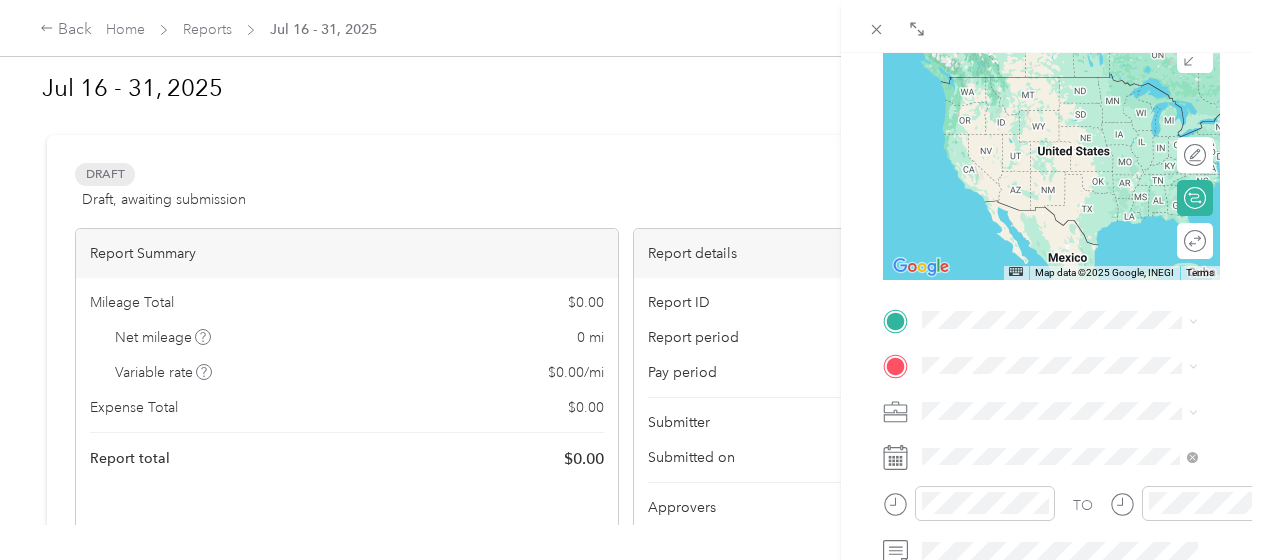 scroll, scrollTop: 217, scrollLeft: 0, axis: vertical 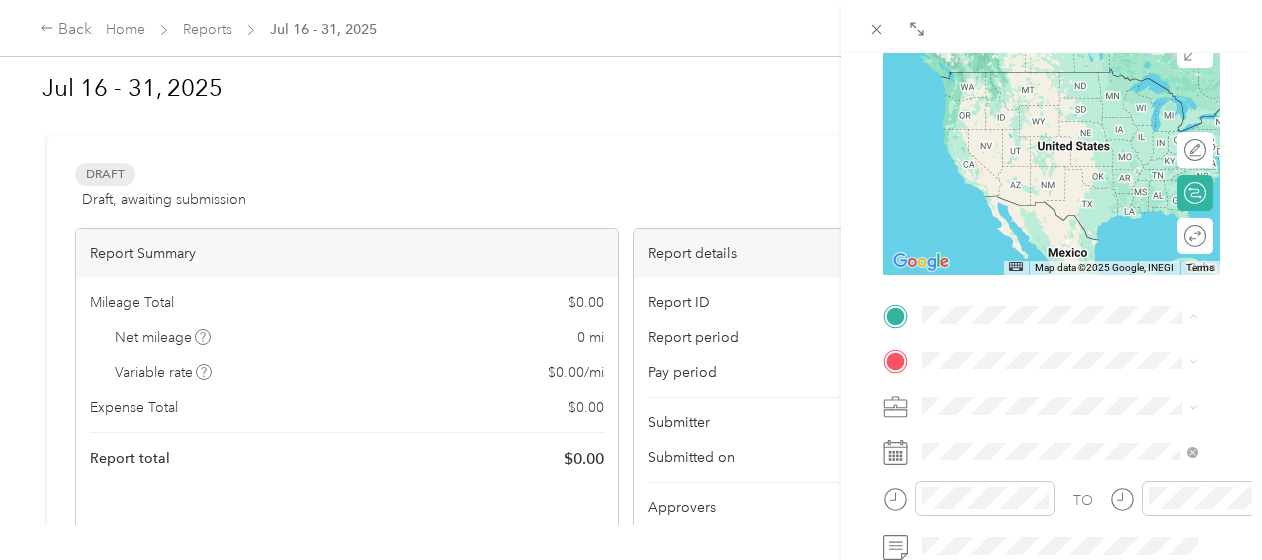 click on "[ADDRESS_NAME] [NUMBER] [STREET], [TOWNSHIP], [STATE], [COUNTRY]" at bounding box center (1075, 100) 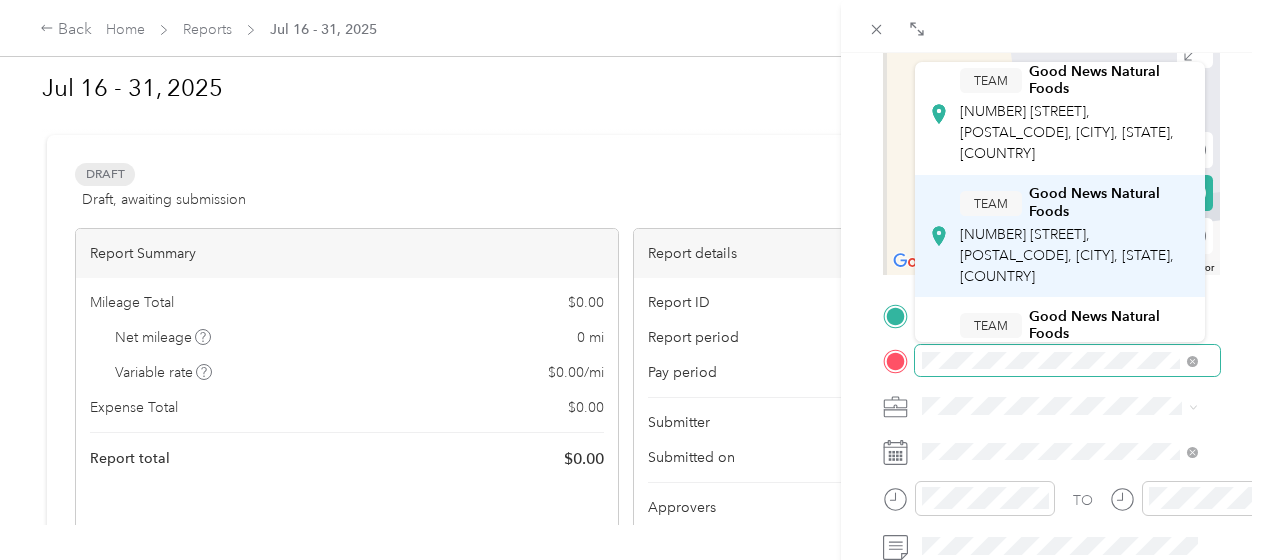 scroll, scrollTop: 325, scrollLeft: 0, axis: vertical 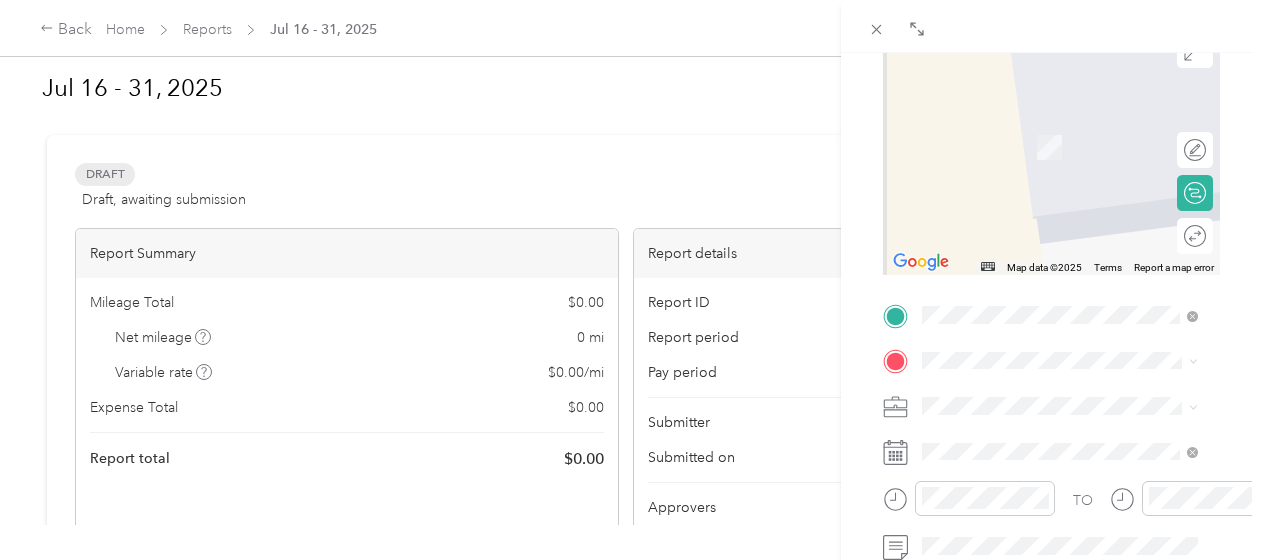 click on "[NUMBER] [STREET], [POSTAL_CODE], [CITY], [STATE], [COUNTRY]" at bounding box center [1067, 347] 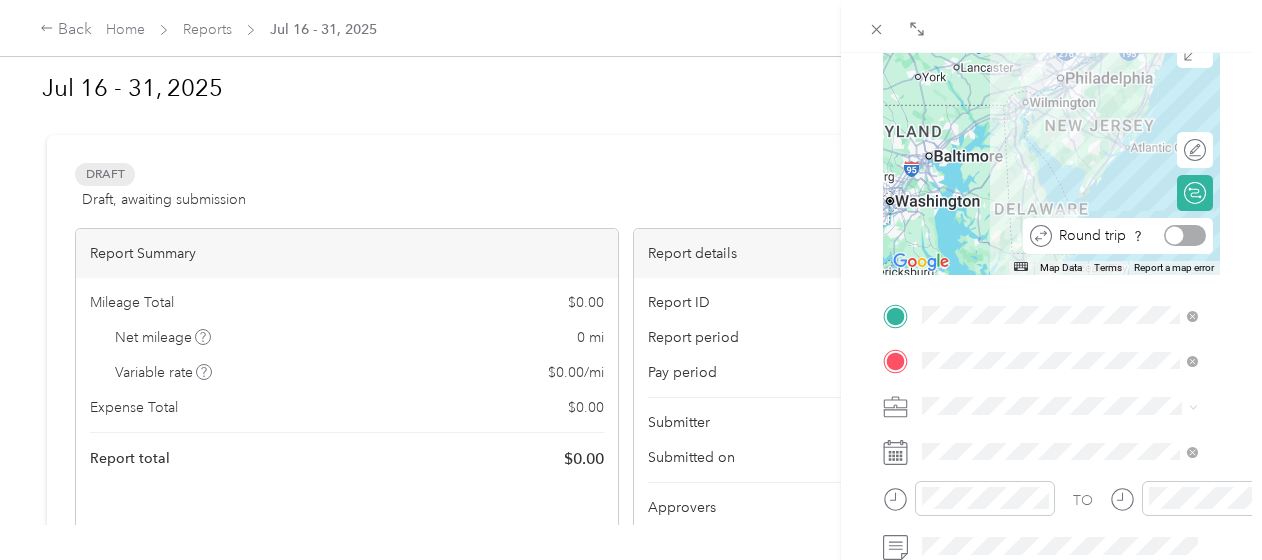 click at bounding box center (1175, 236) 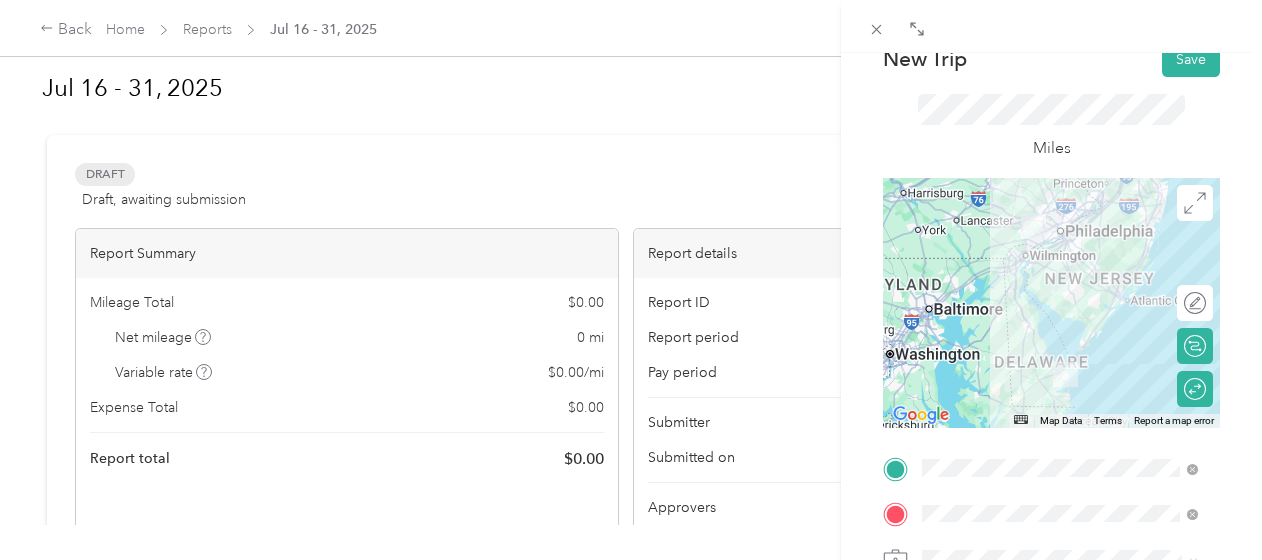 scroll, scrollTop: 0, scrollLeft: 0, axis: both 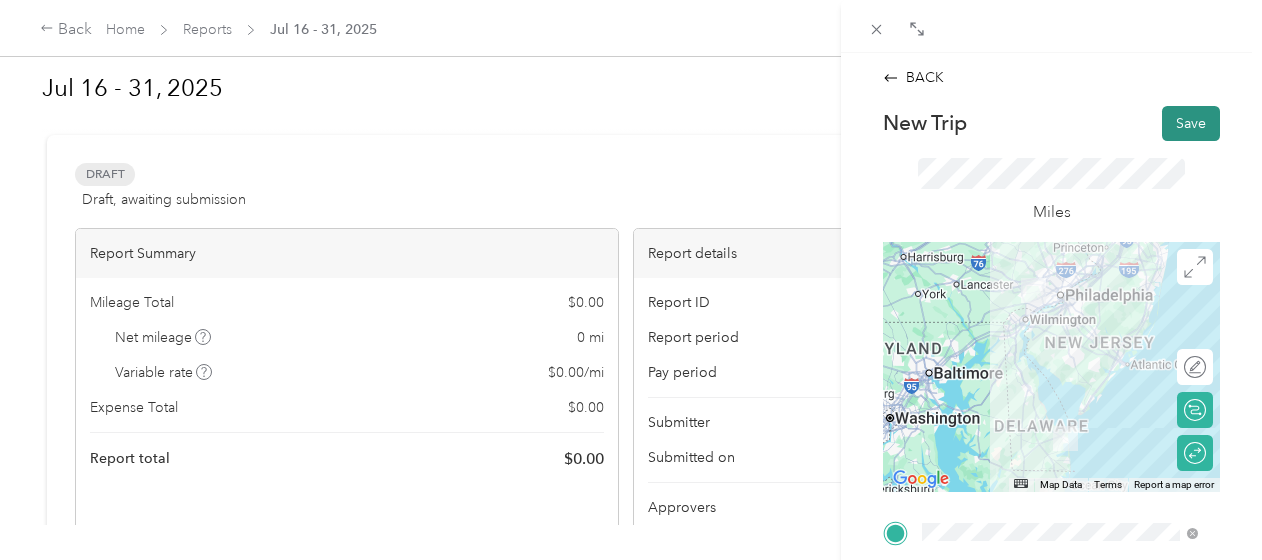 click on "Save" at bounding box center (1191, 123) 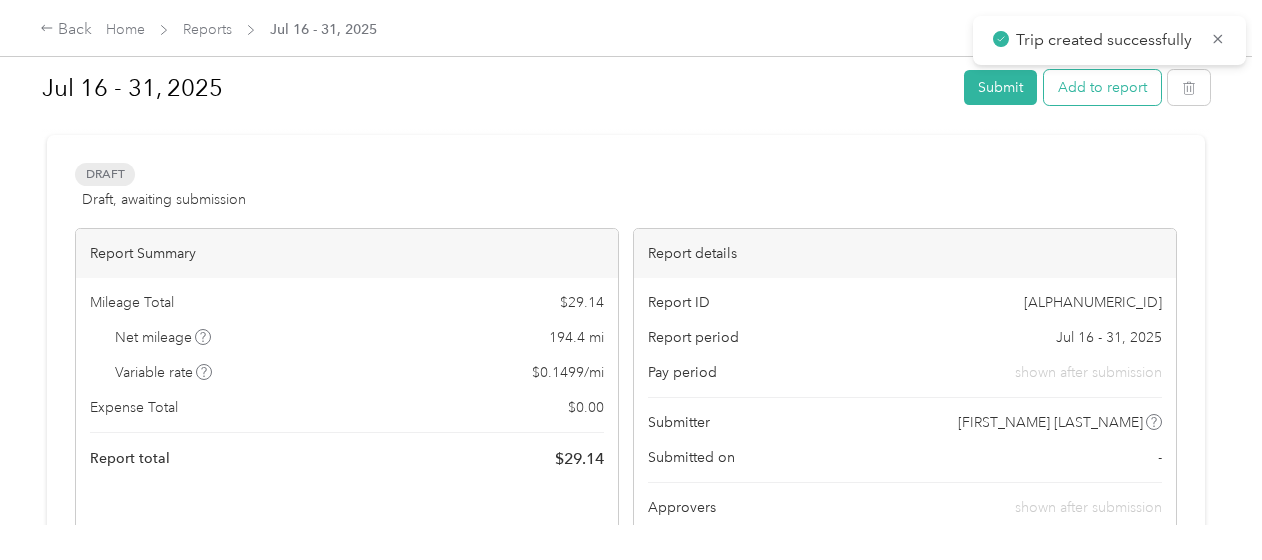 click on "Add to report" at bounding box center [1102, 87] 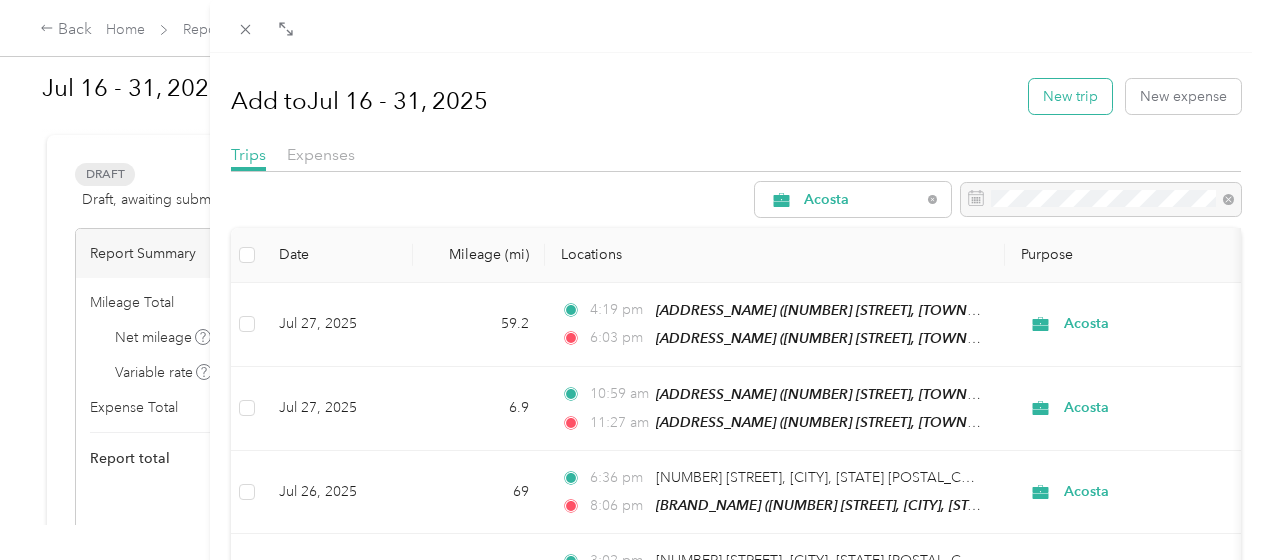click on "New trip" at bounding box center (1070, 96) 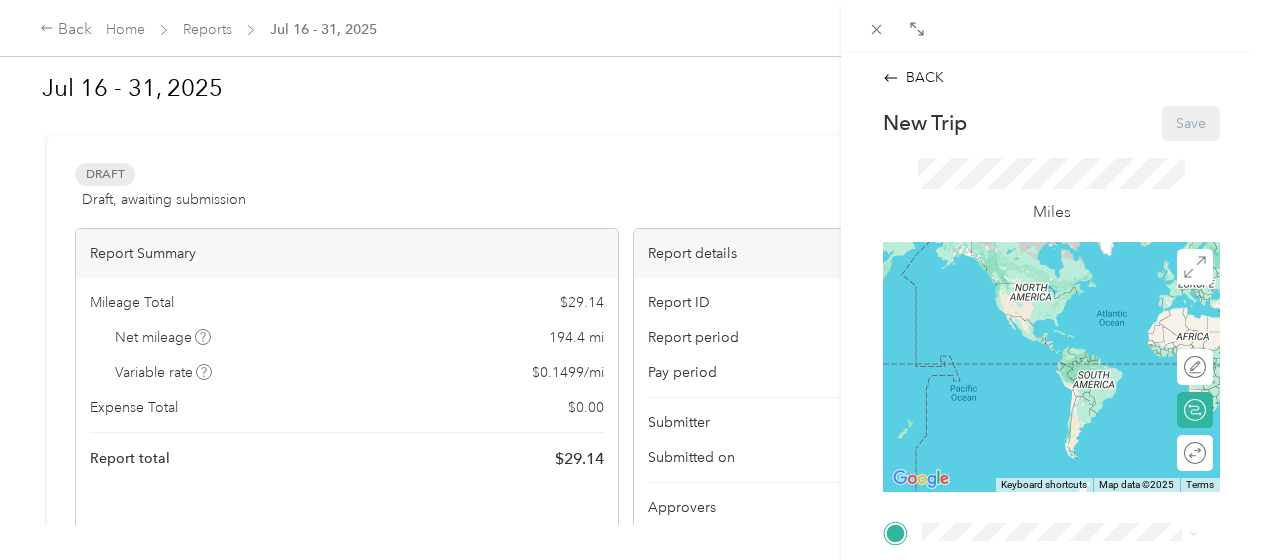 scroll, scrollTop: 220, scrollLeft: 0, axis: vertical 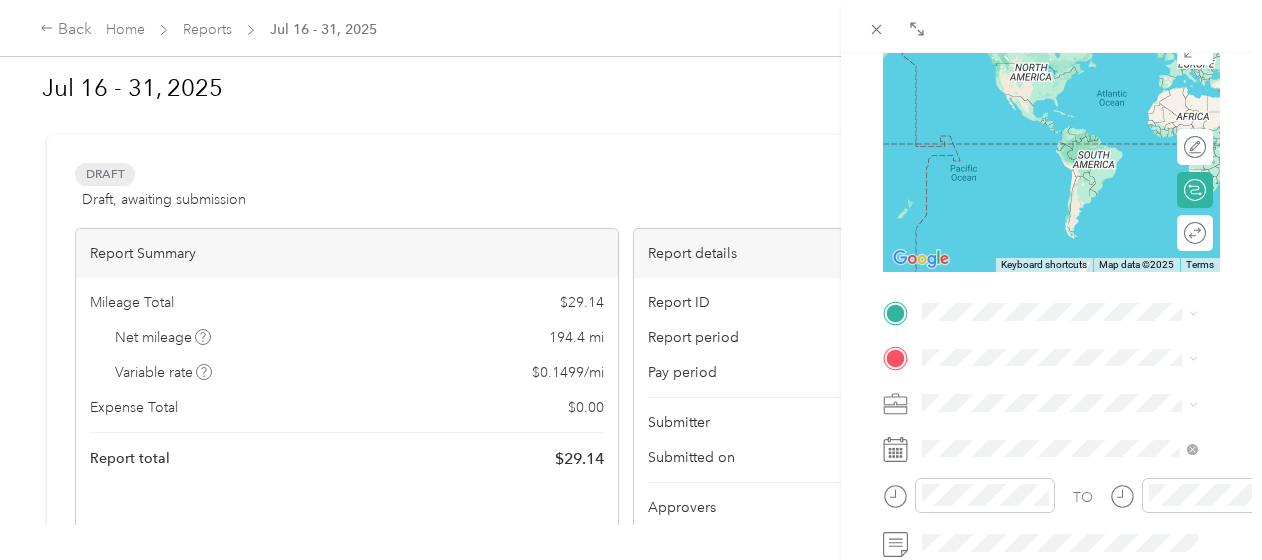 click on "[ADDRESS_NAME] [NUMBER] [STREET], [TOWNSHIP], [STATE], [COUNTRY]" at bounding box center (1075, 97) 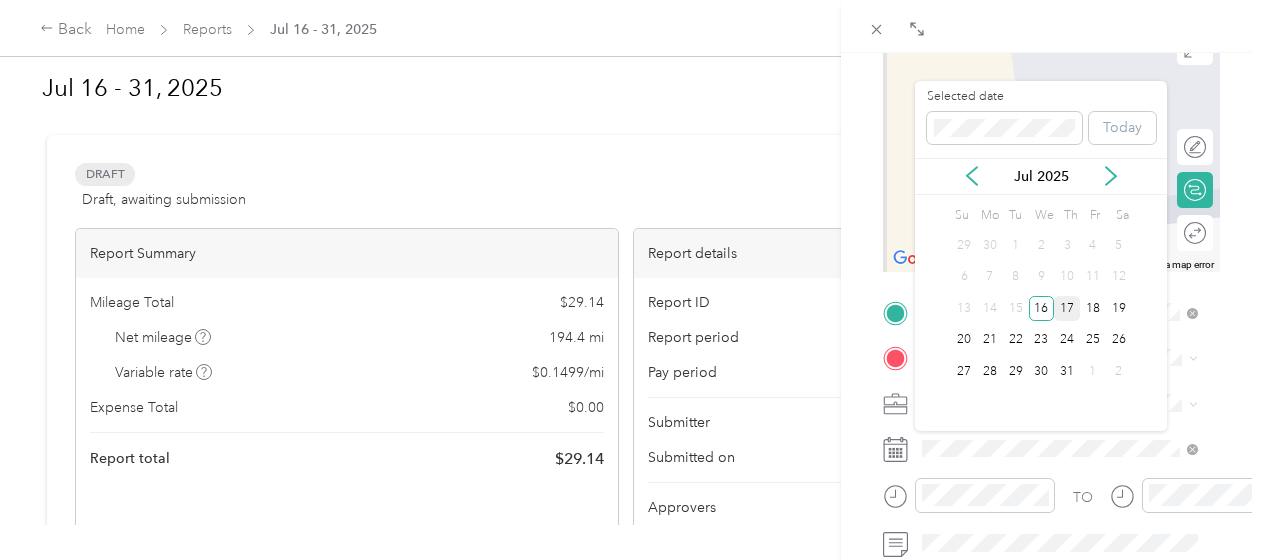 click on "17" at bounding box center [1067, 308] 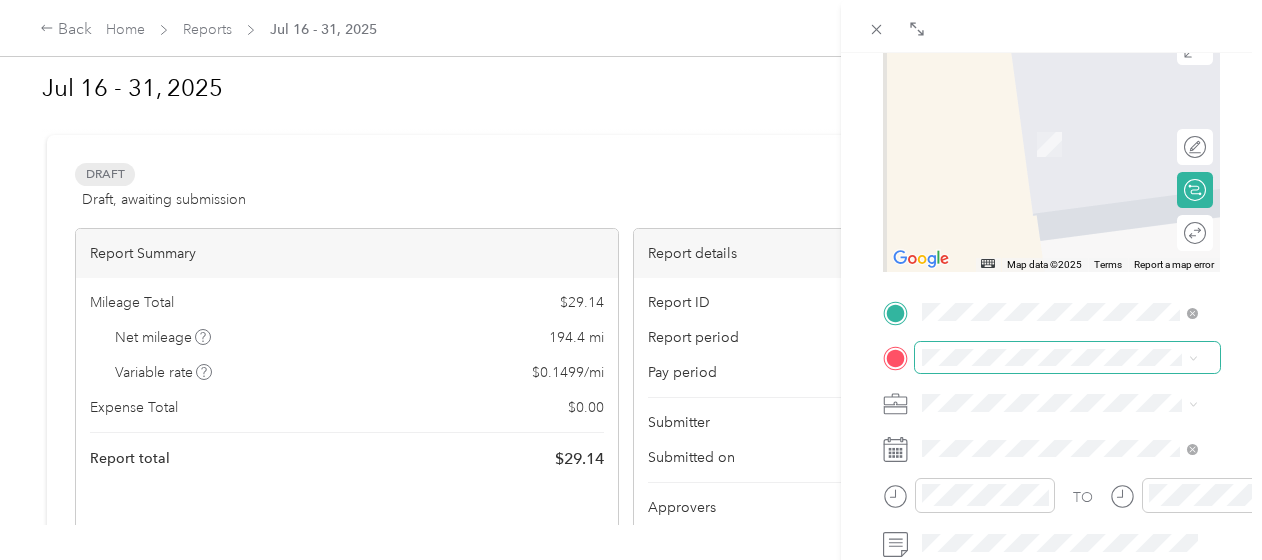click at bounding box center [1067, 358] 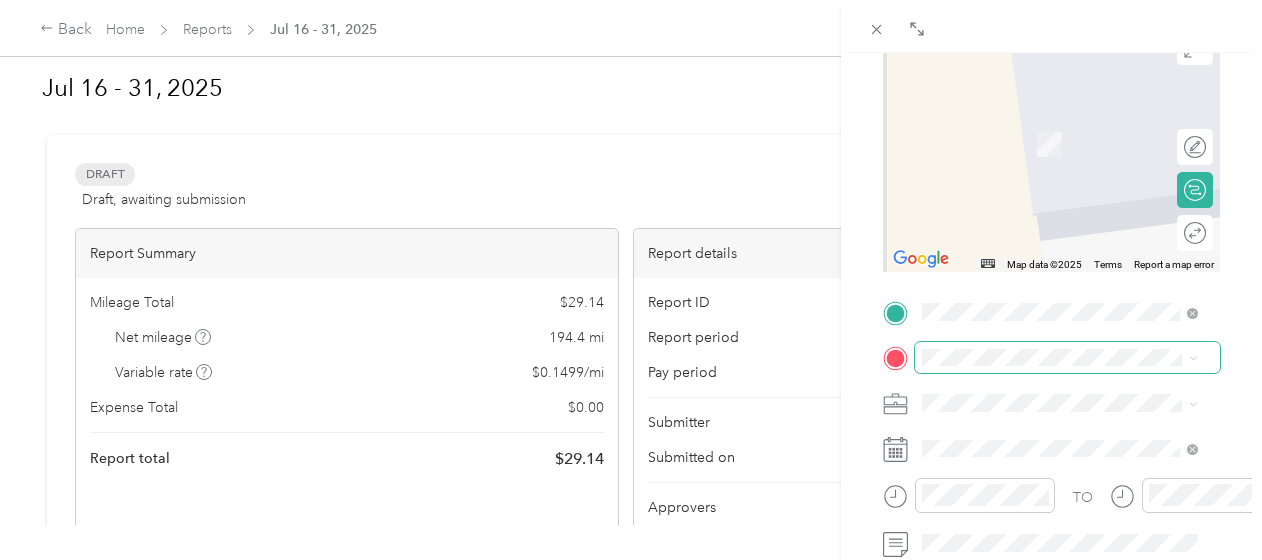 click at bounding box center [1067, 358] 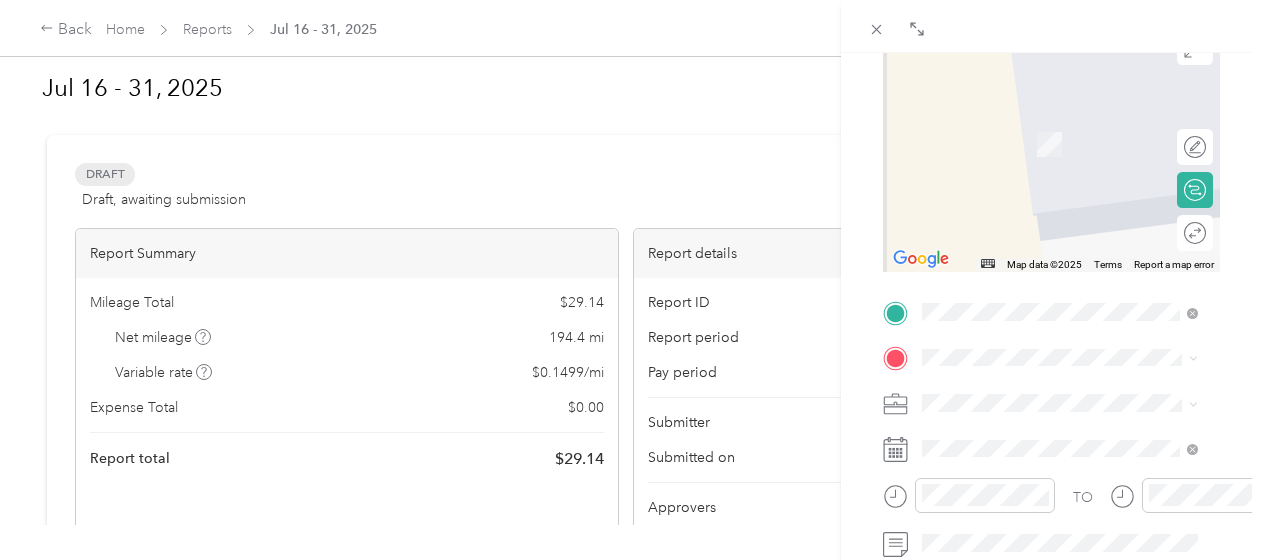 click on "BACK New Trip Save This trip cannot be edited because it is either under review, approved, or paid. Contact your Team Manager to edit it. Miles ← Move left → Move right ↑ Move up ↓ Move down + Zoom in - Zoom out Home Jump left by 75% End Jump right by 75% Page Up Jump up by 75% Page Down Jump down by 75% Map Data Map data ©2025 Map data ©2025 2 m  Click to toggle between metric and imperial units Terms Report a map error Edit route Calculate route Round trip TO Add photo" at bounding box center (1051, 333) 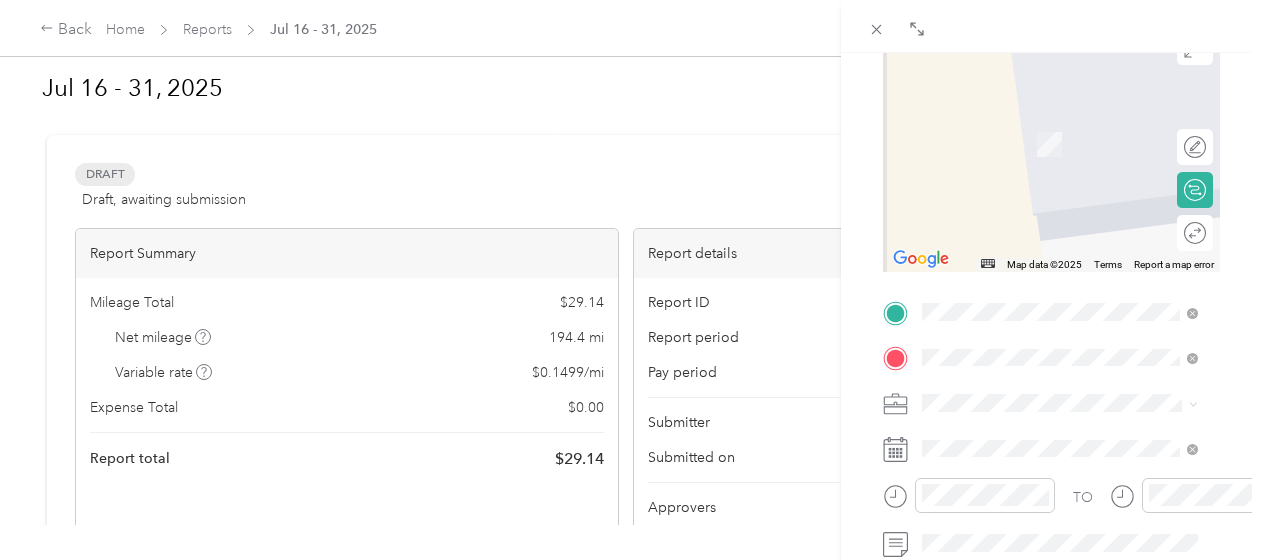 click on "[COMPANY] [NAME] [NUMBER] [STREET] [STE] [A], [POSTAL_CODE], [CITY], [STATE], [COUNTRY]" at bounding box center [1059, 158] 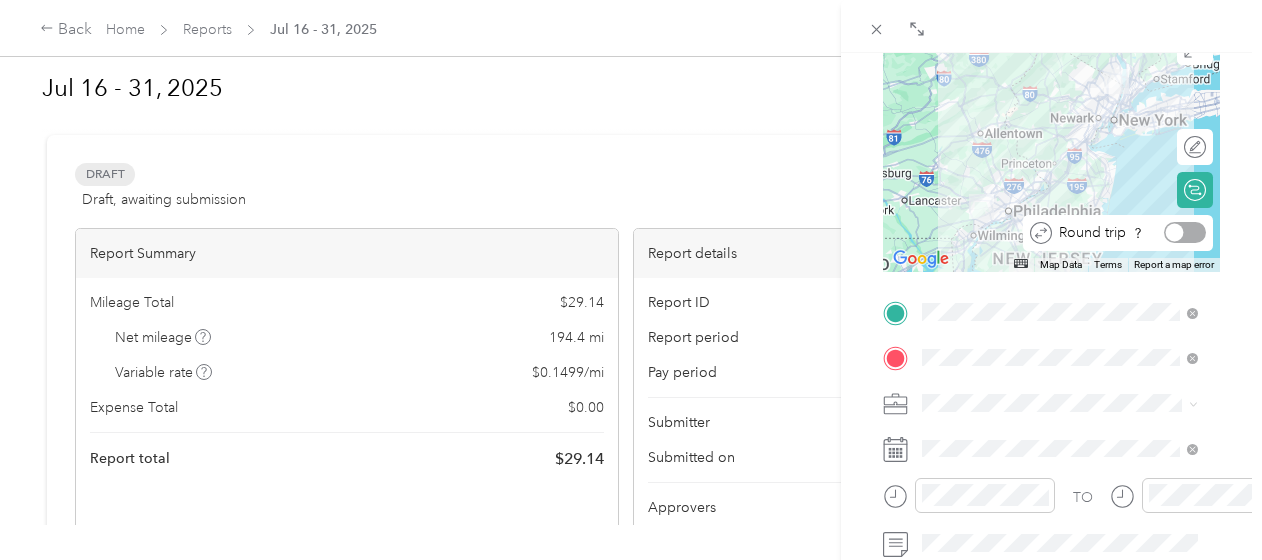 click at bounding box center [1185, 232] 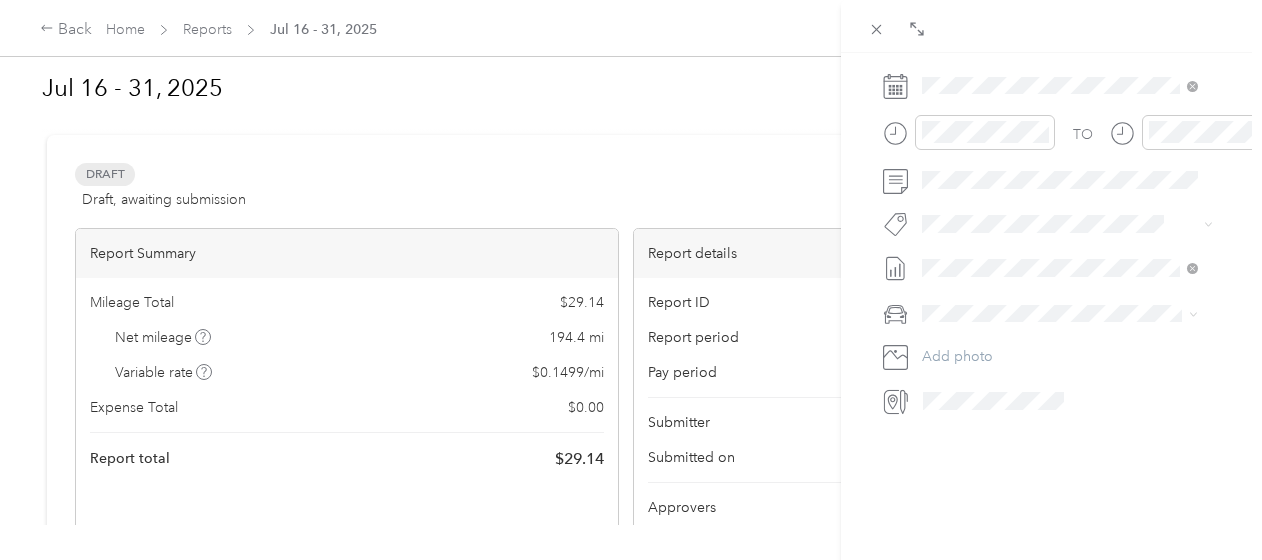 scroll, scrollTop: 0, scrollLeft: 0, axis: both 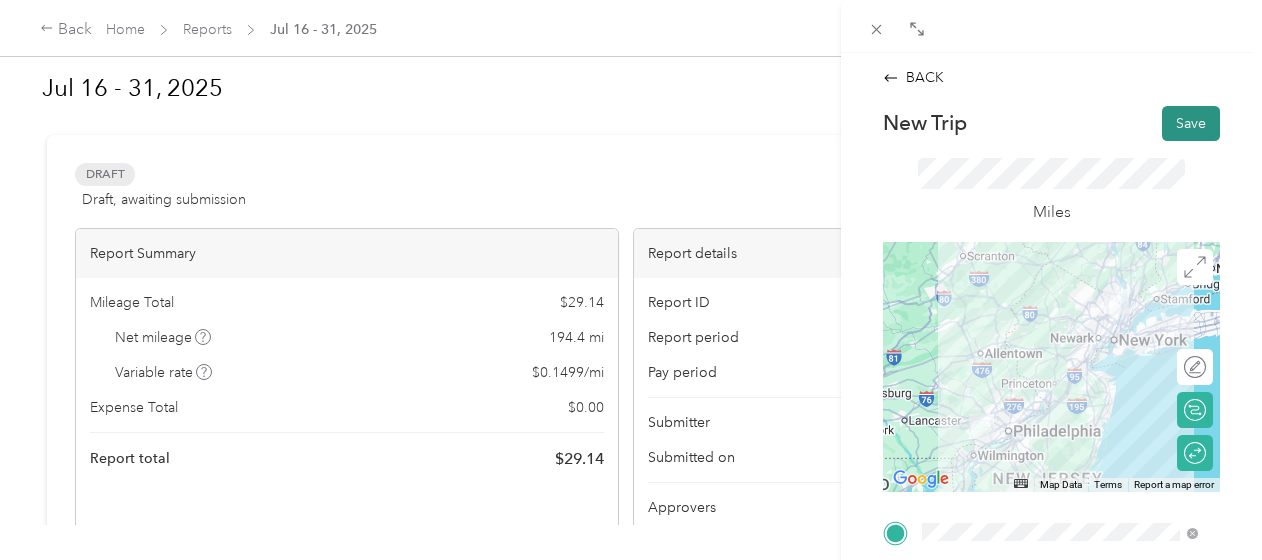 click on "Save" at bounding box center (1191, 123) 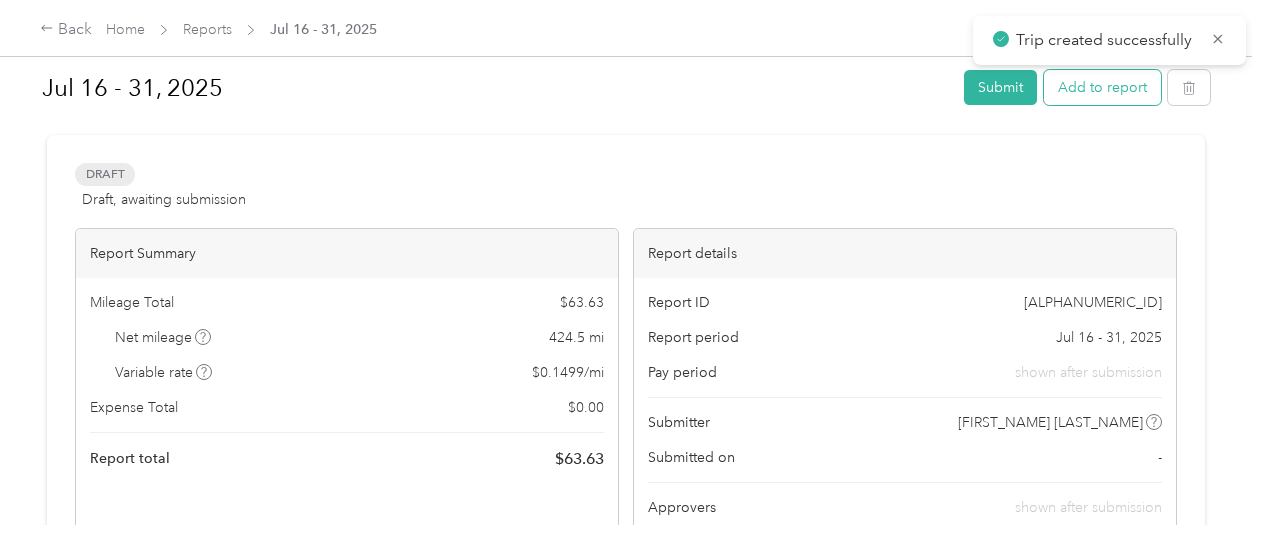click on "Add to report" at bounding box center [1102, 87] 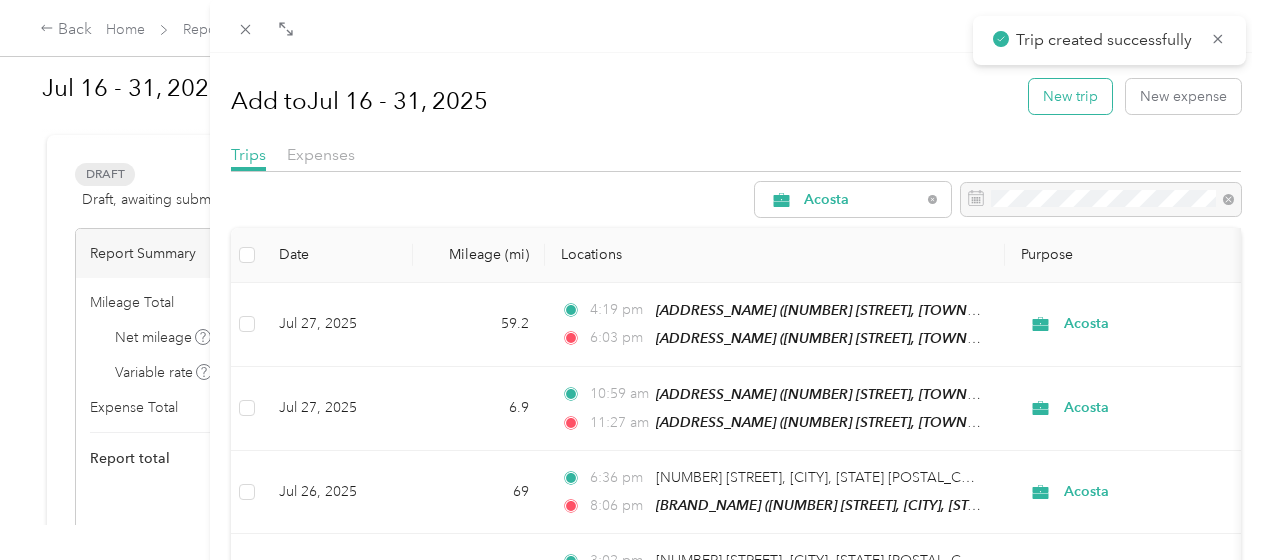 click on "New trip" at bounding box center [1070, 96] 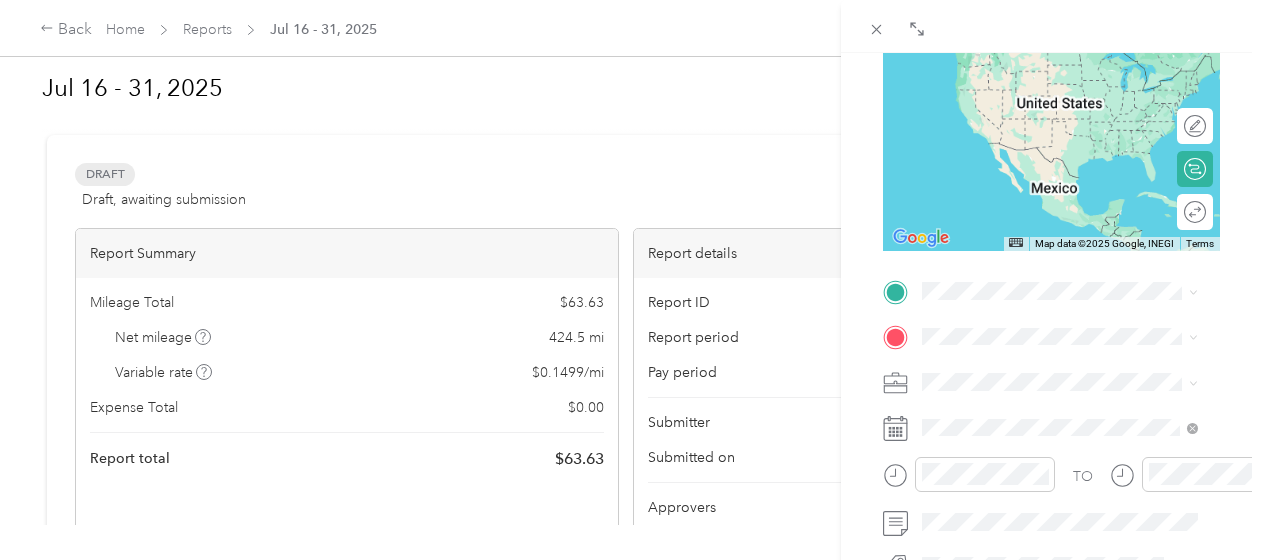 scroll, scrollTop: 244, scrollLeft: 0, axis: vertical 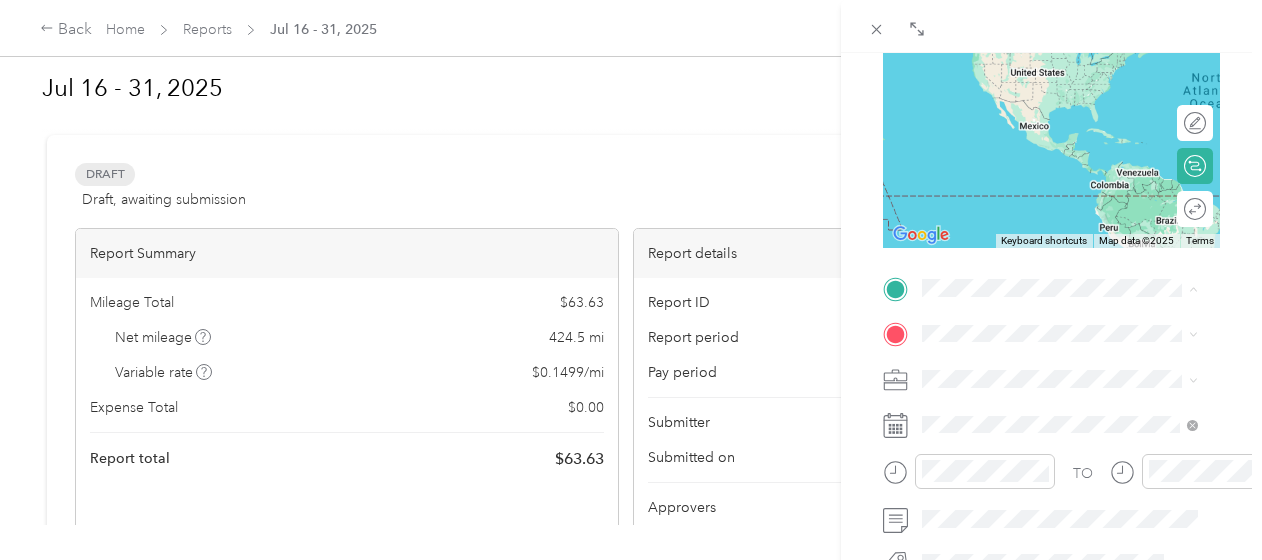 click on "[ADDRESS_NAME] [NUMBER] [STREET], [TOWNSHIP], [STATE], [COUNTRY]" at bounding box center [1059, 74] 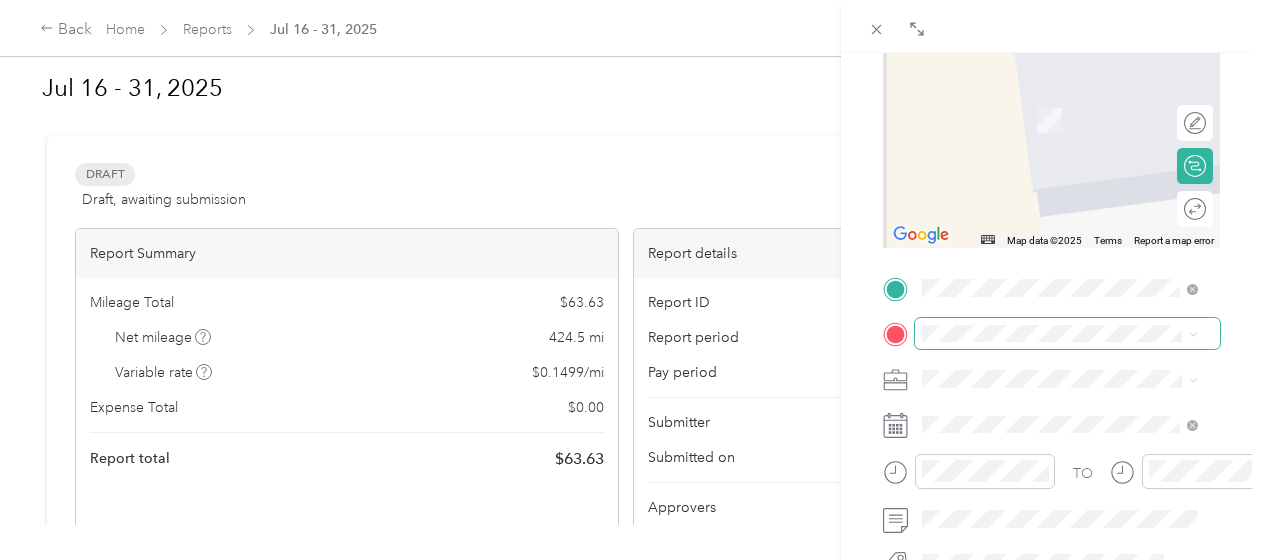 click at bounding box center (1067, 334) 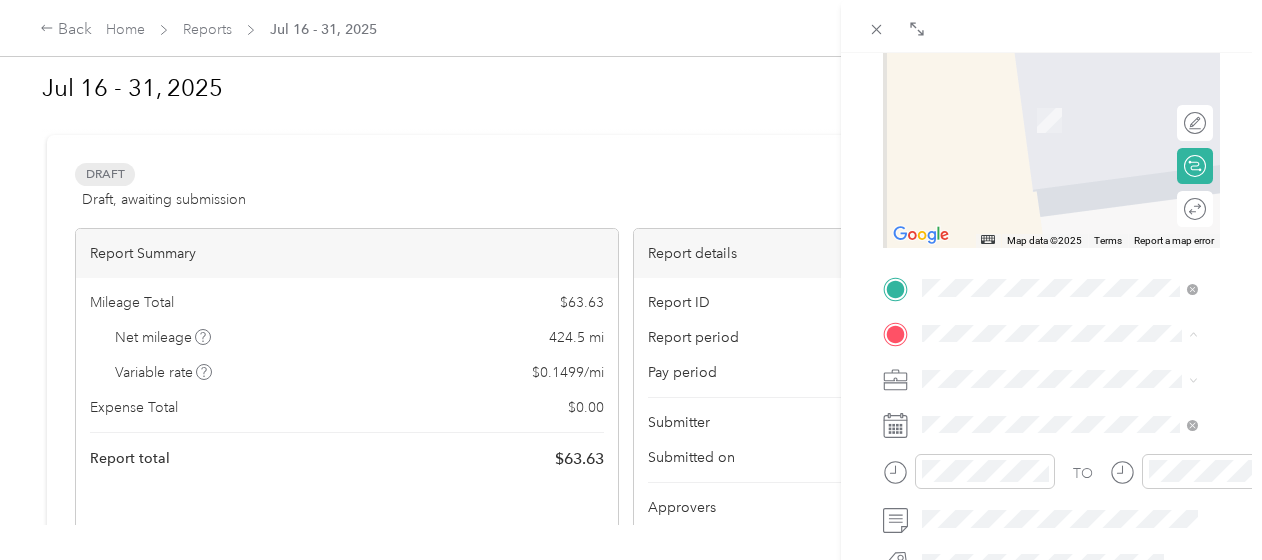 click on "New Trip Save This trip cannot be edited because it is either under review, approved, or paid. Contact your Team Manager to edit it. Miles ← Move left → Move right ↑ Move up ↓ Move down + Zoom in - Zoom out Home Jump left by 75% End Jump right by 75% Page Up Jump up by 75% Page Down Jump down by 75% Map Data Map data ©2025 Map data ©2025 2 m  Click to toggle between metric and imperial units Terms Report a map error Edit route Calculate route Round trip TO Add photo" at bounding box center (1051, 309) 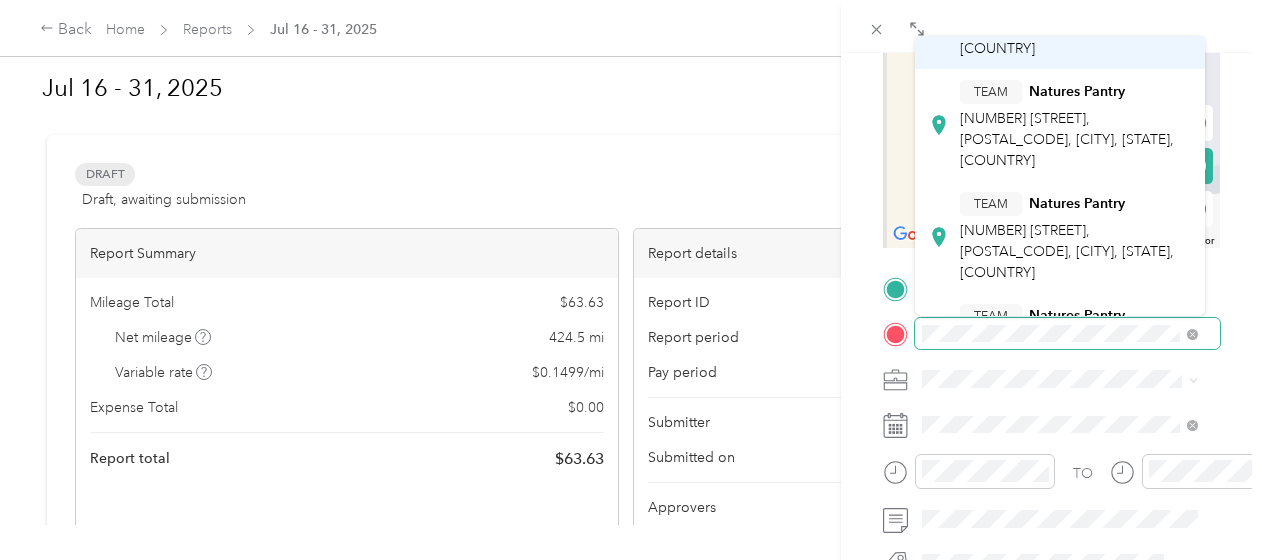 scroll, scrollTop: 272, scrollLeft: 0, axis: vertical 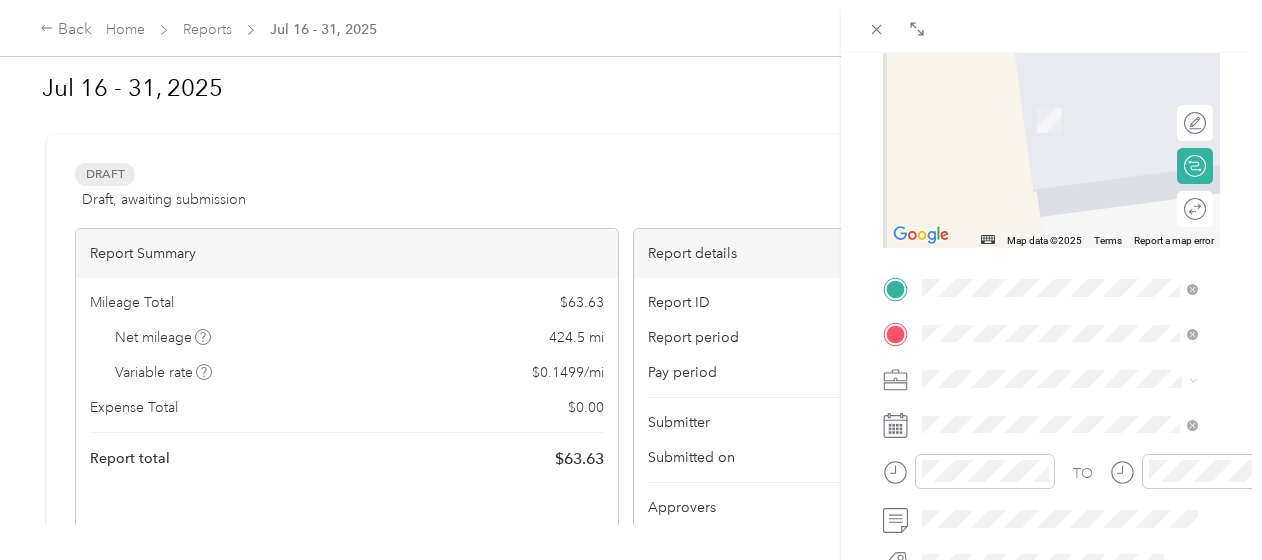 click on "TEAM [BRAND_NAME] [NUMBER] [STREET], [POSTAL_CODE], [CITY], [STATE], [COUNTRY]" at bounding box center [1075, 208] 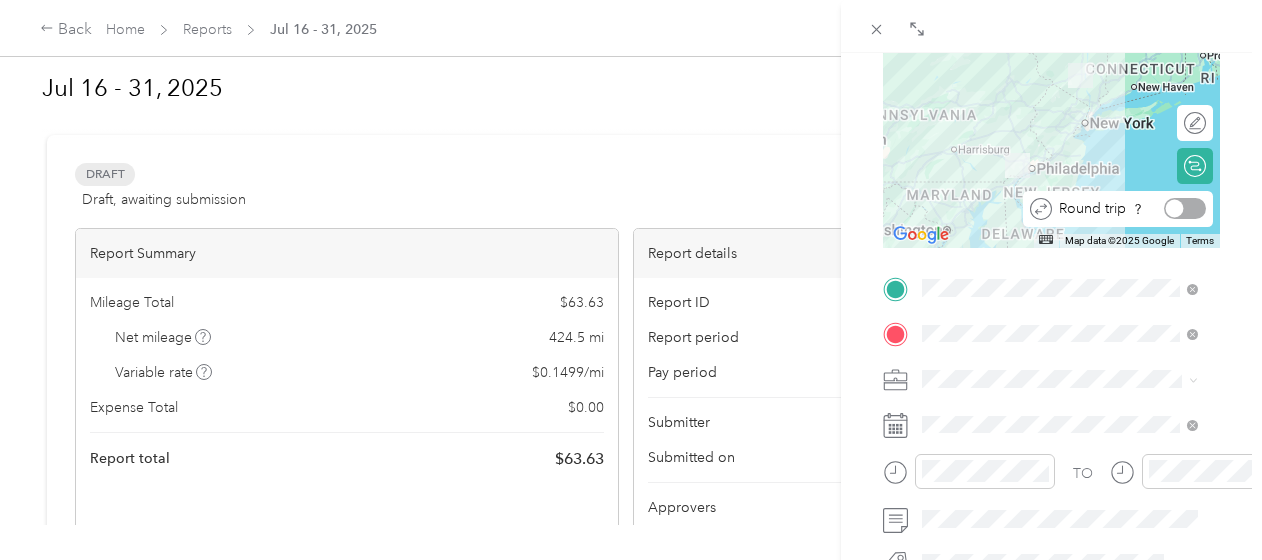 click at bounding box center (1175, 209) 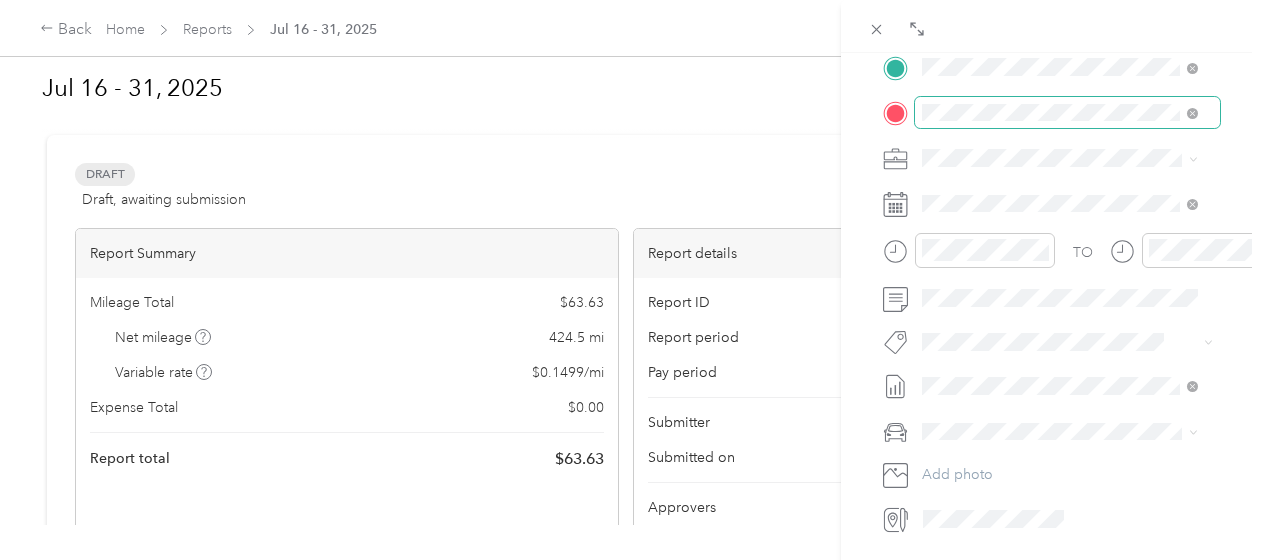scroll, scrollTop: 466, scrollLeft: 0, axis: vertical 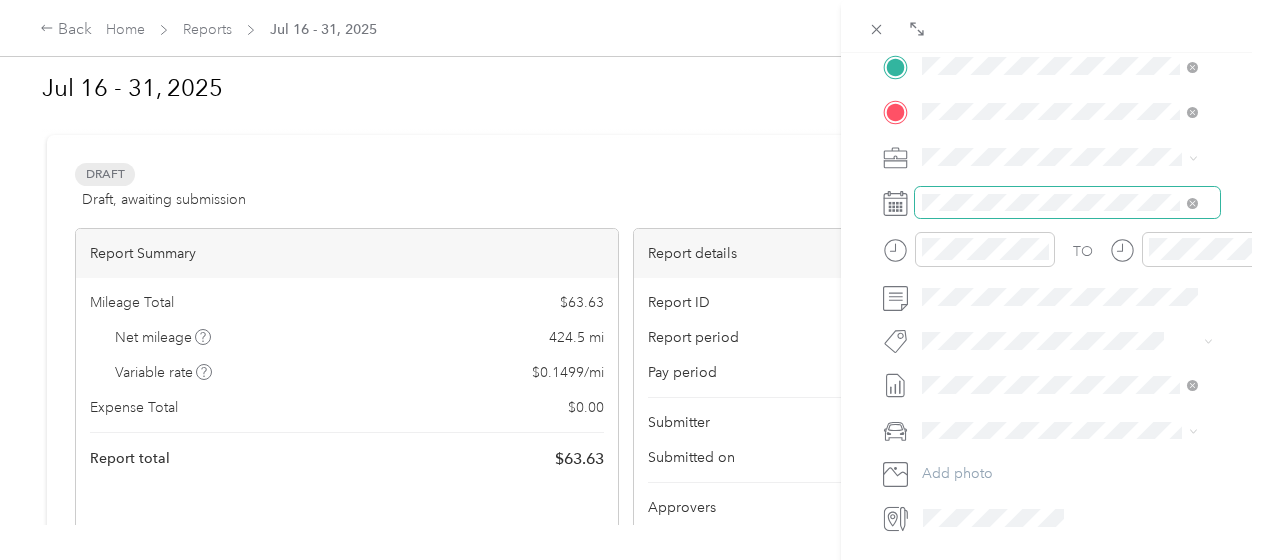 click at bounding box center [1067, 203] 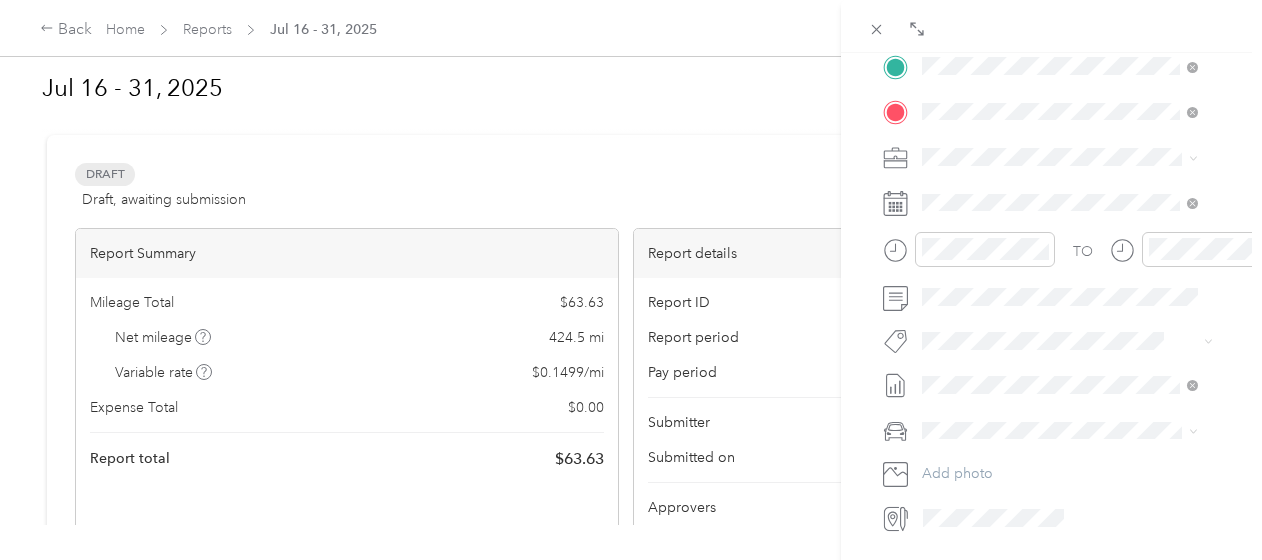 click on "New Trip Save This trip cannot be edited because it is either under review, approved, or paid. Contact your Team Manager to edit it. Miles ← Move left → Move right ↑ Move up ↓ Move down + Zoom in - Zoom out Home Jump left by 75% End Jump right by 75% Page Up Jump up by 75% Page Down Jump down by 75% Map Data Map data ©[YEAR] Google Map data ©[YEAR] Google [NUMBER] km  Click to toggle between metric and imperial units Terms Report a map error Edit route Calculate route Round trip TO Add photo" at bounding box center (1051, 87) 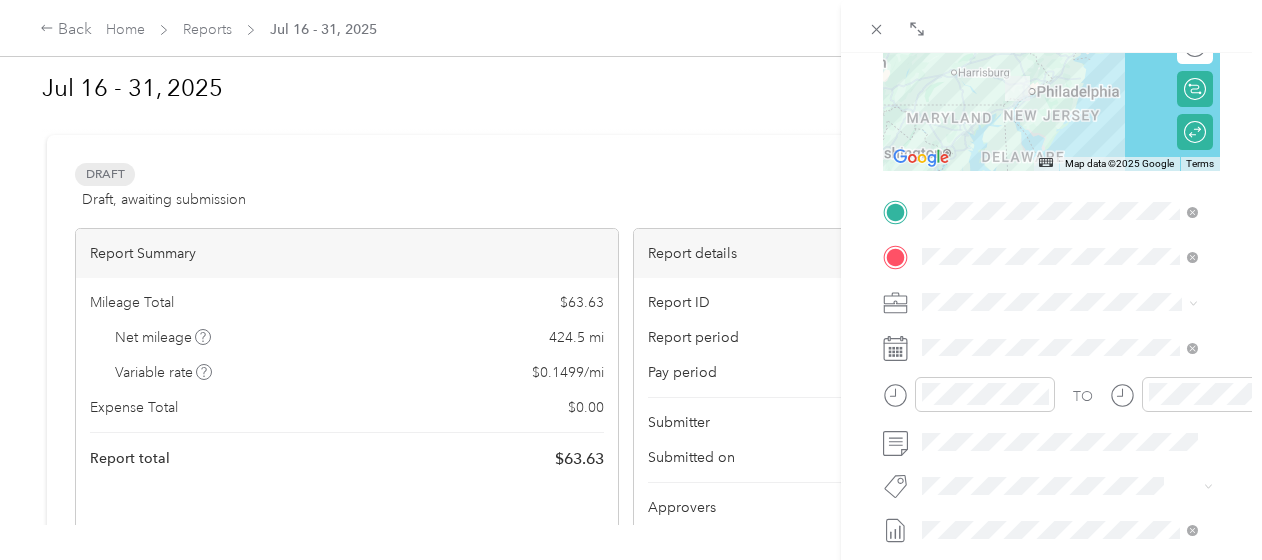 scroll, scrollTop: 320, scrollLeft: 0, axis: vertical 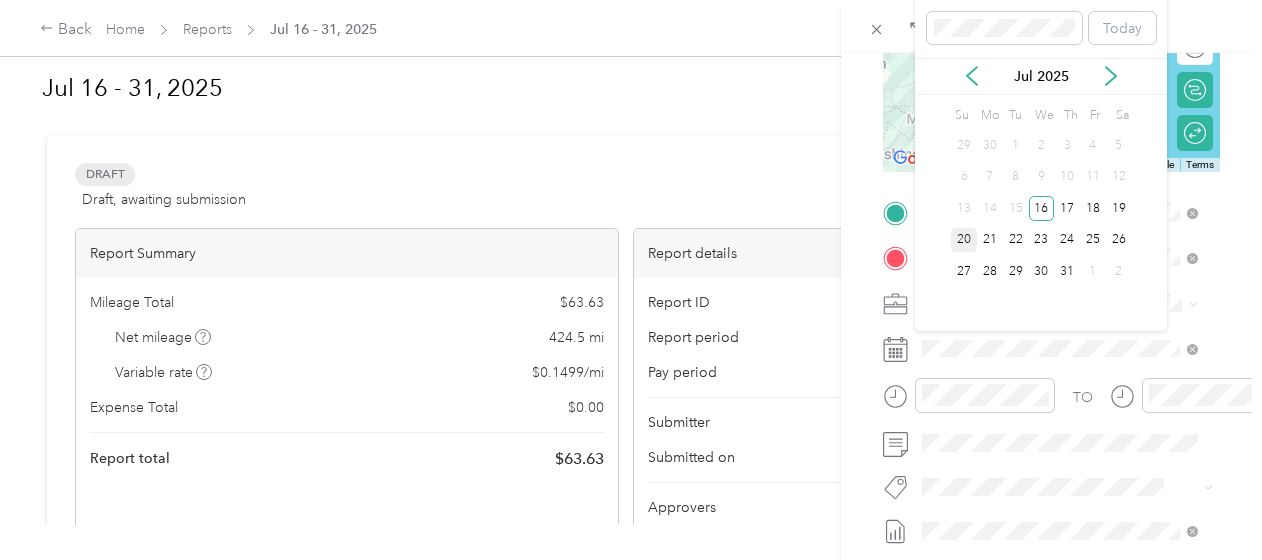 click on "20" at bounding box center (964, 240) 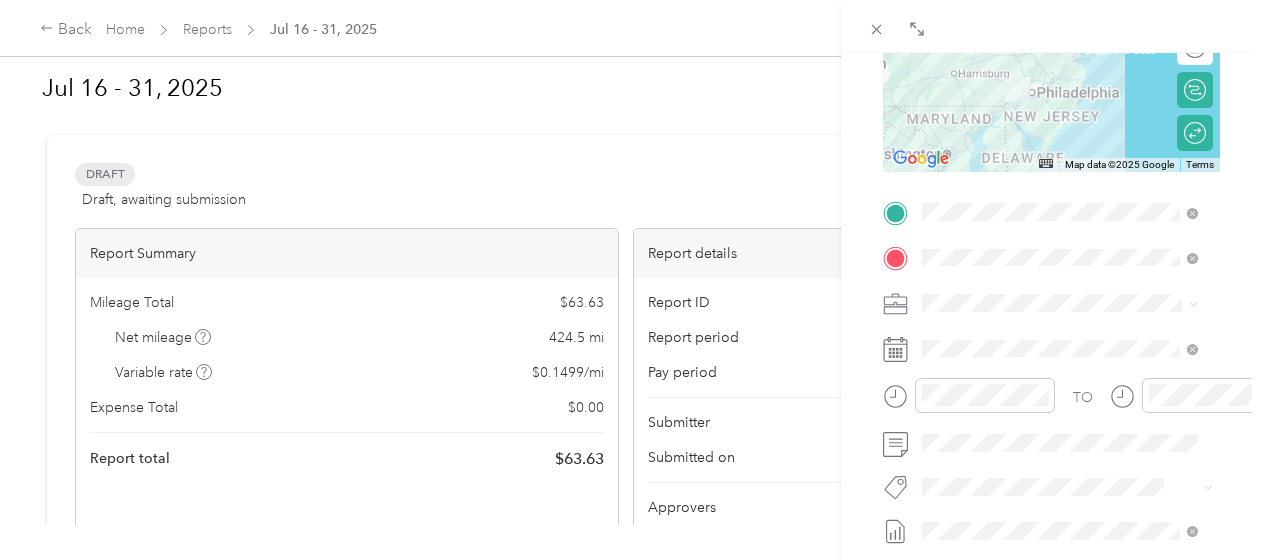 click on "BACK New Trip Save This trip cannot be edited because it is either under review, approved, or paid. Contact your Team Manager to edit it. Miles ← Move left → Move right ↑ Move up ↓ Move down + Zoom in - Zoom out Home Jump left by 75% End Jump right by 75% Page Up Jump up by 75% Page Down Jump down by 75% Map Data Map data ©[YEAR] Google Map data ©[YEAR] Google [NUMBER] km  Click to toggle between metric and imperial units Terms Report a map error Edit route Calculate route Round trip TO Add photo" at bounding box center [1051, 333] 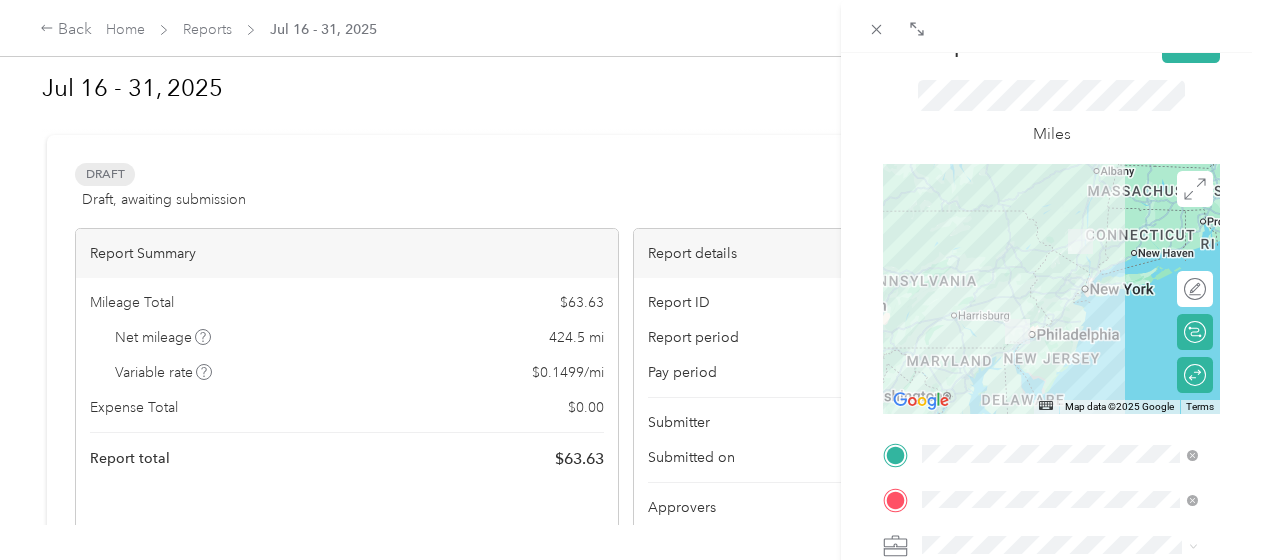scroll, scrollTop: 0, scrollLeft: 0, axis: both 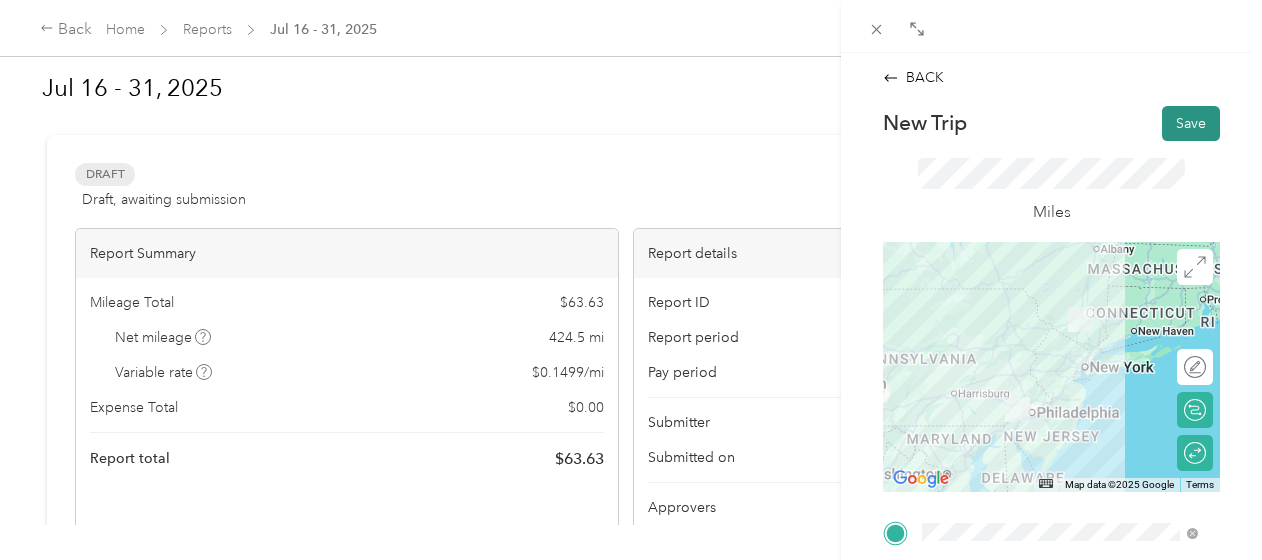 click on "Save" at bounding box center (1191, 123) 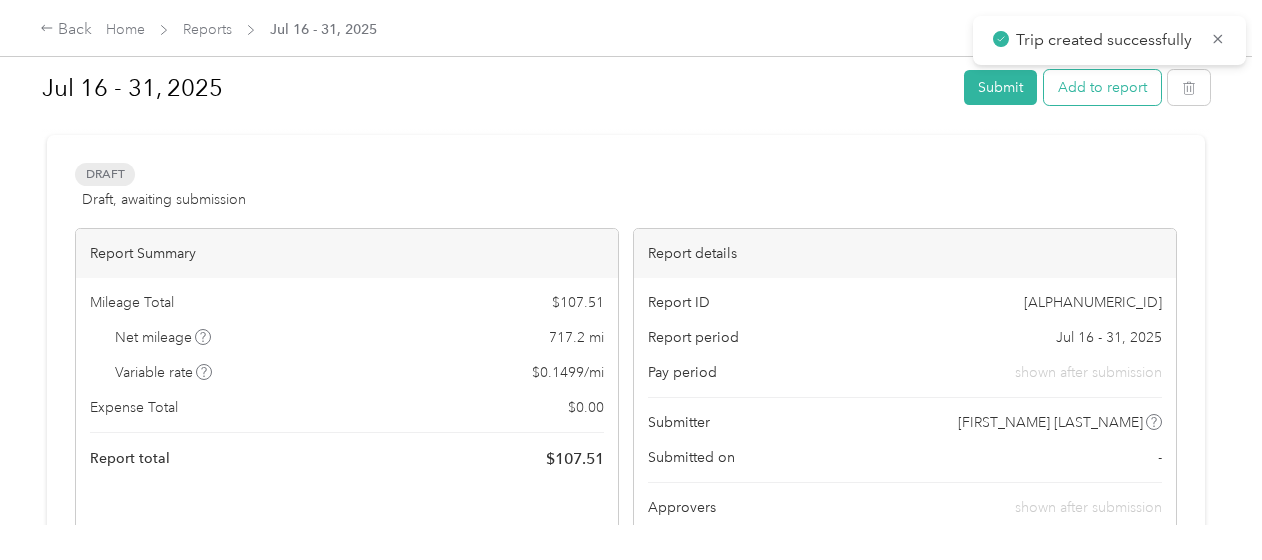 click on "Add to report" at bounding box center [1102, 87] 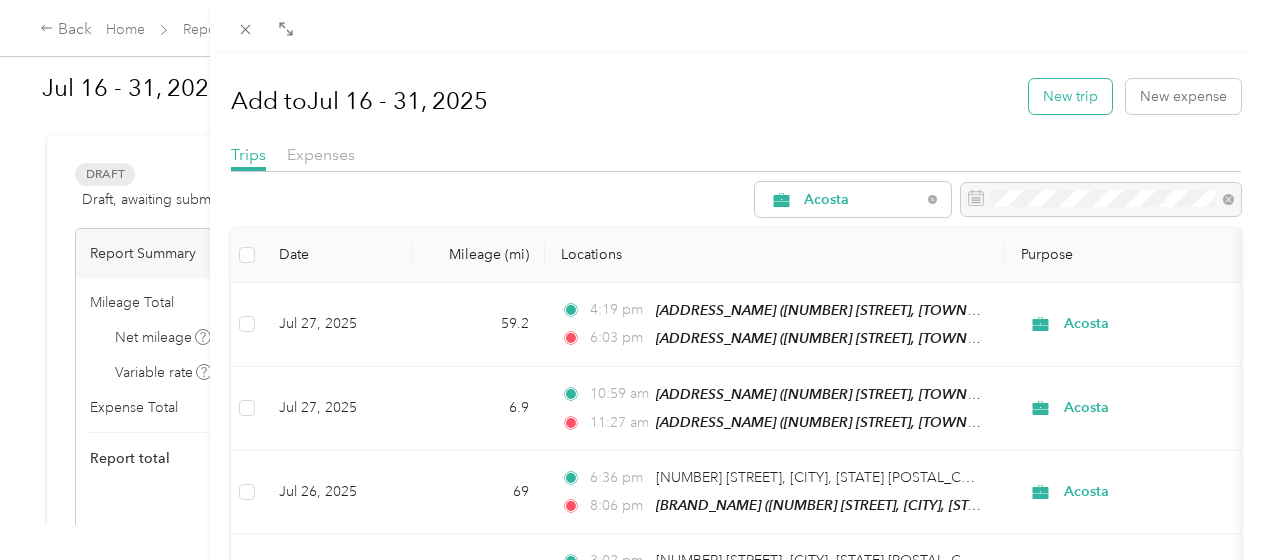 click on "New trip" at bounding box center [1070, 96] 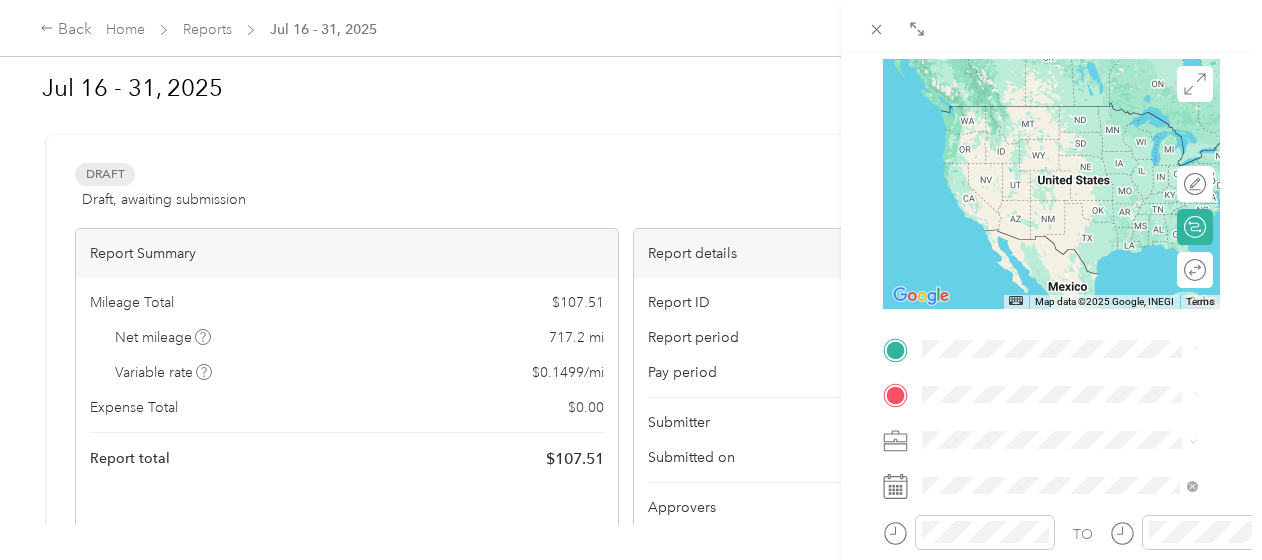 scroll, scrollTop: 184, scrollLeft: 0, axis: vertical 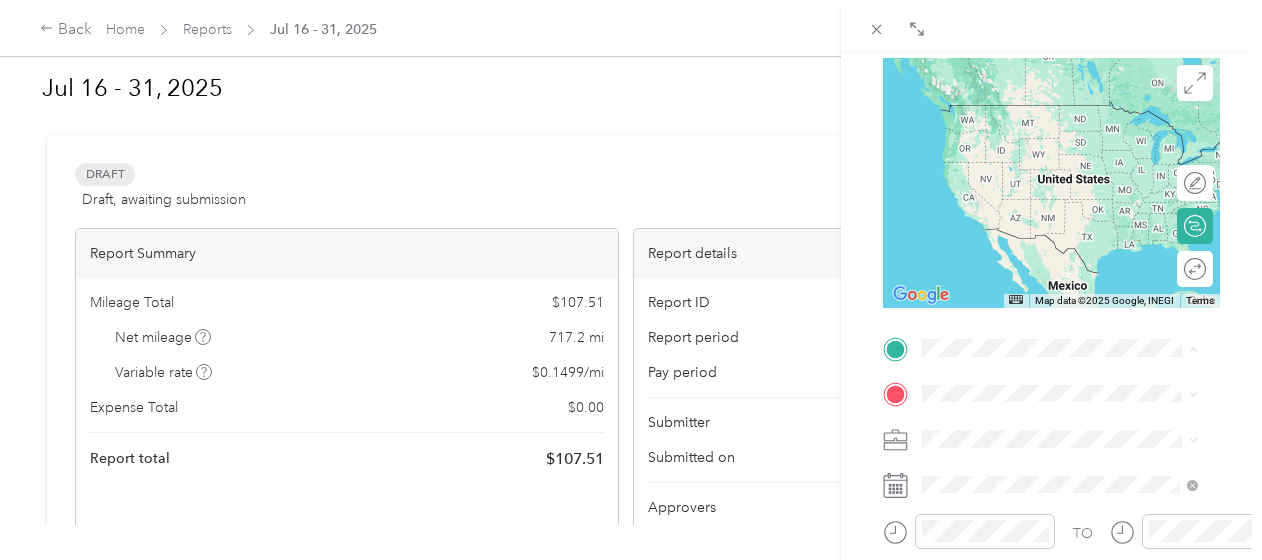 click on "[NUMBER] [STREET], [TOWNSHIP], [STATE], [COUNTRY]" at bounding box center (1070, 145) 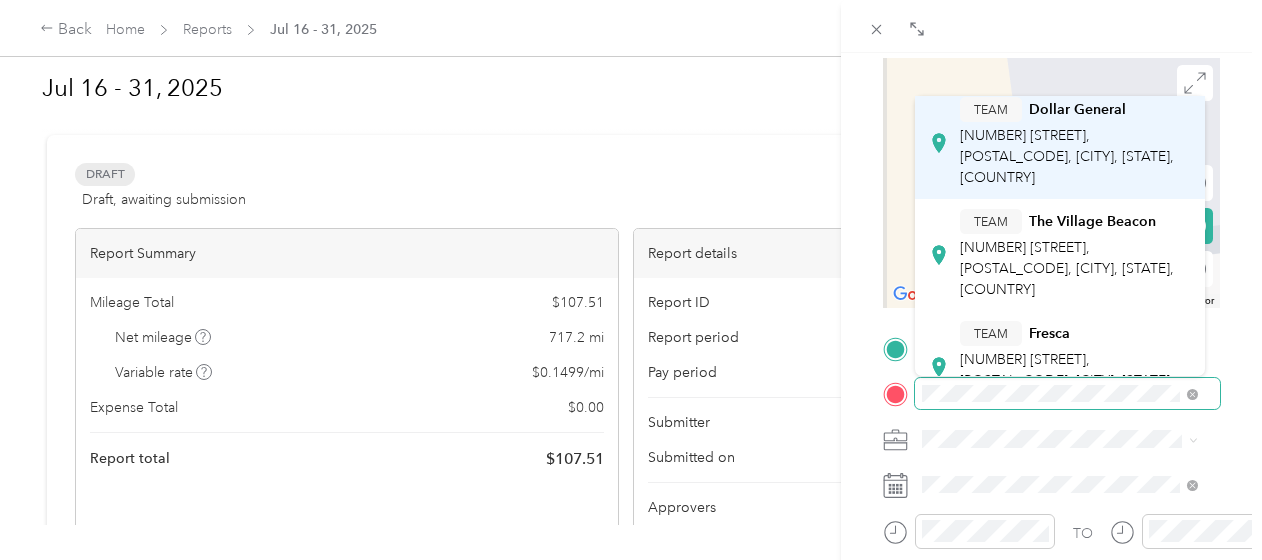 scroll, scrollTop: 210, scrollLeft: 0, axis: vertical 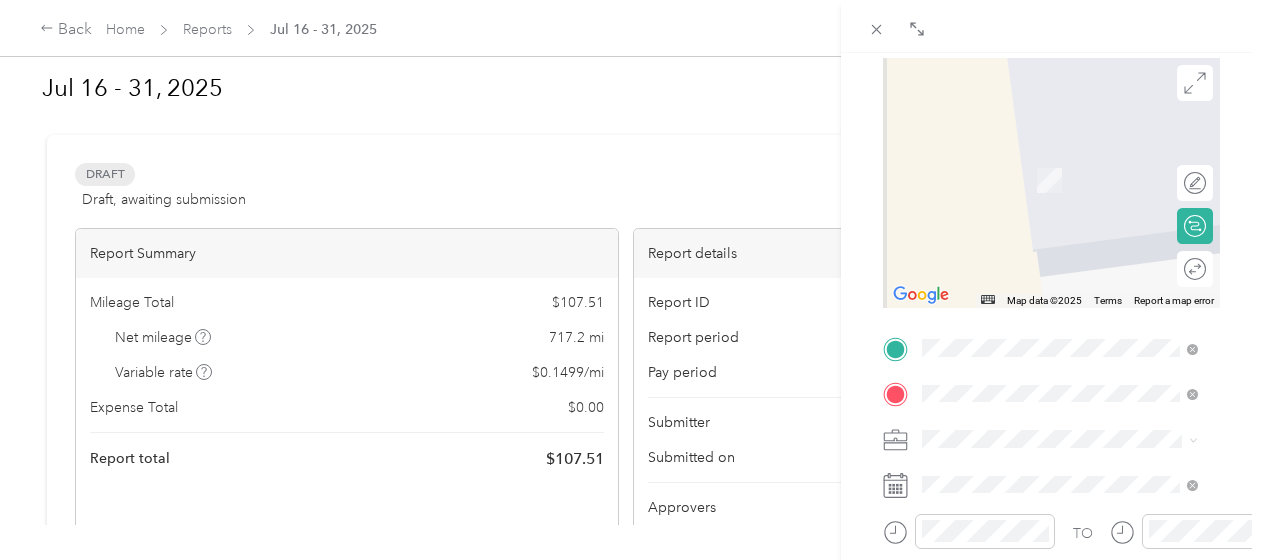 click on "TEAM [BRAND_NAME] [NUMBER] [STREET], [POSTAL_CODE], [CITY], [STATE], [COUNTRY]" at bounding box center [1059, 260] 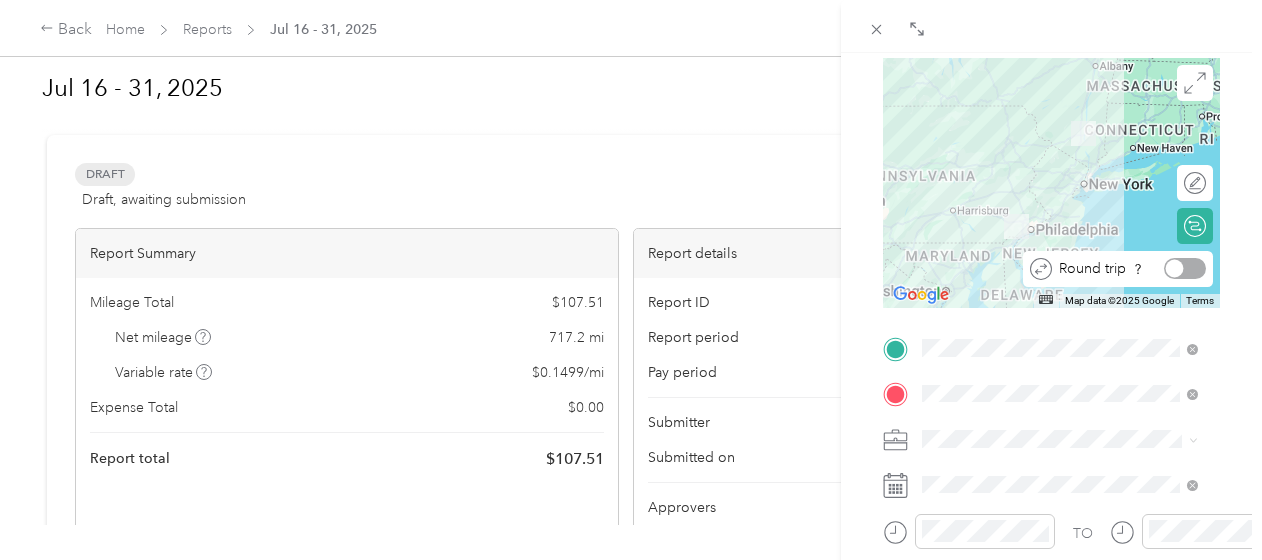 click at bounding box center (1185, 268) 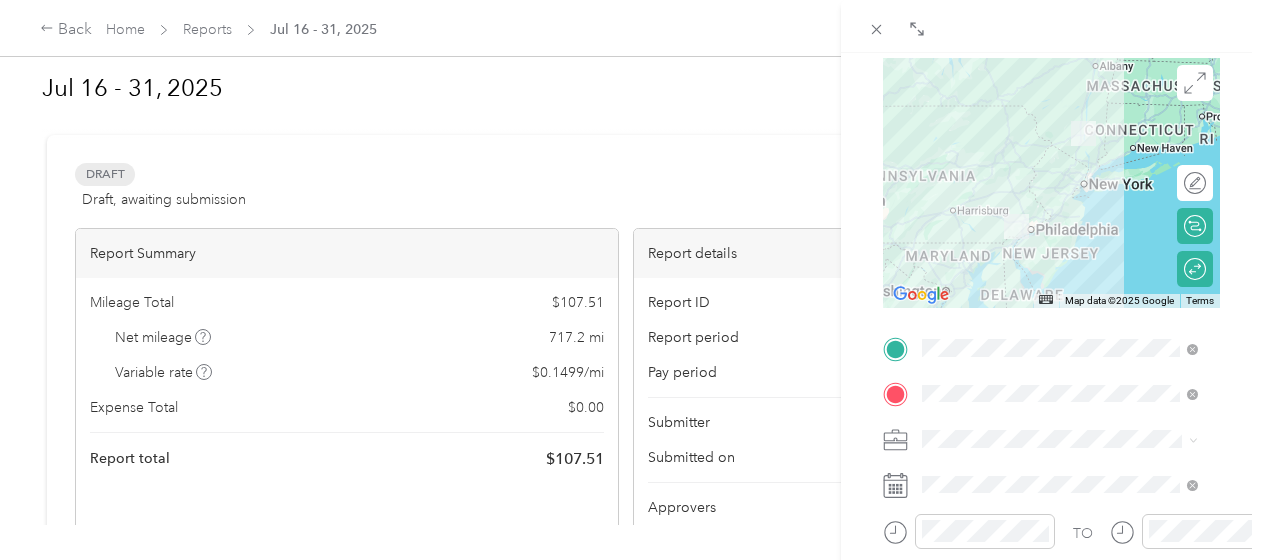 click on "TO Add photo" at bounding box center (1051, 573) 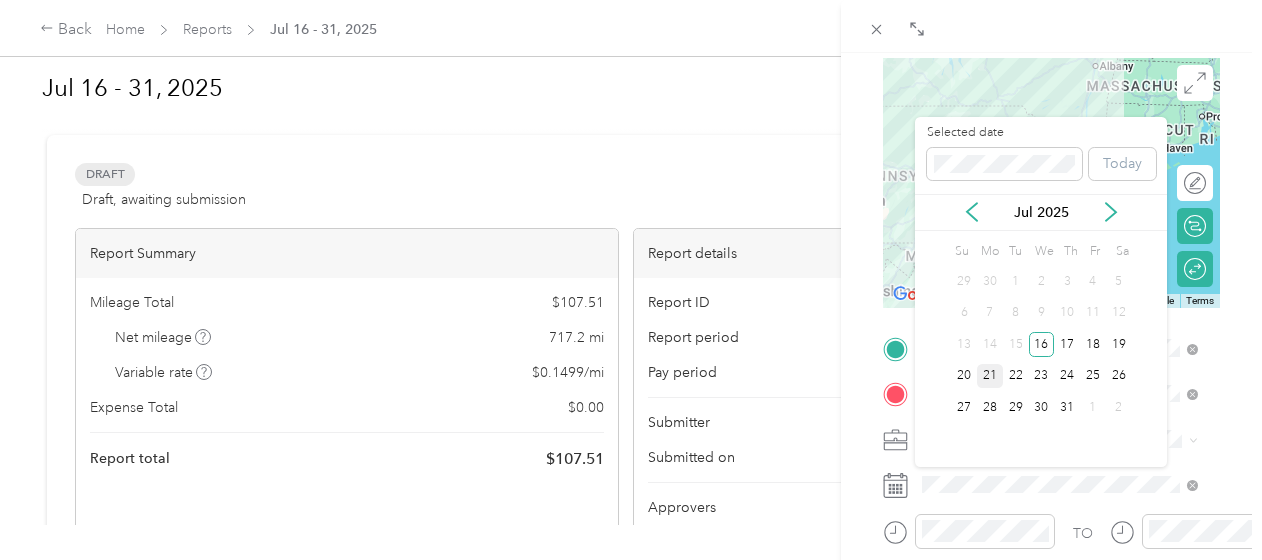click on "21" at bounding box center (990, 376) 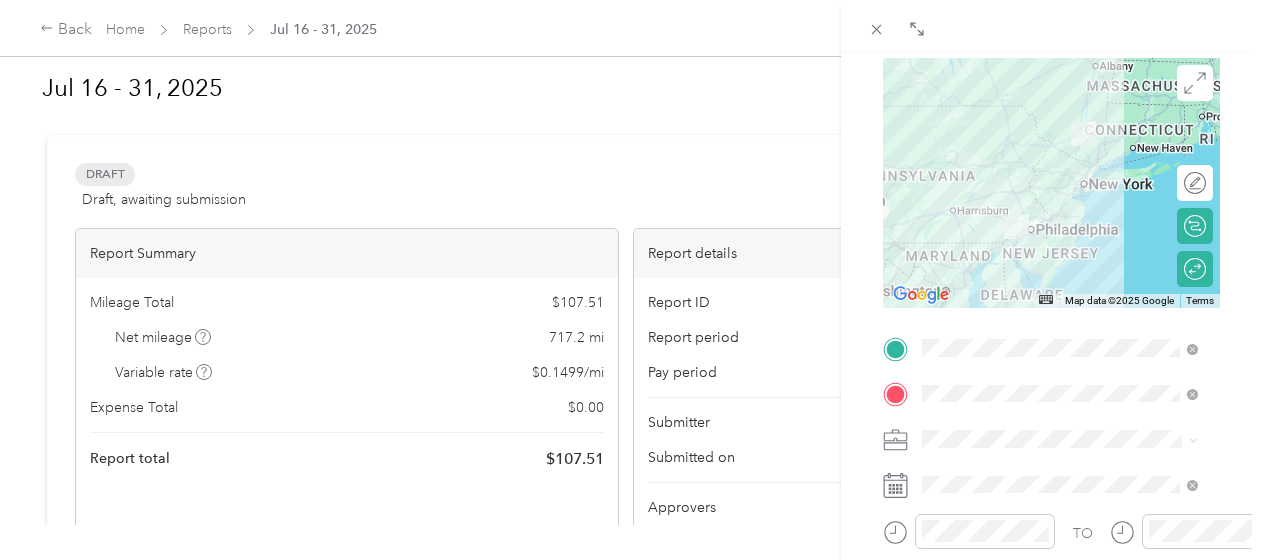 click on "Back Home Reports [MONTH] [DAY] - [MONTH] [DAY], [YEAR] [MONTH] [DAY] - [MONTH] [DAY], [YEAR] Submit Add to report Draft Draft, awaiting submission View  activity & comments Report Summary Mileage Total $[PRICE] Net mileage   [MILEAGE]   mi Variable rate   $[PRICE] / mi Expense Total $[PRICE] Report total $[PRICE] Report details Report ID [REPORT_ID] Report period [MONTH] [DAY] - [MONTH] [DAY], [YEAR] Pay period shown after submission Submitter [LAST_NAME] [LAST_NAME] Submitted on - Approvers shown after submission Trips ([NUMBER]) Expense ([NUMBER]) Gross Miles Trip Date Value Location Track Method Purpose Notes Tags                     [MILEAGE] [MONTH]-[DAY]-[YEAR] $[CURRENCY][PRICE] [TIME] [ADDRESS_NAME] [TIME] [ADDRESS_NAME] Manual [LAST_NAME] - [MILEAGE] [MONTH]-[DAY]-[YEAR] $[CURRENCY][PRICE] [TIME] [ADDRESS_NAME] [TIME] [ADDRESS_NAME] Manual [LAST_NAME] - [MILEAGE] [MONTH]-[DAY]-[YEAR] $[CURRENCY][PRICE] [TIME] [ADDRESS_NAME] [TIME] [ADDRESS_NAME] Manual [LAST_NAME] - Showing  [NUMBER]  total trips Activity and Comments   Drag to resize Click to close BACK New Trip Save Miles ← Move left → Move right ↑ Move up ↓ Move down + Zoom in - Zoom out Home Jump left by 75%" at bounding box center [626, 280] 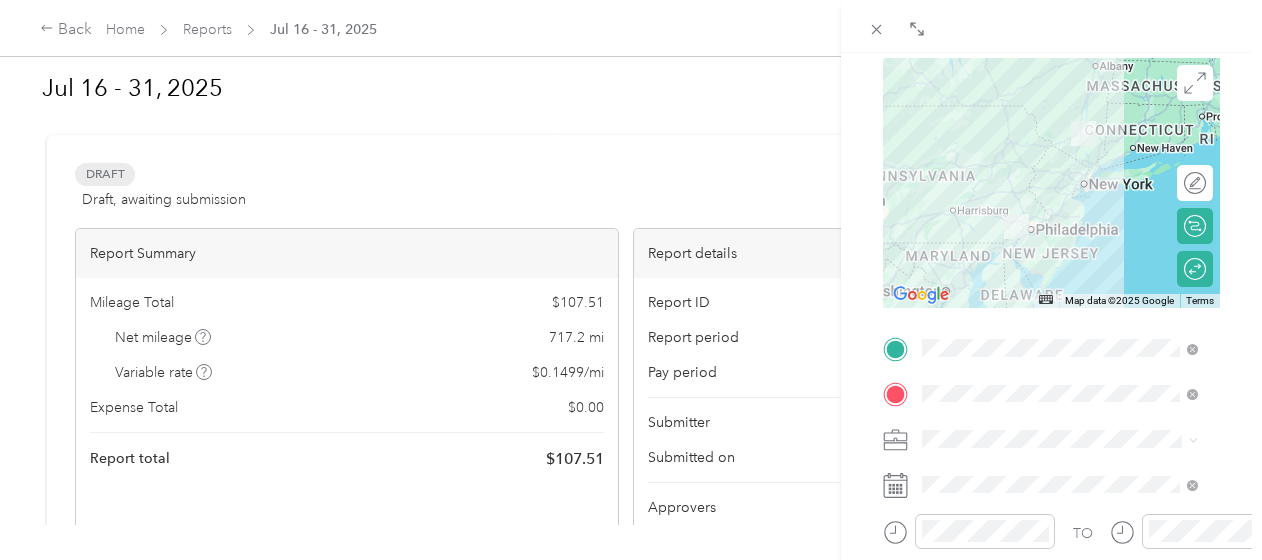 click on "BACK New Trip Save This trip cannot be edited because it is either under review, approved, or paid. Contact your Team Manager to edit it. Miles ← Move left → Move right ↑ Move up ↓ Move down + Zoom in - Zoom out Home Jump left by 75% End Jump right by 75% Page Up Jump up by 75% Page Down Jump down by 75% Map Data Map data ©[YEAR] Google Map data ©[YEAR] Google [NUMBER] km  Click to toggle between metric and imperial units Terms Report a map error Edit route Calculate route Round trip TO Add photo" at bounding box center (631, 280) 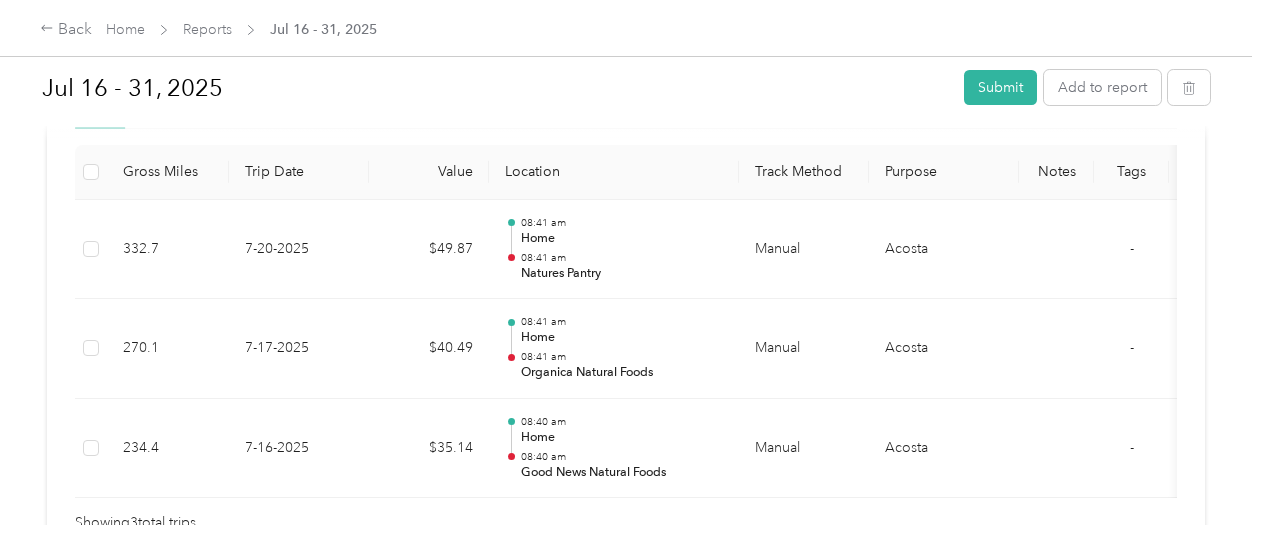 scroll, scrollTop: 509, scrollLeft: 0, axis: vertical 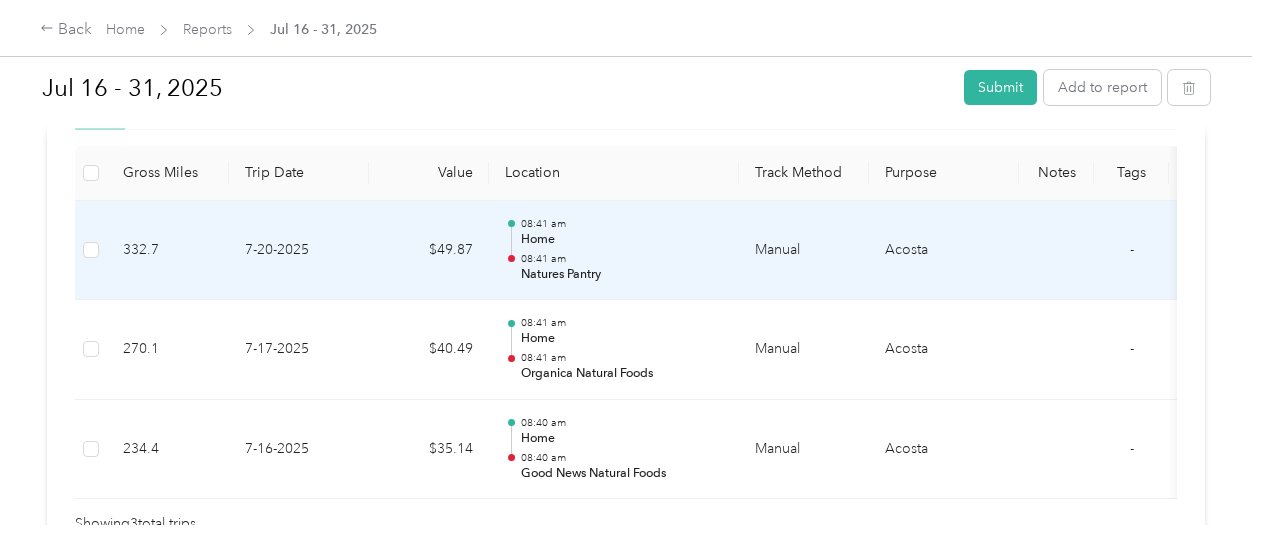 click on "$49.87" at bounding box center [429, 251] 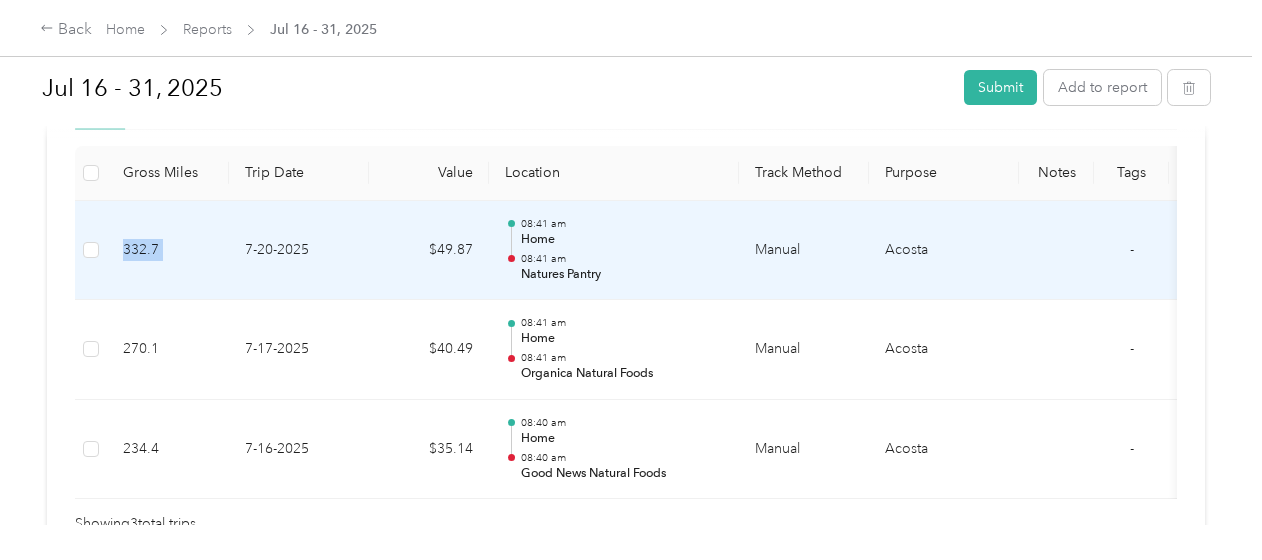 click on "332.7" at bounding box center [168, 251] 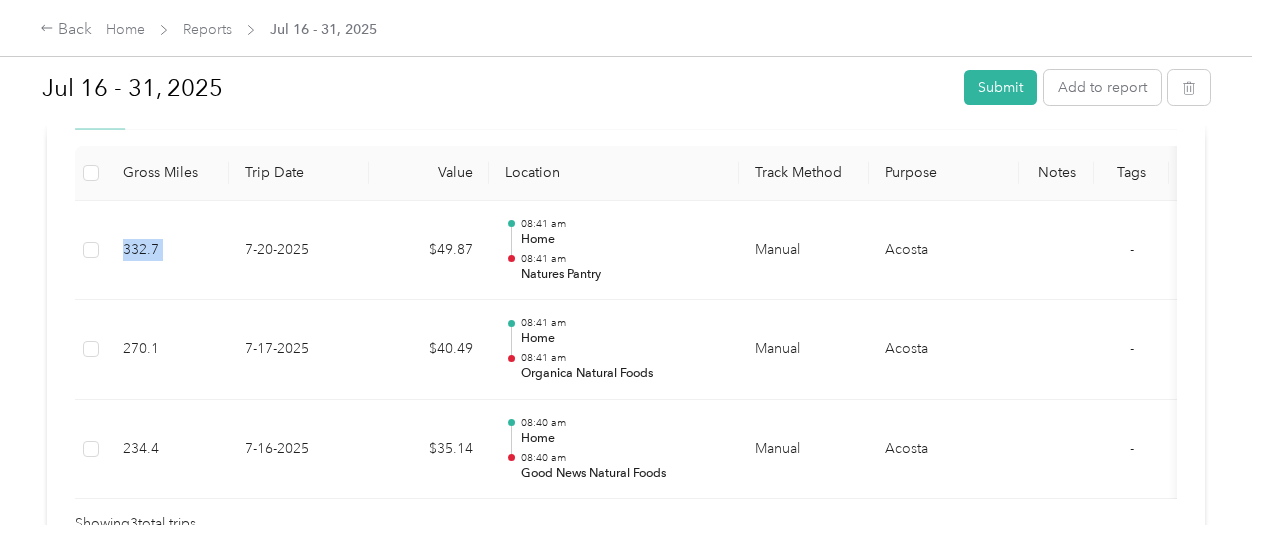 click on "332.7" at bounding box center [168, 251] 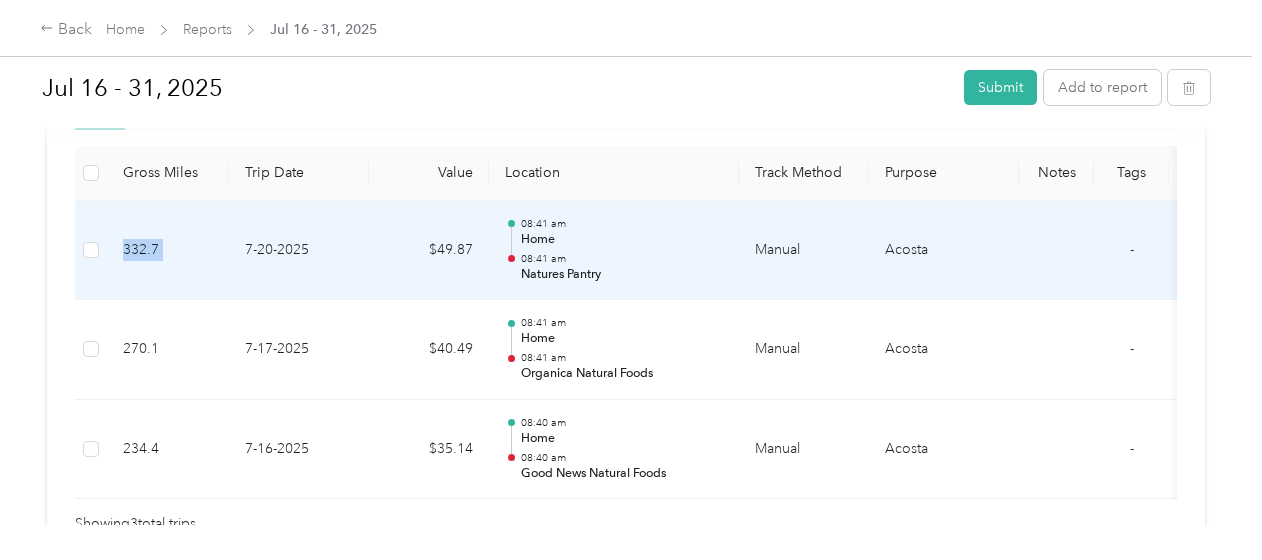 click on "332.7" at bounding box center (168, 251) 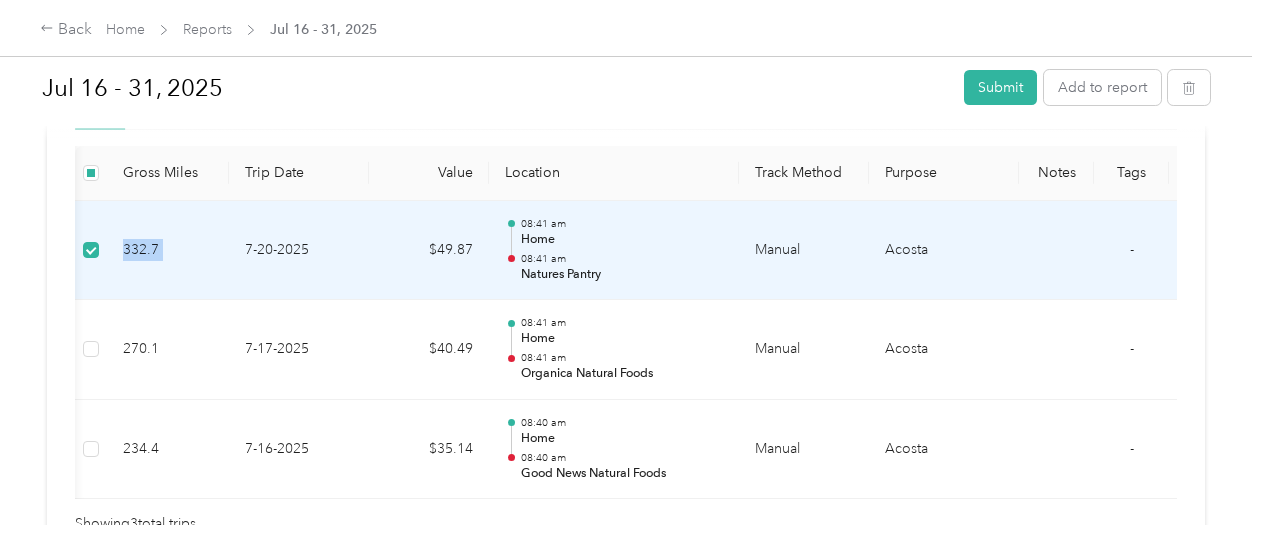 scroll, scrollTop: 0, scrollLeft: 72, axis: horizontal 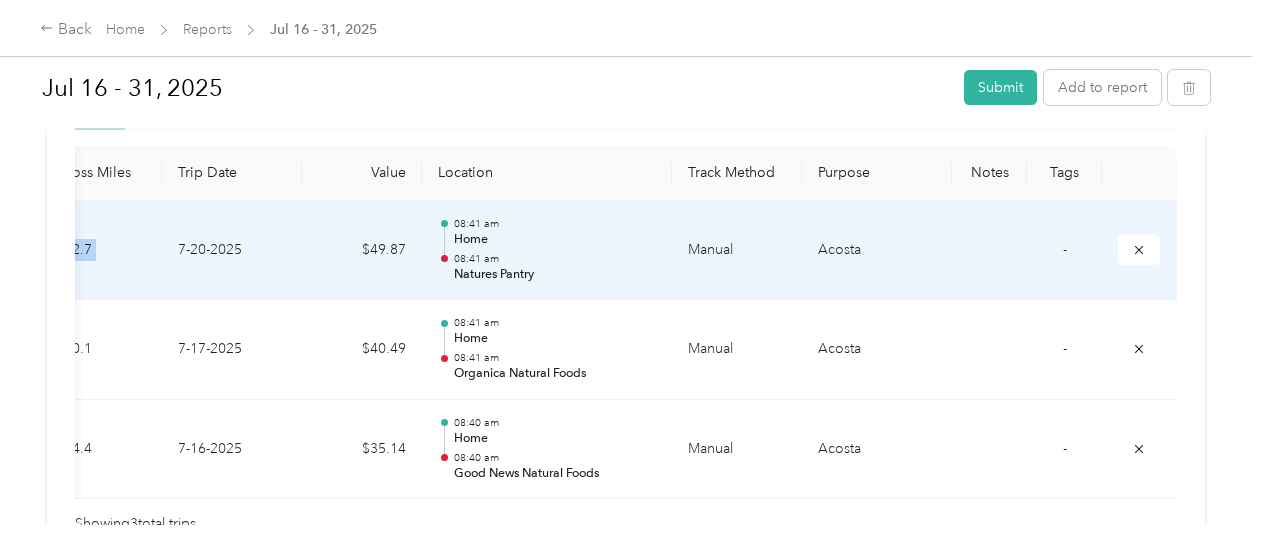 click 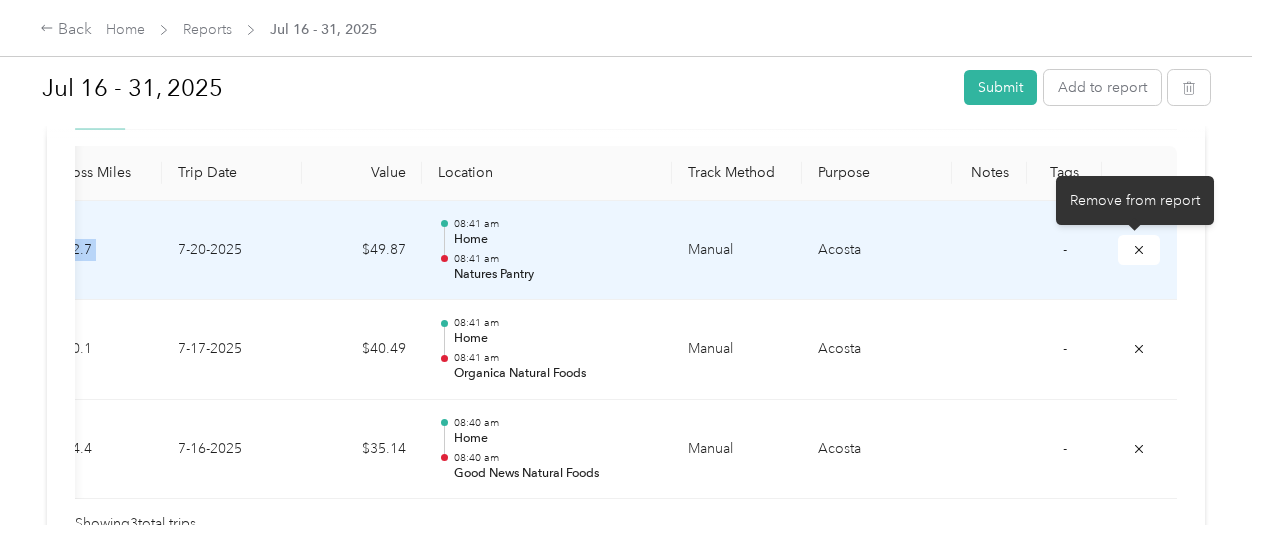 click 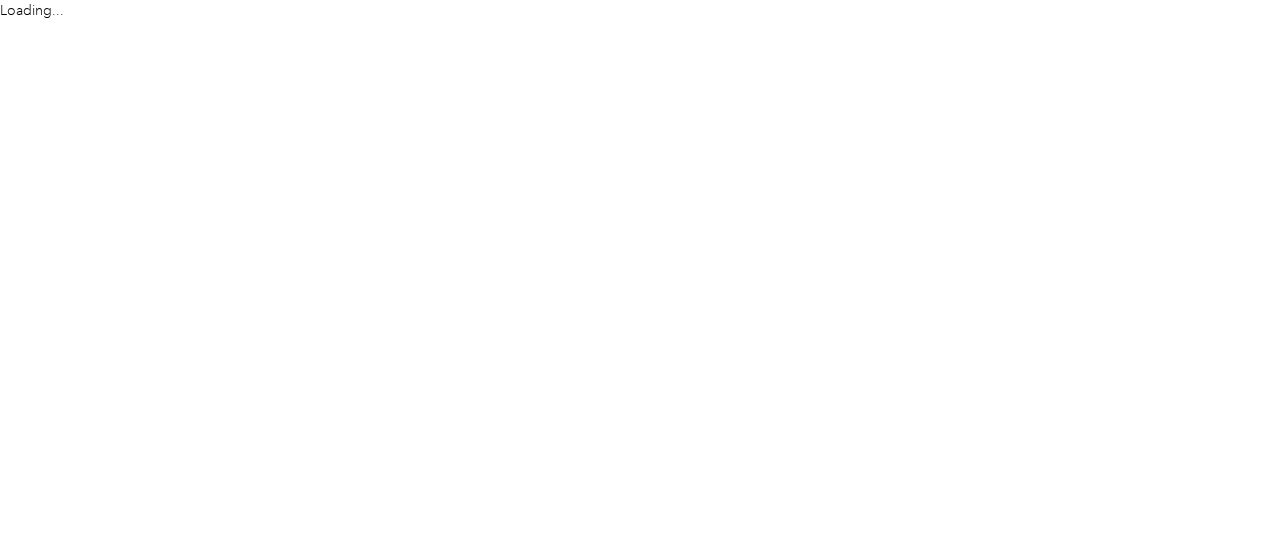 scroll, scrollTop: 0, scrollLeft: 0, axis: both 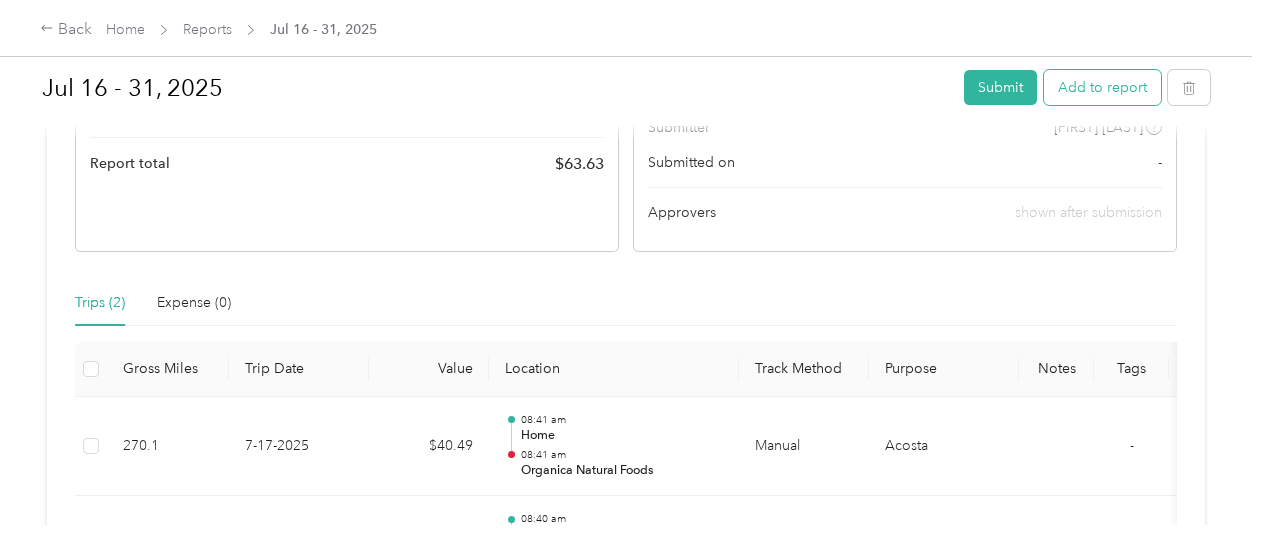 click on "Add to report" at bounding box center [1102, 87] 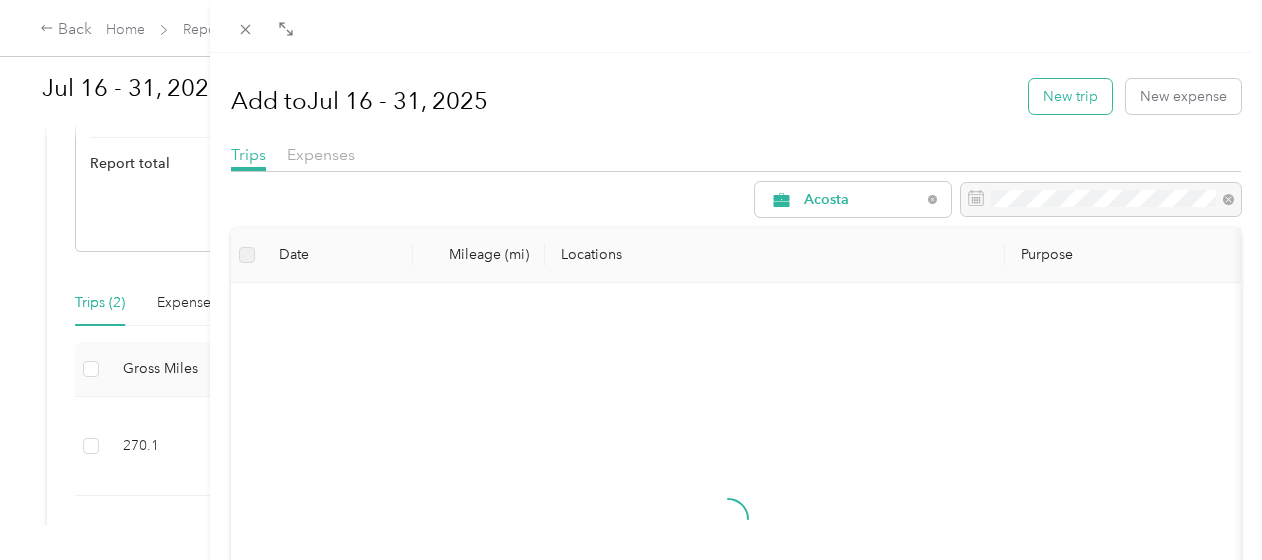 click on "New trip" at bounding box center (1070, 96) 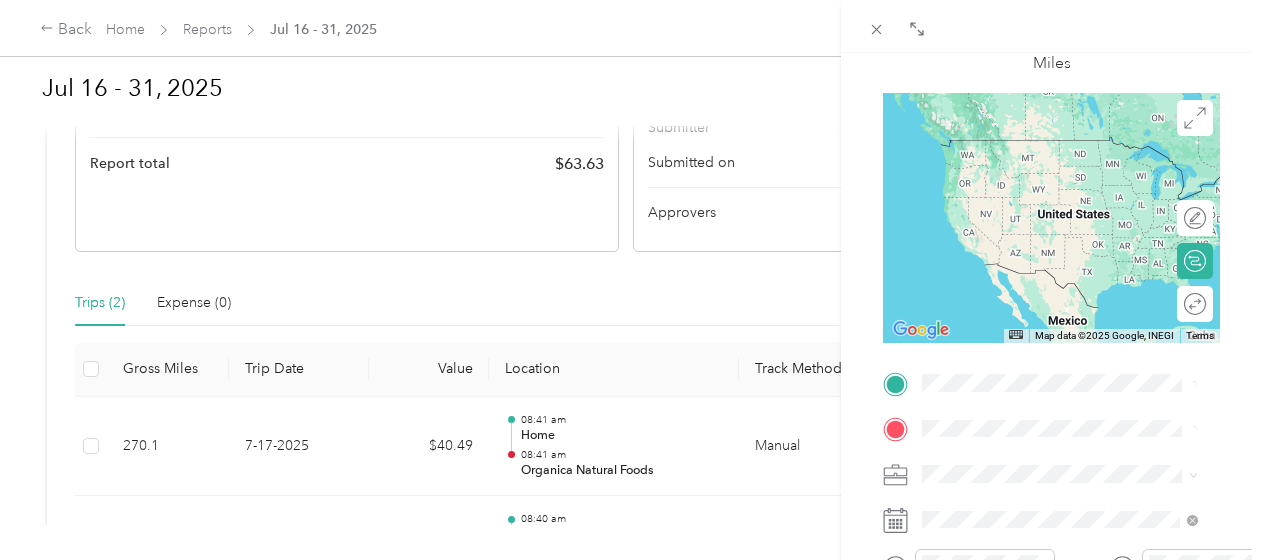 scroll, scrollTop: 163, scrollLeft: 0, axis: vertical 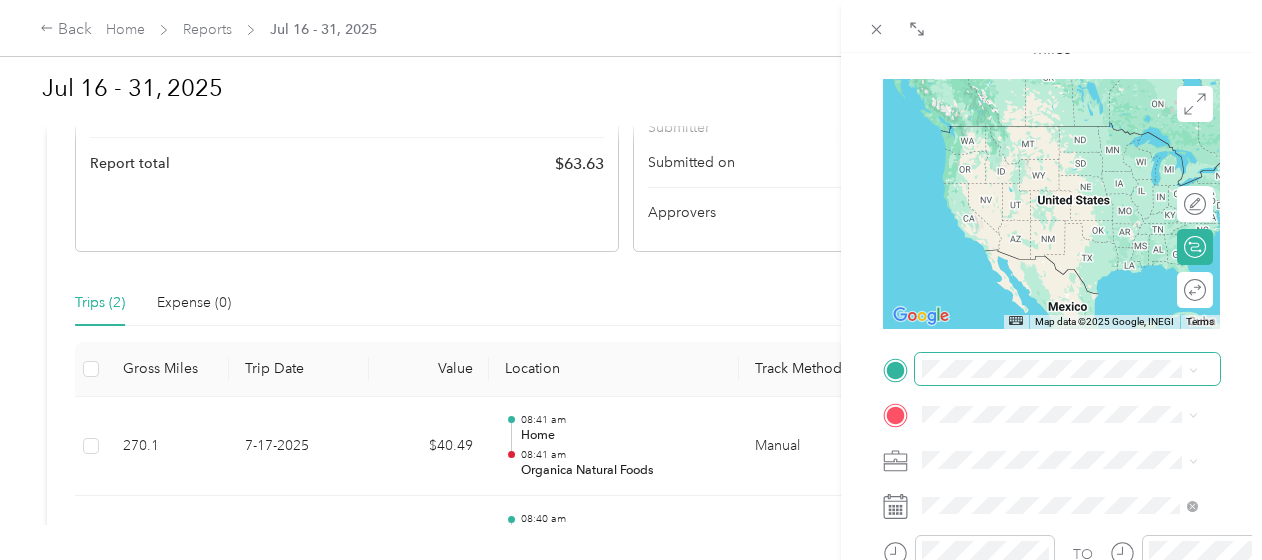 click at bounding box center (1067, 369) 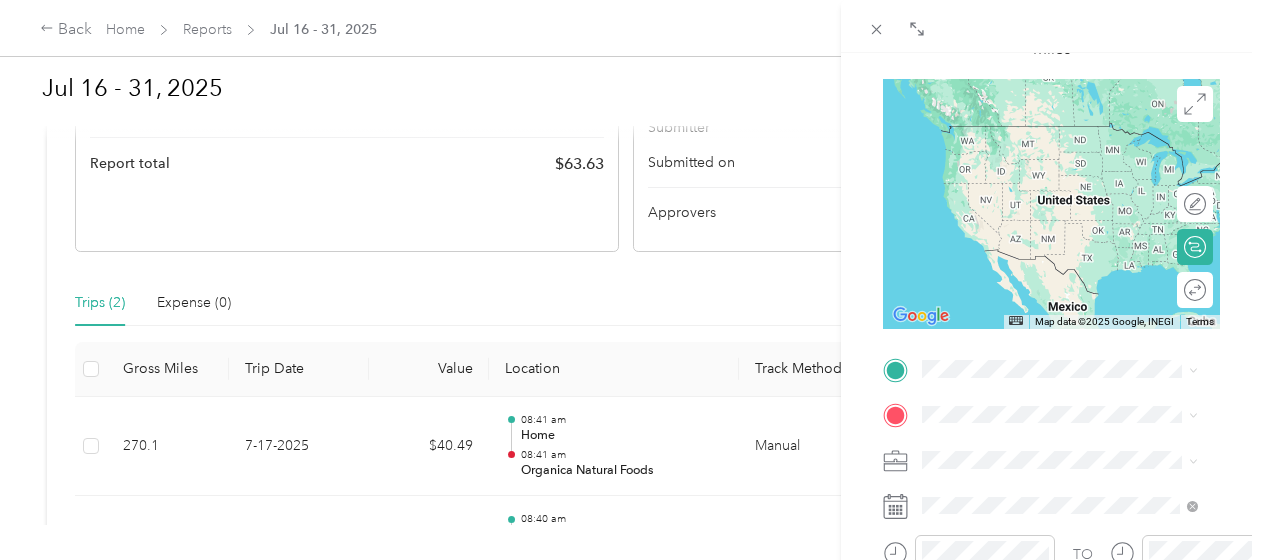 click on "[NUMBER] [STREET], [TOWNSHIP], [STATE], [COUNTRY]" at bounding box center (1070, 165) 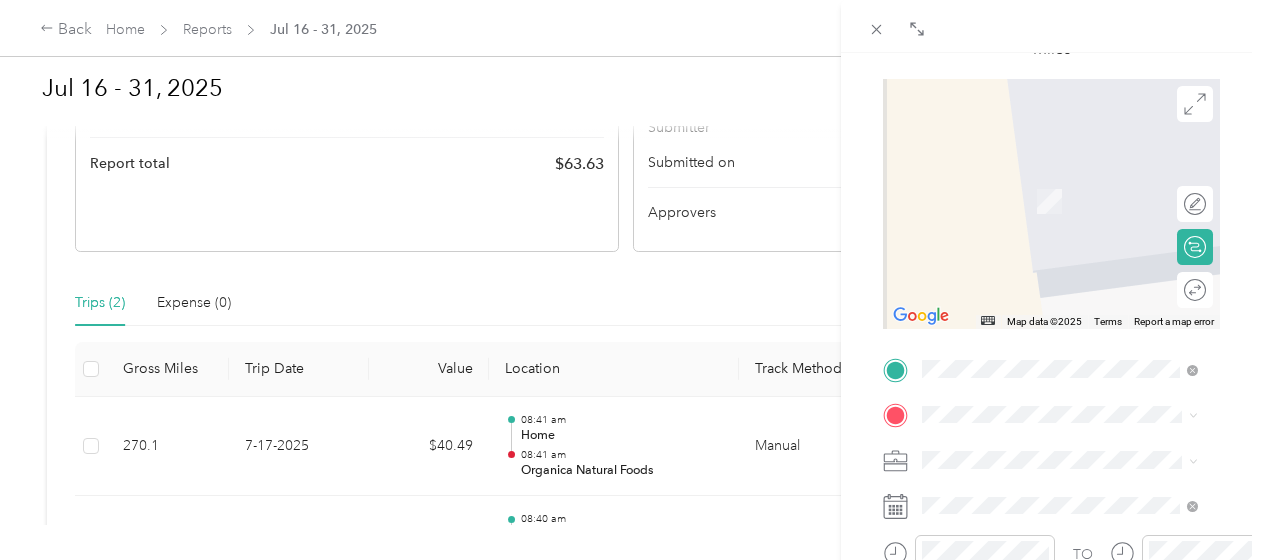 click on "TO Add photo" at bounding box center [1051, 594] 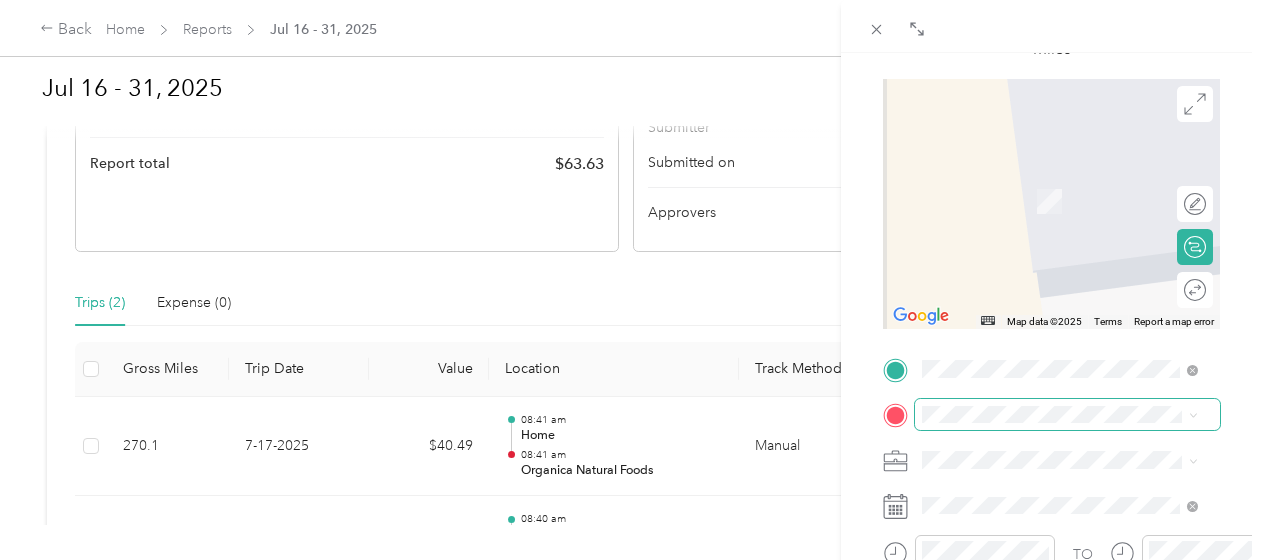 click at bounding box center [1067, 415] 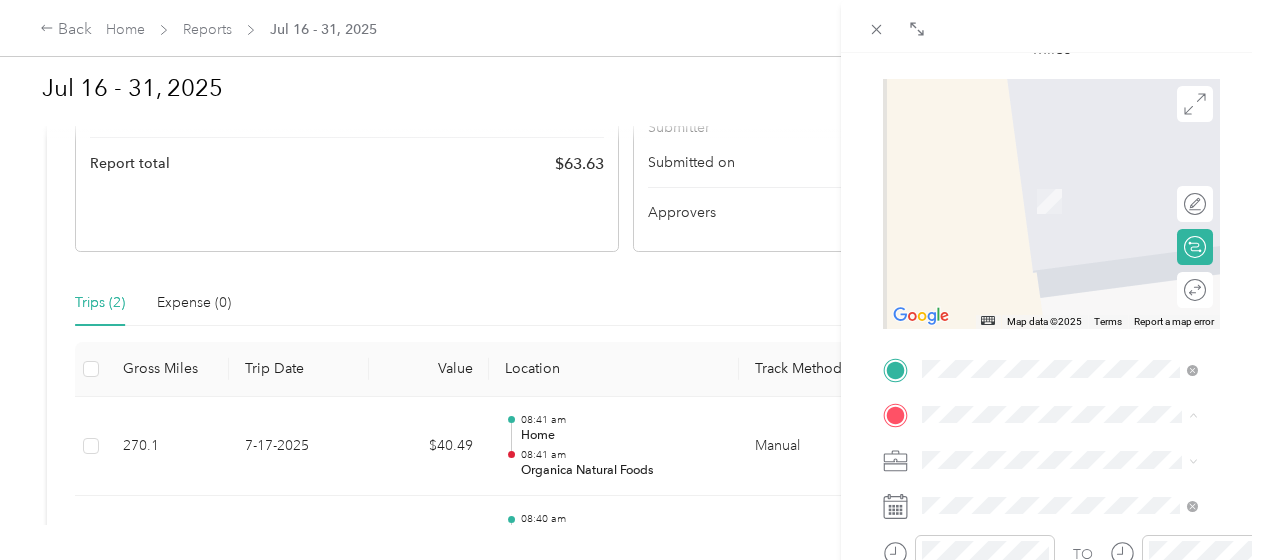 click on "BACK New Trip Save This trip cannot be edited because it is either under review, approved, or paid. Contact your Team Manager to edit it. Miles ← Move left → Move right ↑ Move up ↓ Move down + Zoom in - Zoom out Home Jump left by 75% End Jump right by 75% Page Up Jump up by 75% Page Down Jump down by 75% Map Data Map data ©2025 Map data ©2025 2 m  Click to toggle between metric and imperial units Terms Report a map error Edit route Calculate route Round trip TO Add photo" at bounding box center (1051, 333) 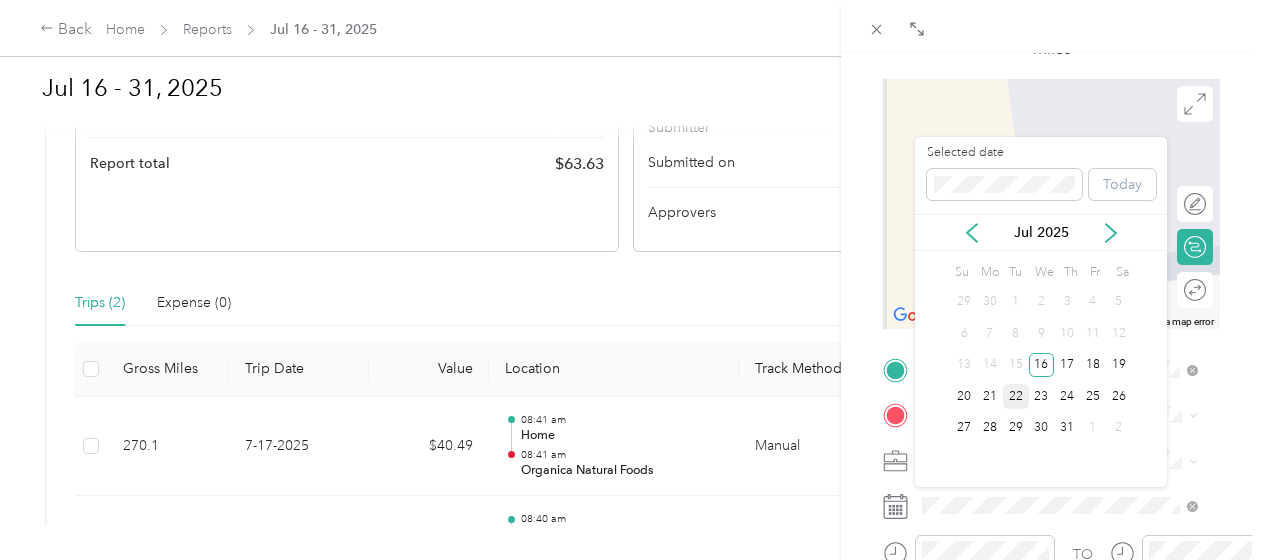 click on "22" at bounding box center (1016, 396) 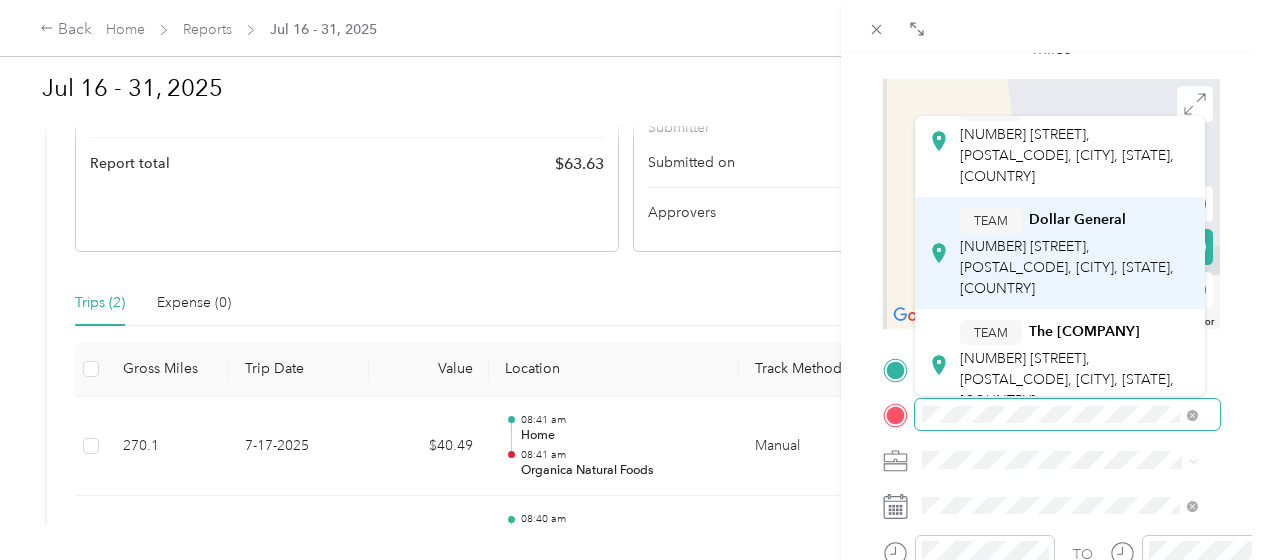 scroll, scrollTop: 6, scrollLeft: 0, axis: vertical 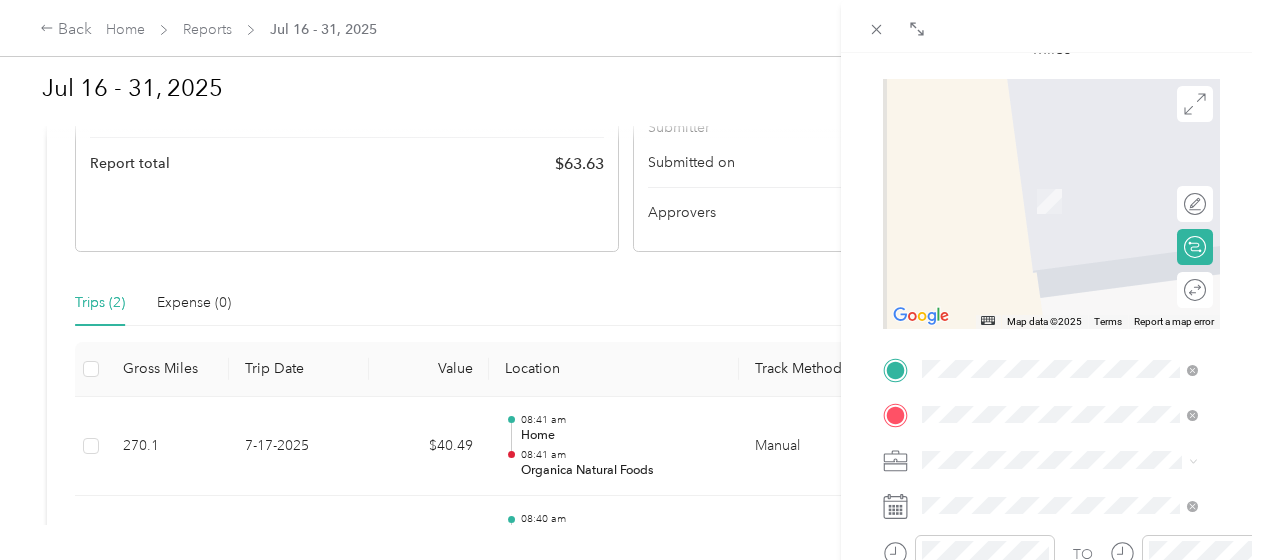 click on "TEAM Natures Pantry 1545 Route 52 Ste 20, 125241628, Fishkill, NY, USA" at bounding box center [1075, 353] 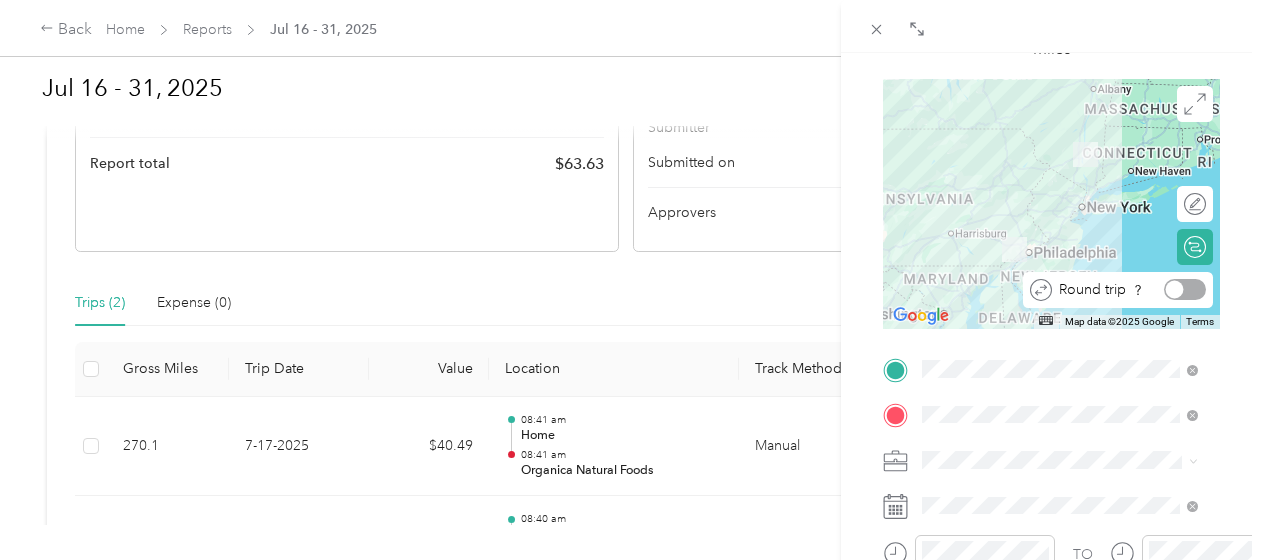 click at bounding box center [1175, 290] 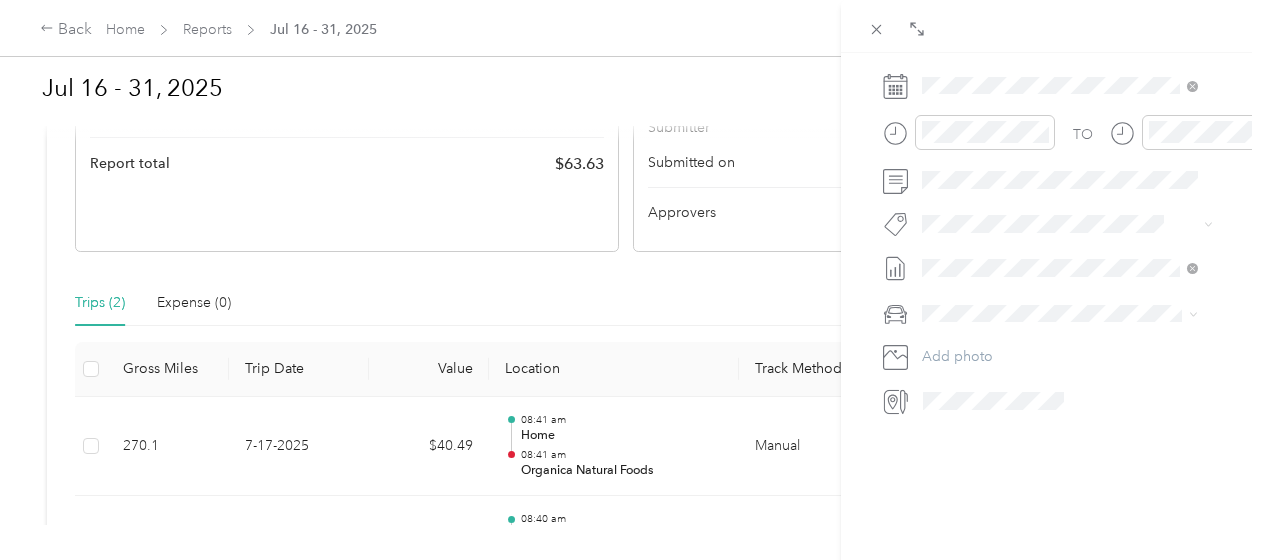 scroll, scrollTop: 0, scrollLeft: 0, axis: both 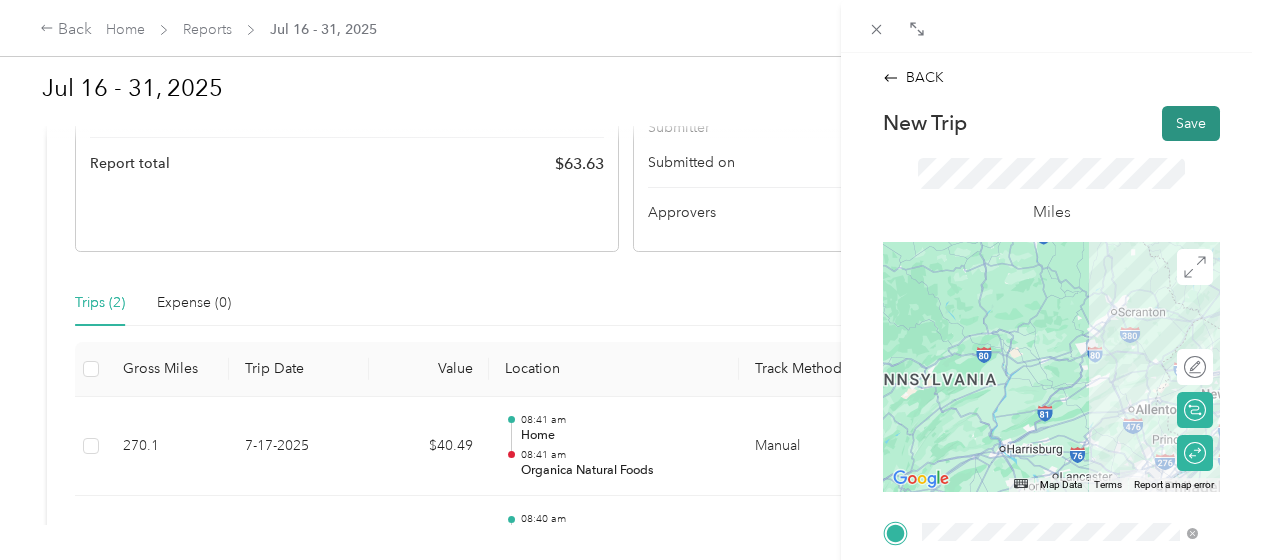 click on "Save" at bounding box center (1191, 123) 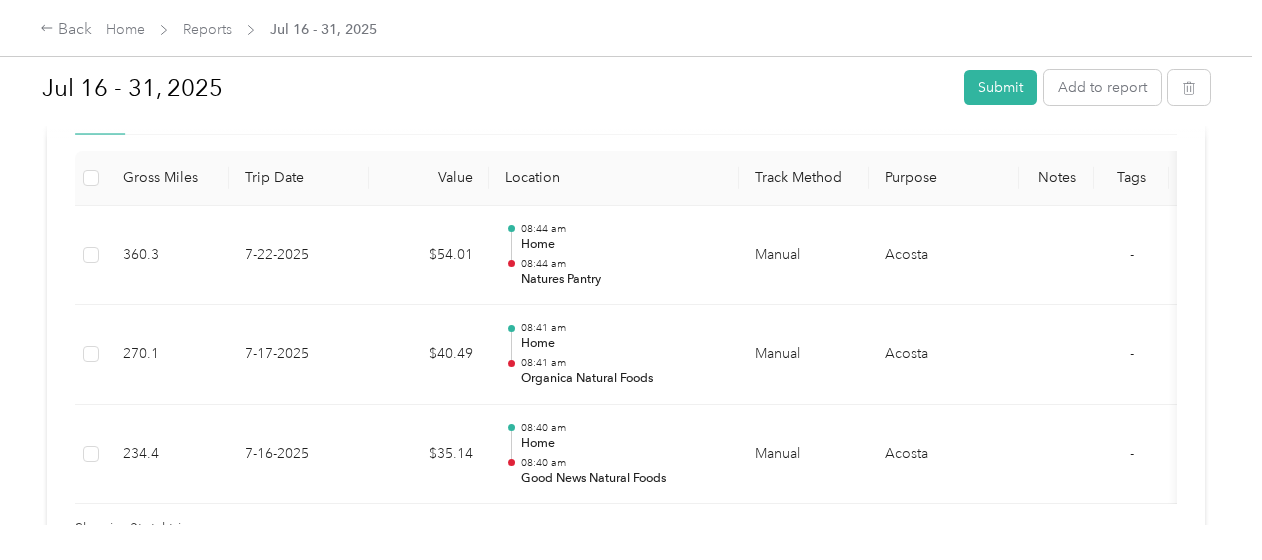 scroll, scrollTop: 500, scrollLeft: 0, axis: vertical 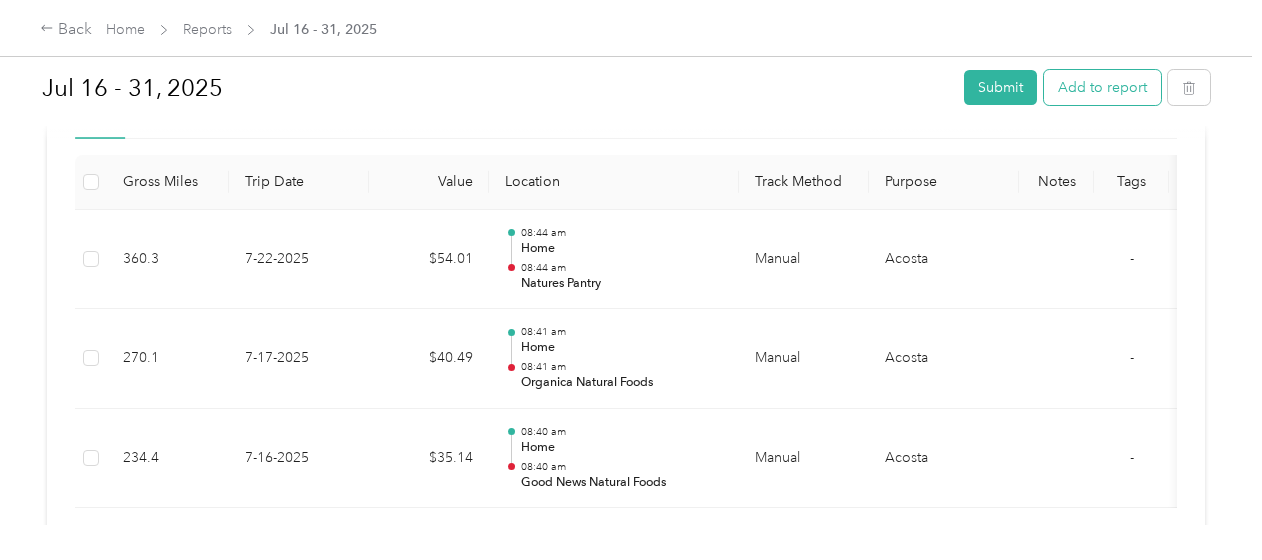 click on "Add to report" at bounding box center [1102, 87] 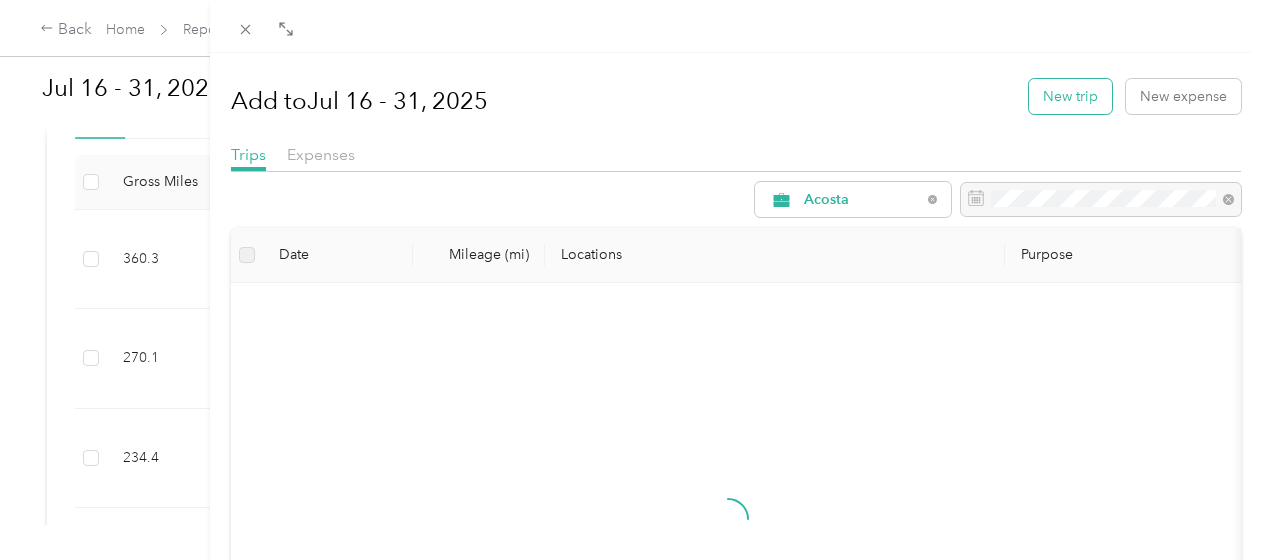 click on "New trip" at bounding box center (1070, 96) 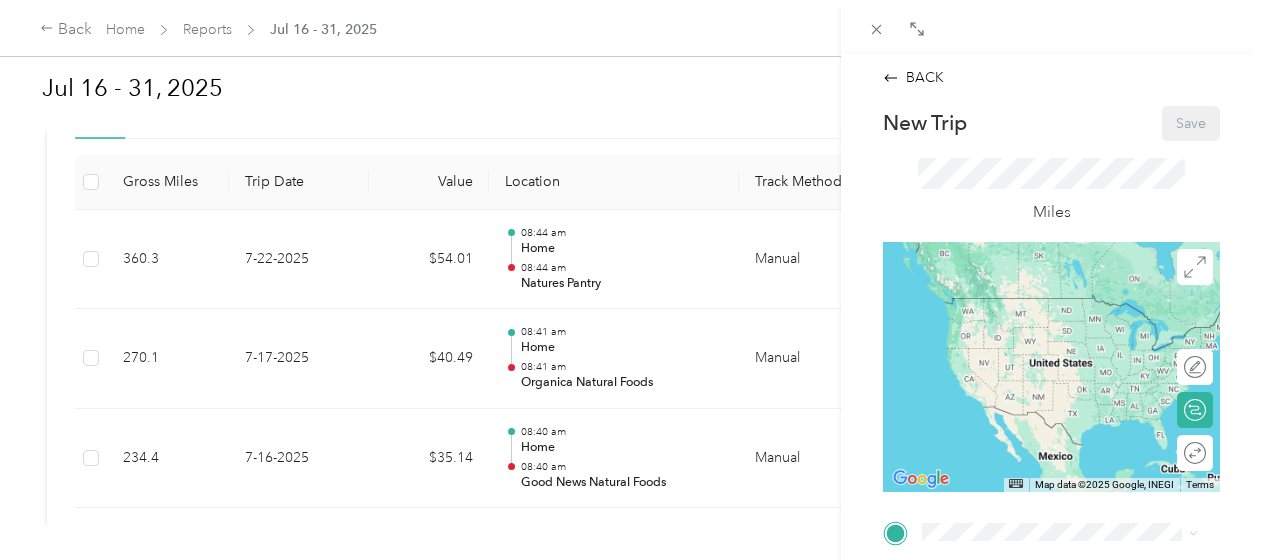 scroll, scrollTop: 263, scrollLeft: 0, axis: vertical 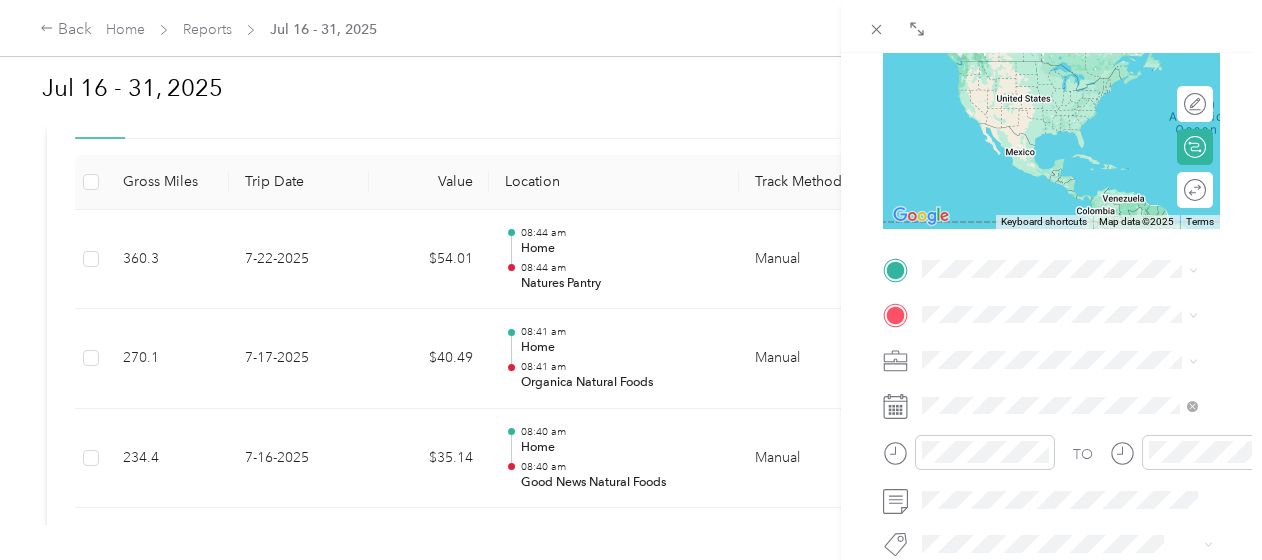 click on "[ADDRESS_NAME] [NUMBER] [STREET], [TOWNSHIP], [STATE], [COUNTRY]" at bounding box center (1075, 368) 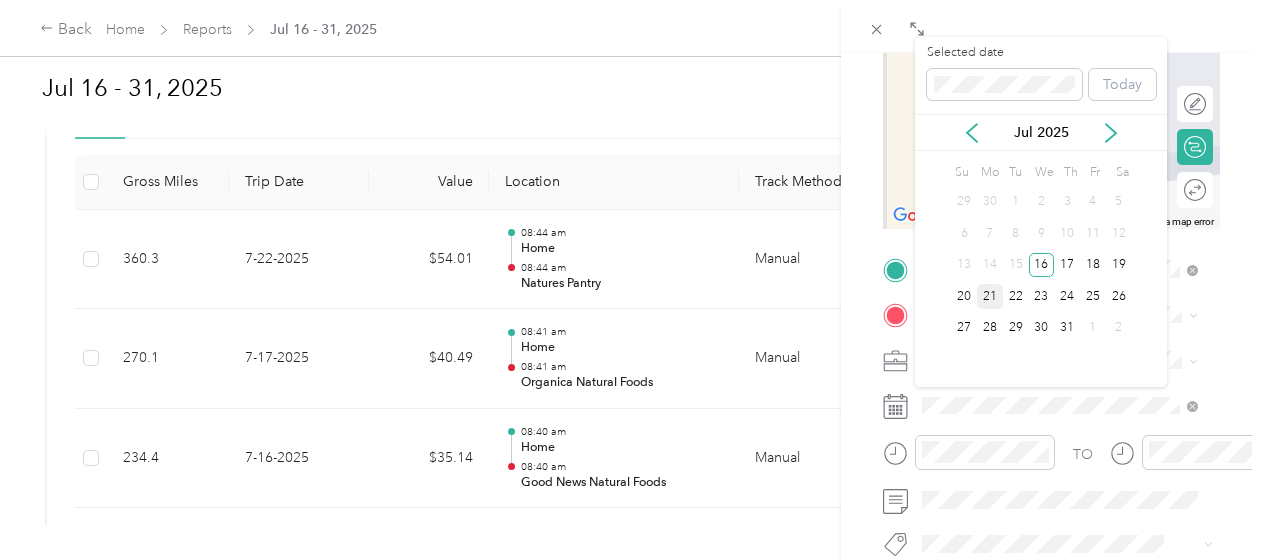 click on "21" at bounding box center [990, 296] 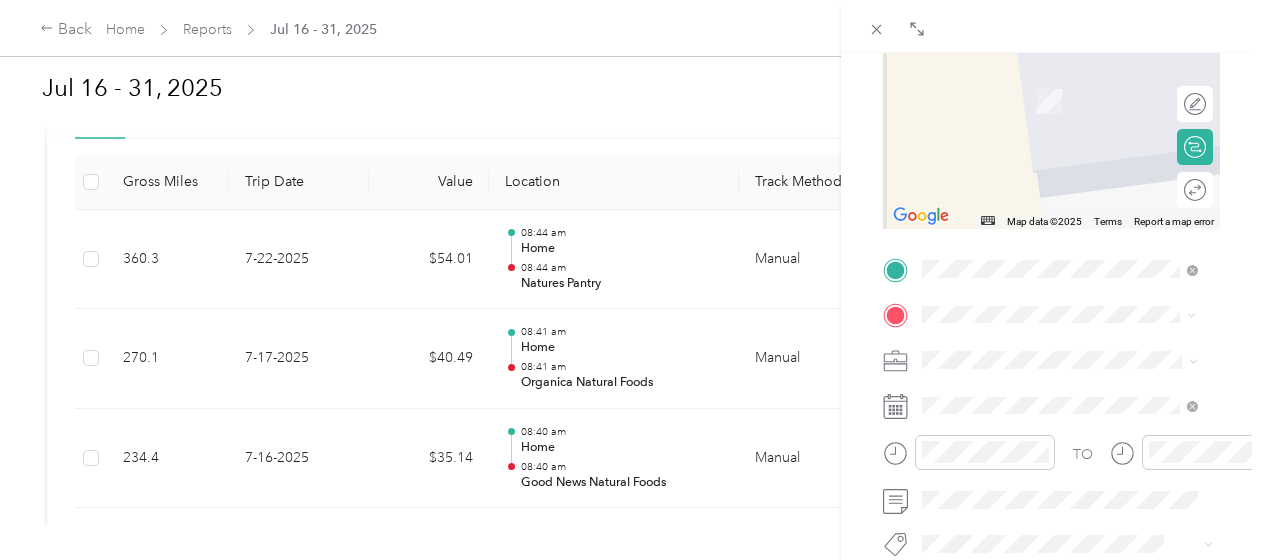 click on "Sunflower Natural Foods" at bounding box center [1110, 198] 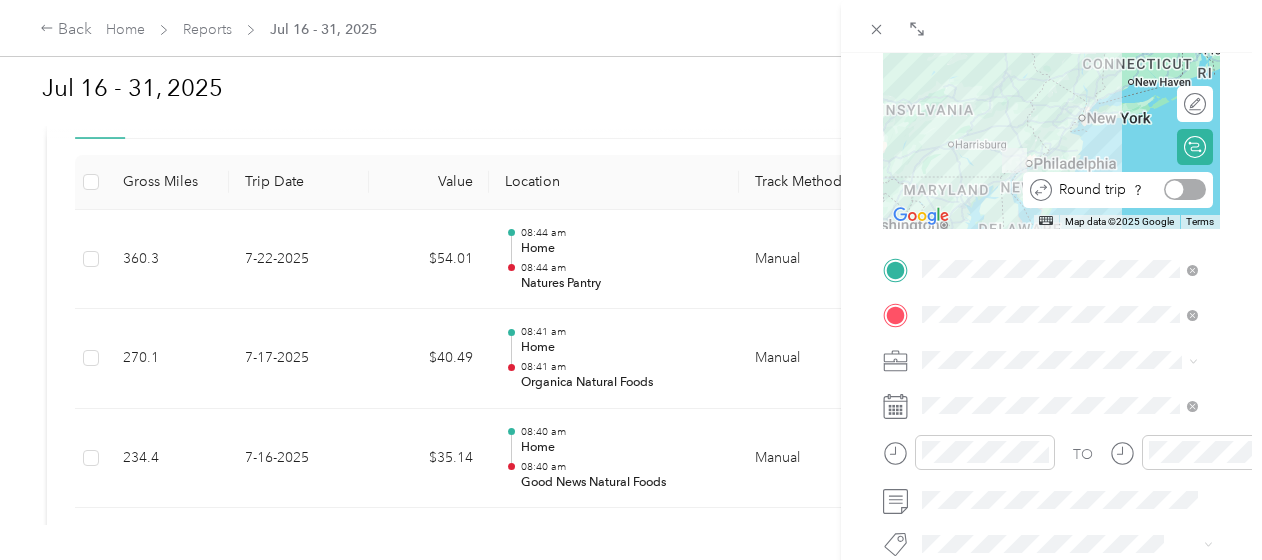 click at bounding box center (1185, 189) 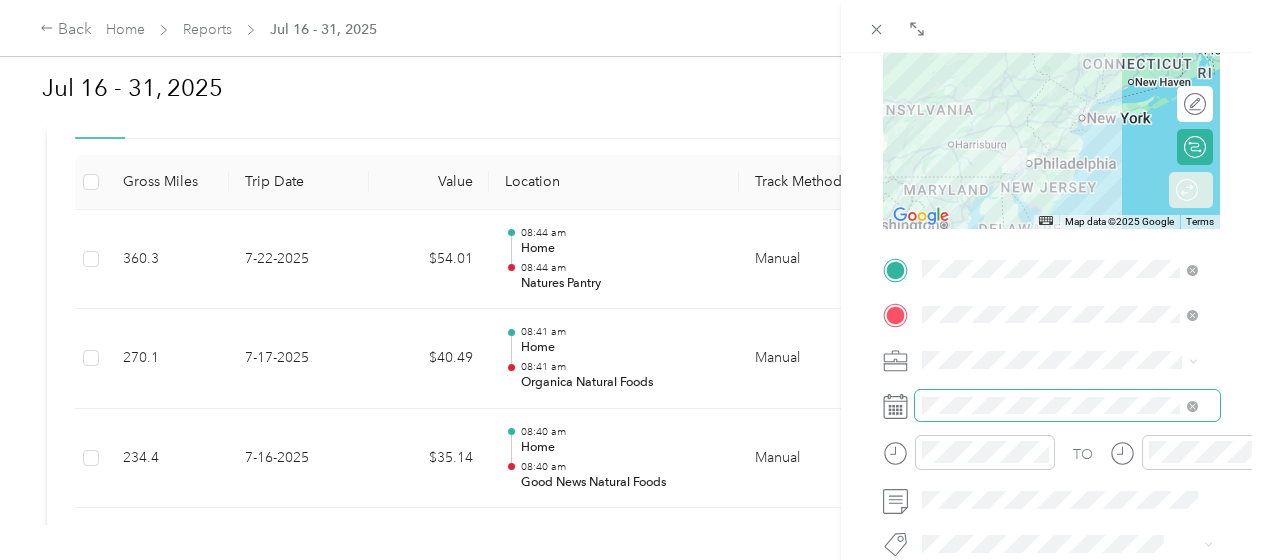 scroll, scrollTop: 0, scrollLeft: 0, axis: both 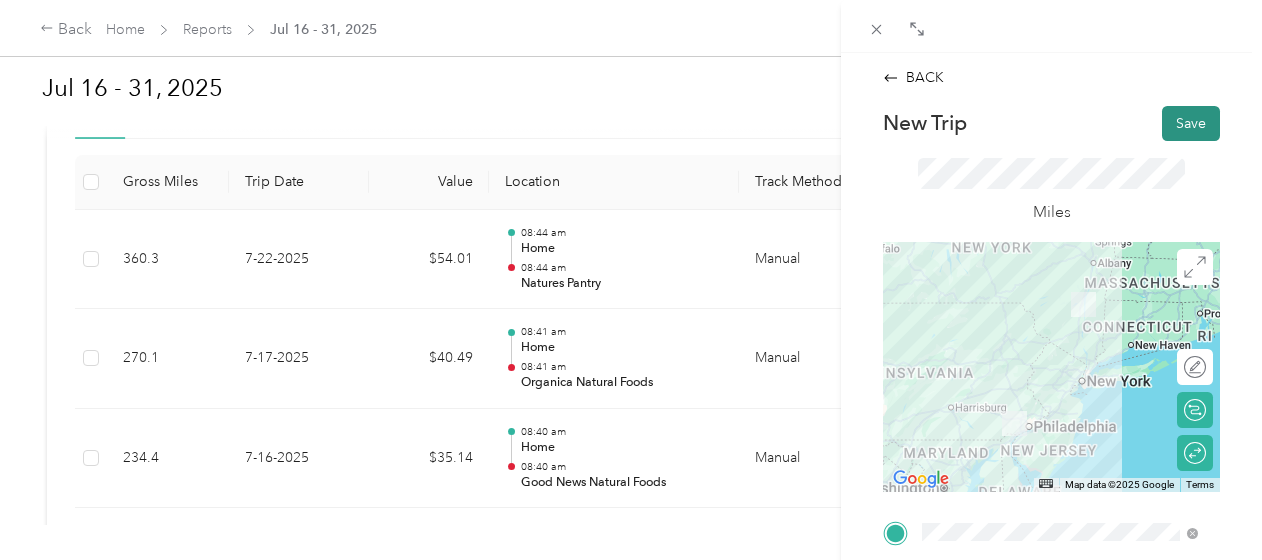 click on "Save" at bounding box center (1191, 123) 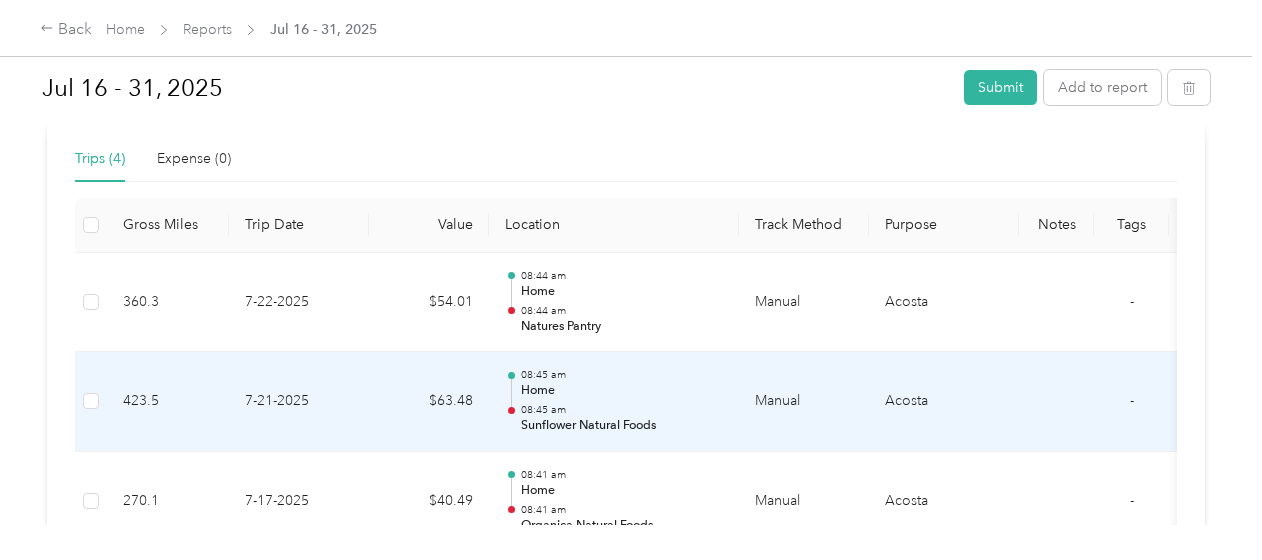 scroll, scrollTop: 458, scrollLeft: 0, axis: vertical 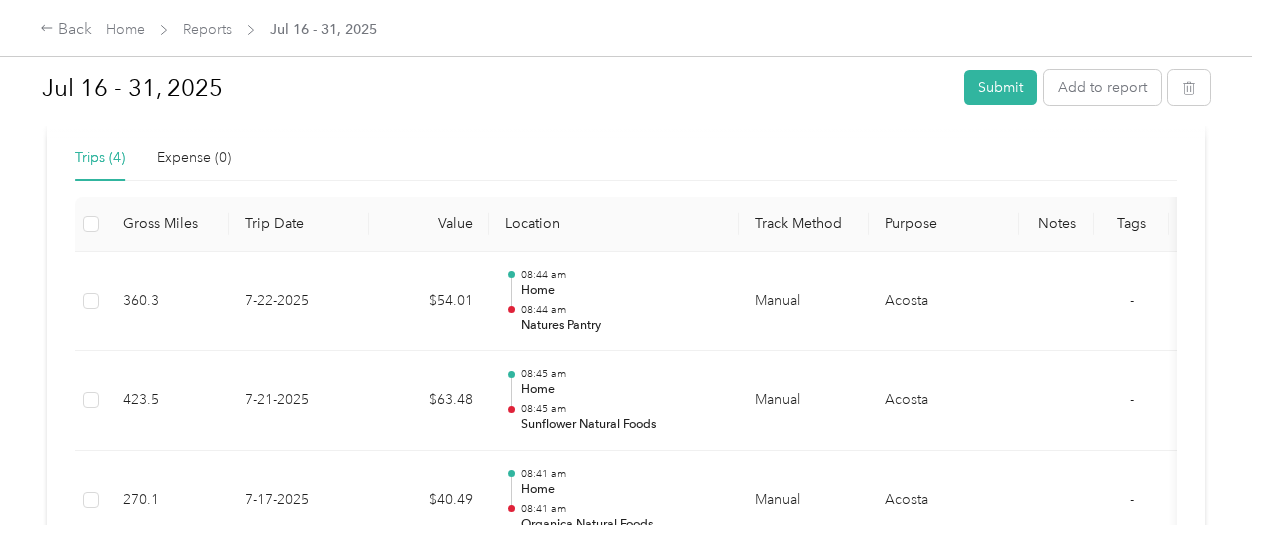 click on "Back Home Reports Jul 16 - 31, 2025 Jul 16 - 31, 2025 Submit Add to report Draft Draft, awaiting submission View  activity & comments Report Summary Mileage Total $ 169.13 Net mileage   1,128.3   mi Variable rate   $ 0.1499 / mi Expense Total $ 0.00 Report total $ 169.13 Report details Report ID 1F2A1B0E7-0081 Report period Jul 16 - 31, 2025 Pay period shown after submission Submitter Felice JR Di Felice Submitted on - Approvers shown after submission Trips (4) Expense (0) Gross Miles Trip Date Value Location Track Method Purpose Notes Tags                     360.3 7-22-2025 $54.01 08:44 am Home 08:44 am Natures Pantry Manual Acosta - 423.5 7-21-2025 $63.48 08:45 am Home 08:45 am Sunflower Natural Foods Manual Acosta - 270.1 7-17-2025 $40.49 08:41 am Home 08:41 am Organica Natural Foods Manual Acosta - 234.4 7-16-2025 $35.14 08:40 am Home 08:40 am Good News Natural Foods Manual Acosta - Showing  4  total trips Activity and Comments" at bounding box center (626, 280) 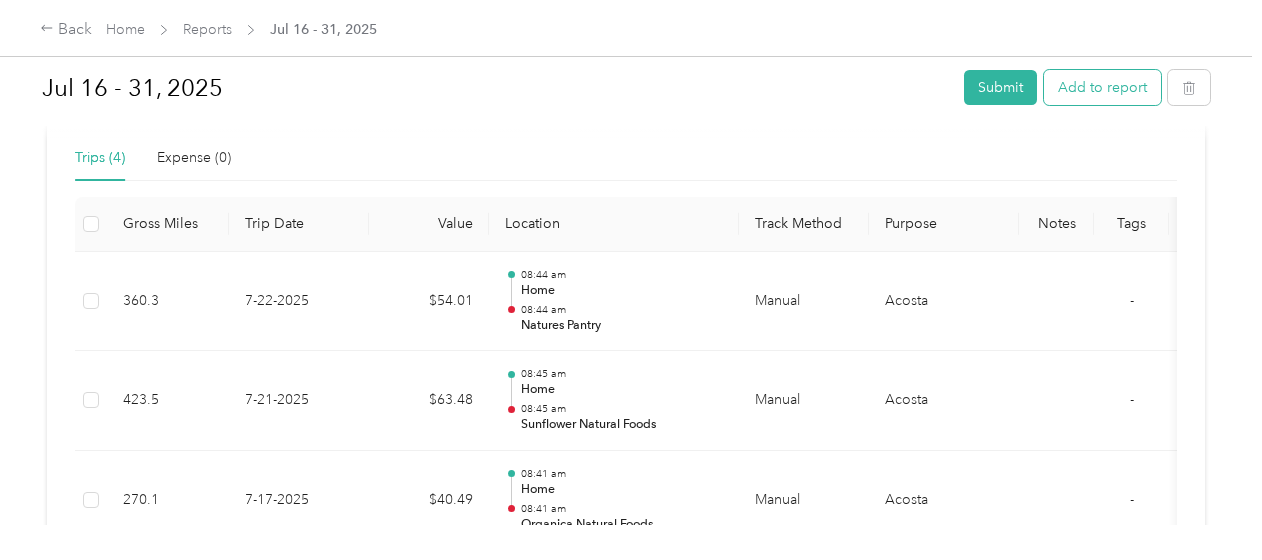 click on "Add to report" at bounding box center [1102, 87] 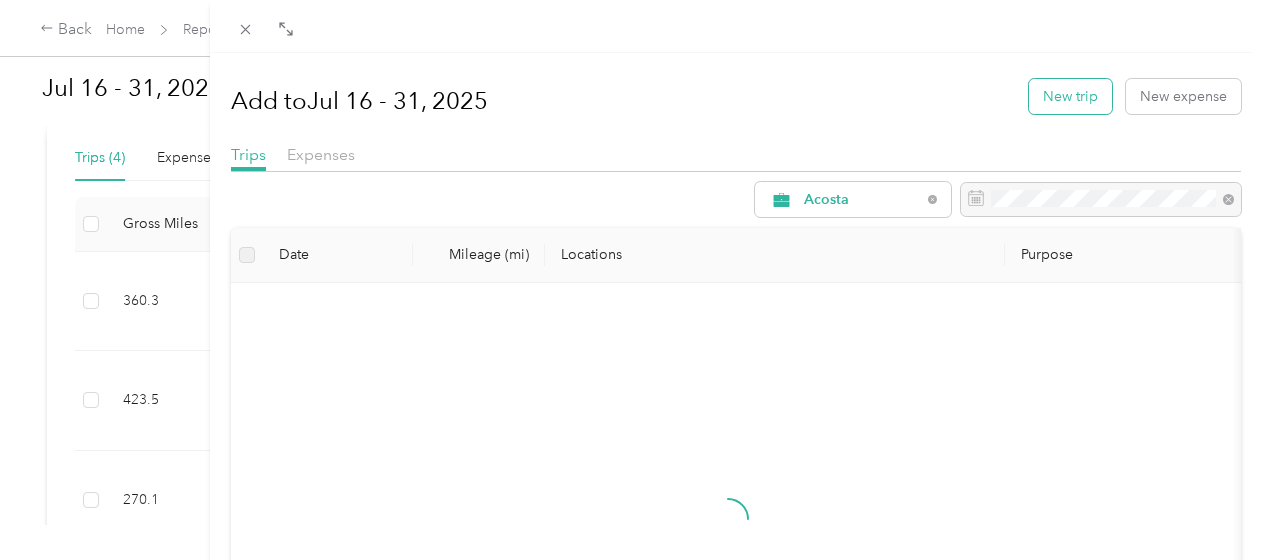 click on "New trip" at bounding box center [1070, 96] 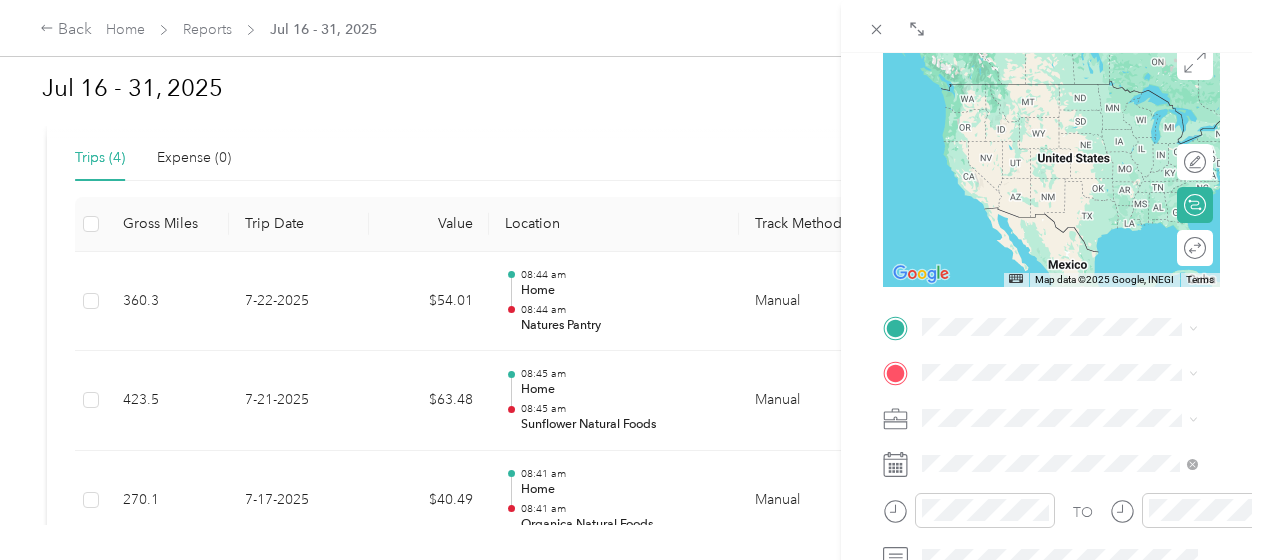 scroll, scrollTop: 206, scrollLeft: 0, axis: vertical 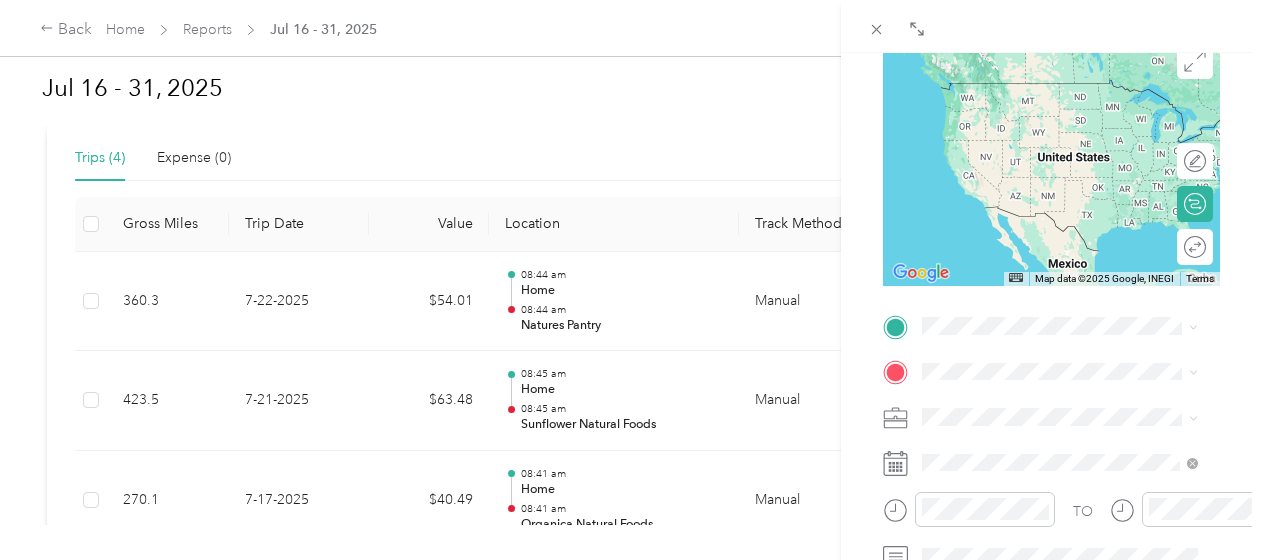 click on "[NUMBER] [STREET], [TOWNSHIP], [STATE], [COUNTRY]" at bounding box center [1070, 123] 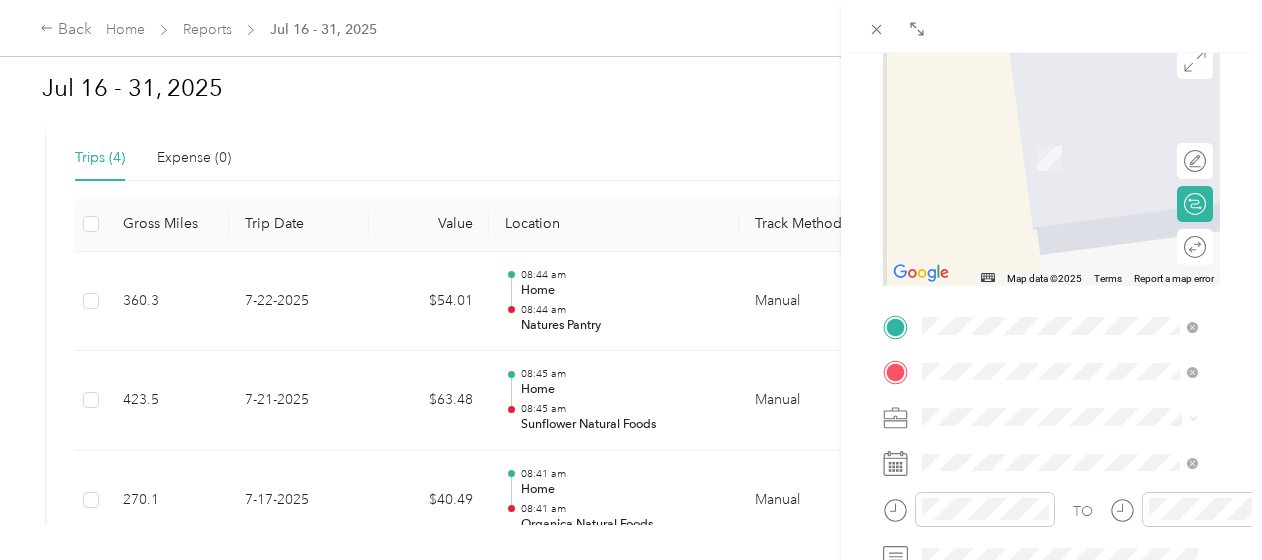 click on "From your Favorite places TEAM Newark Natural Food 230 E Main St, 19711, Newark, DE, USA From search results Newark
Peterborough, Peterborough, England, United Kingdom" at bounding box center (1059, 234) 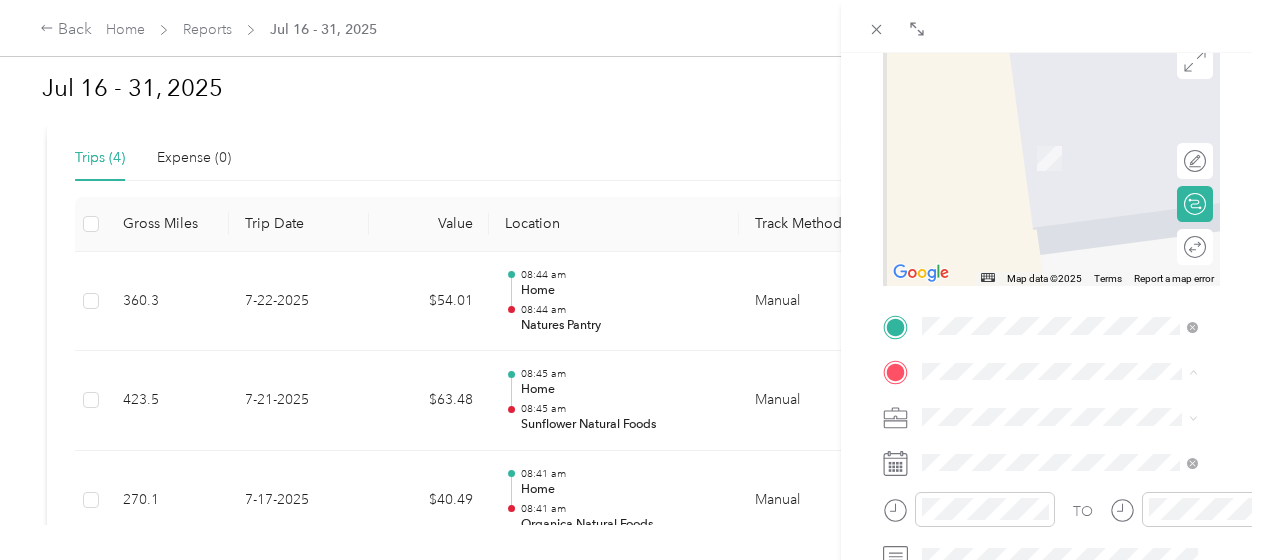 click on "TEAM Newark Natural Food 230 E Main St, 19711, Newark, DE, USA" at bounding box center [1059, 210] 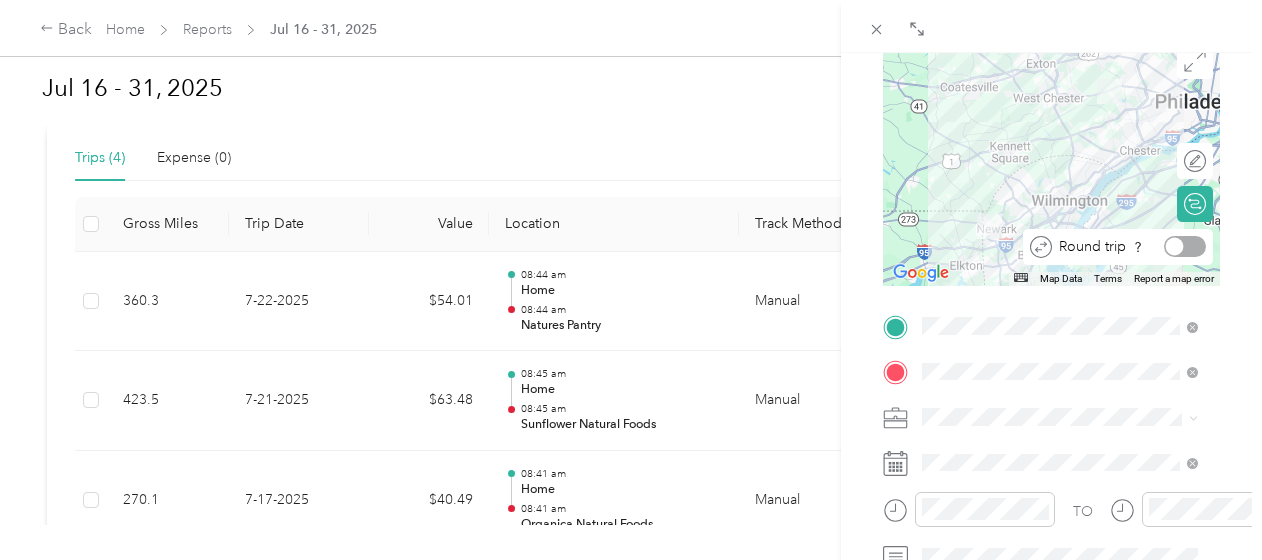 click at bounding box center (1185, 246) 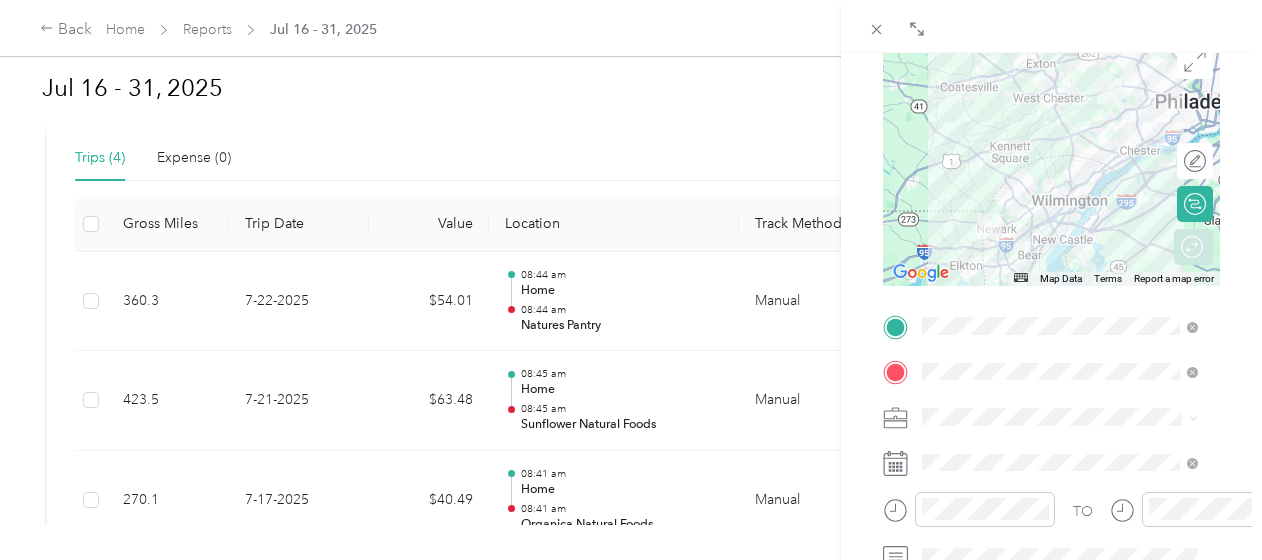 scroll, scrollTop: 0, scrollLeft: 0, axis: both 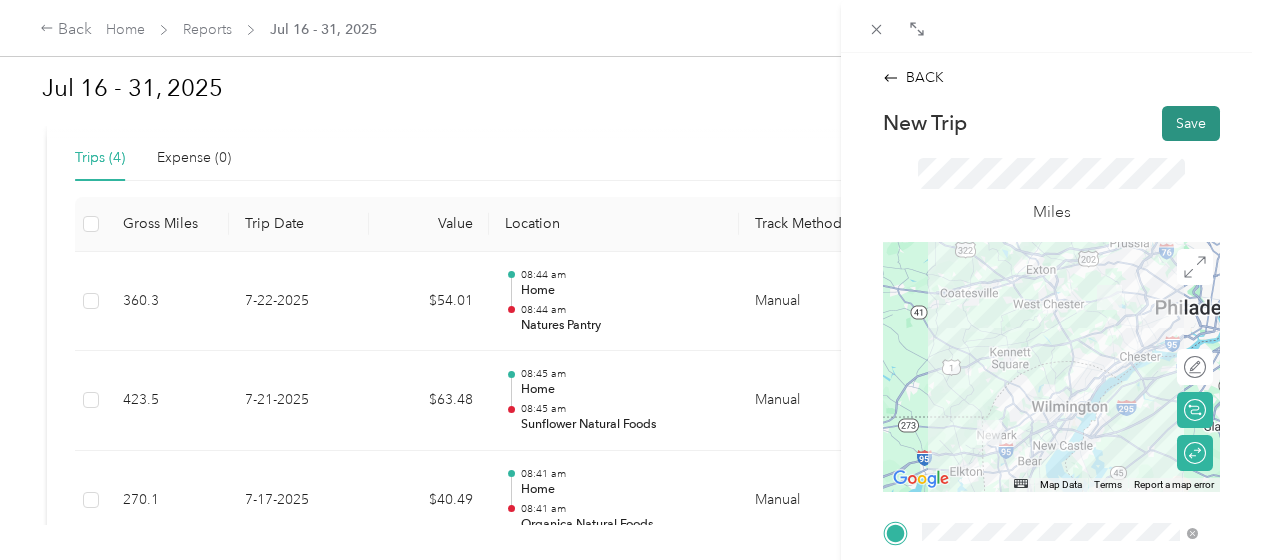 click on "Save" at bounding box center [1191, 123] 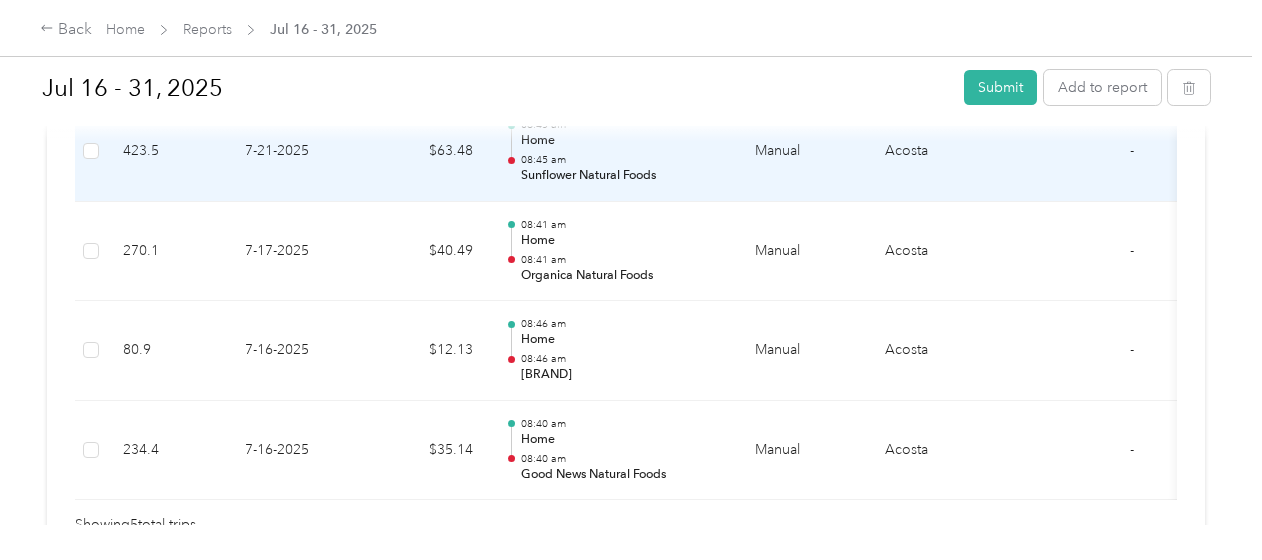 scroll, scrollTop: 708, scrollLeft: 0, axis: vertical 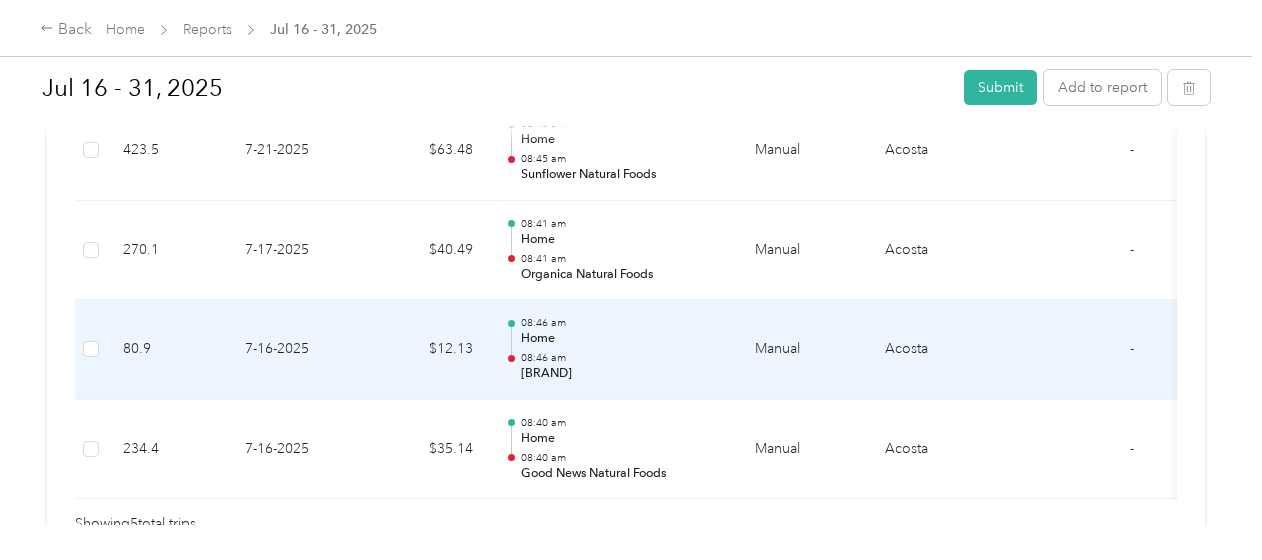 click on "Manual" at bounding box center (804, 350) 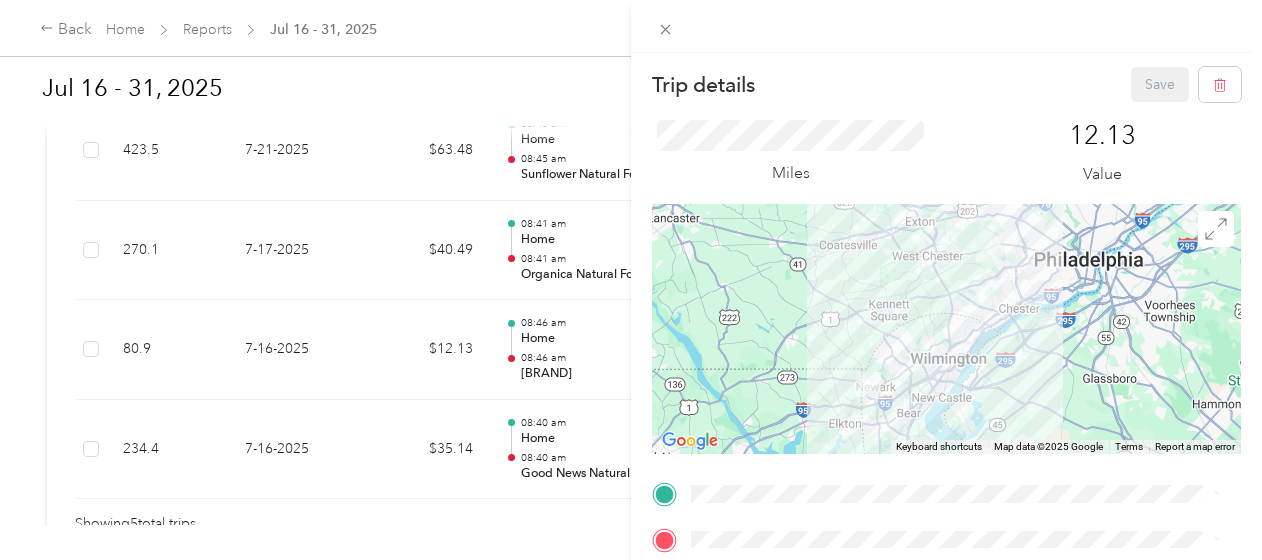 scroll, scrollTop: 291, scrollLeft: 0, axis: vertical 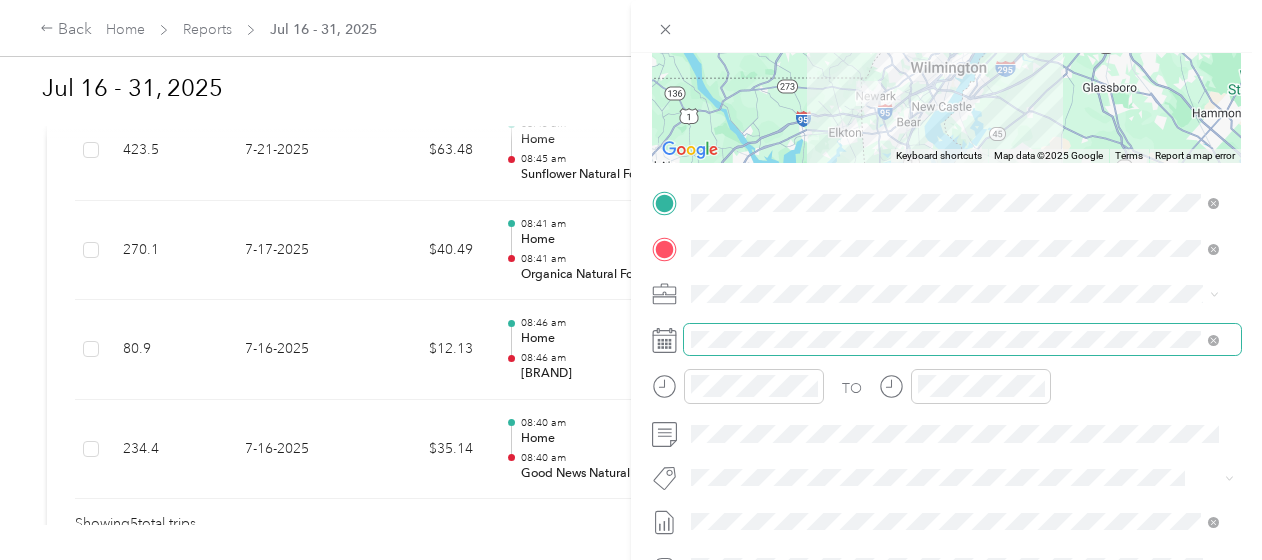 click at bounding box center [962, 340] 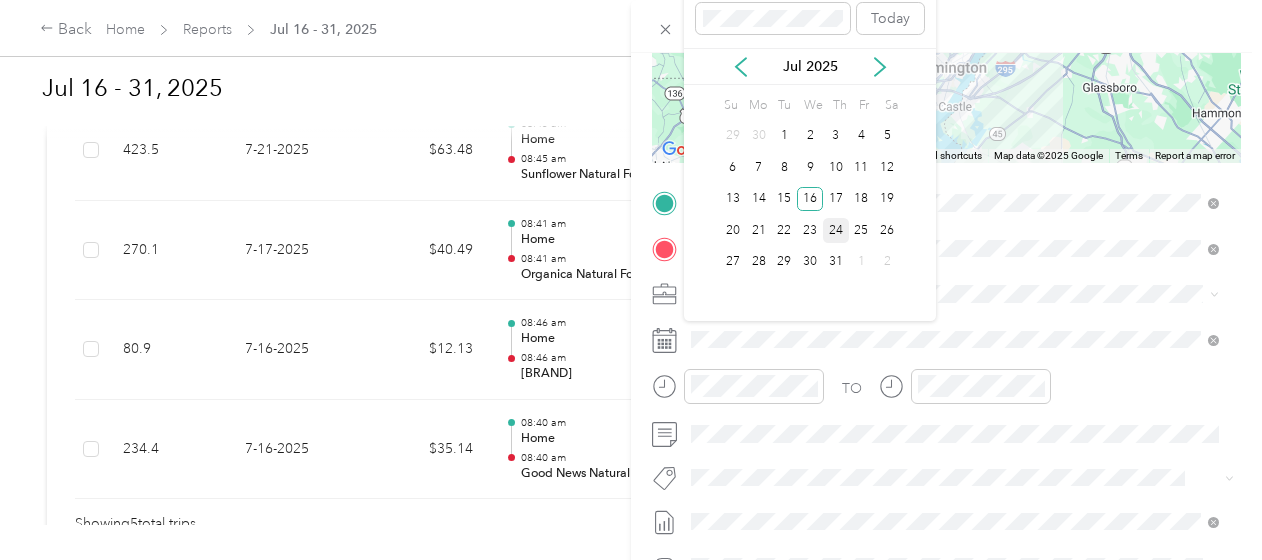 click on "24" at bounding box center [836, 230] 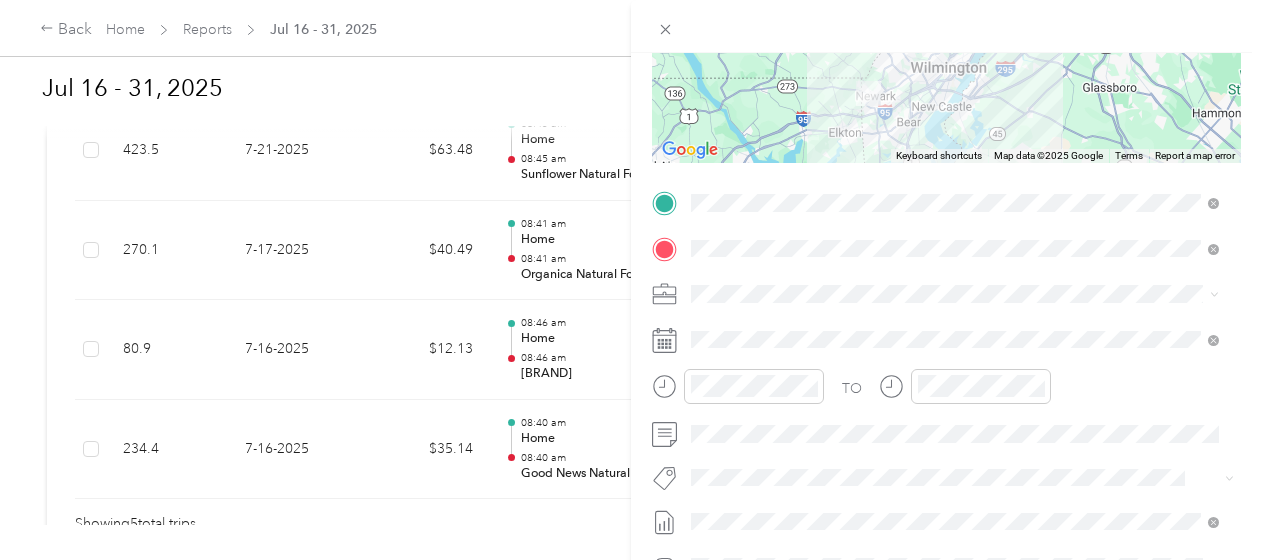 scroll, scrollTop: 0, scrollLeft: 0, axis: both 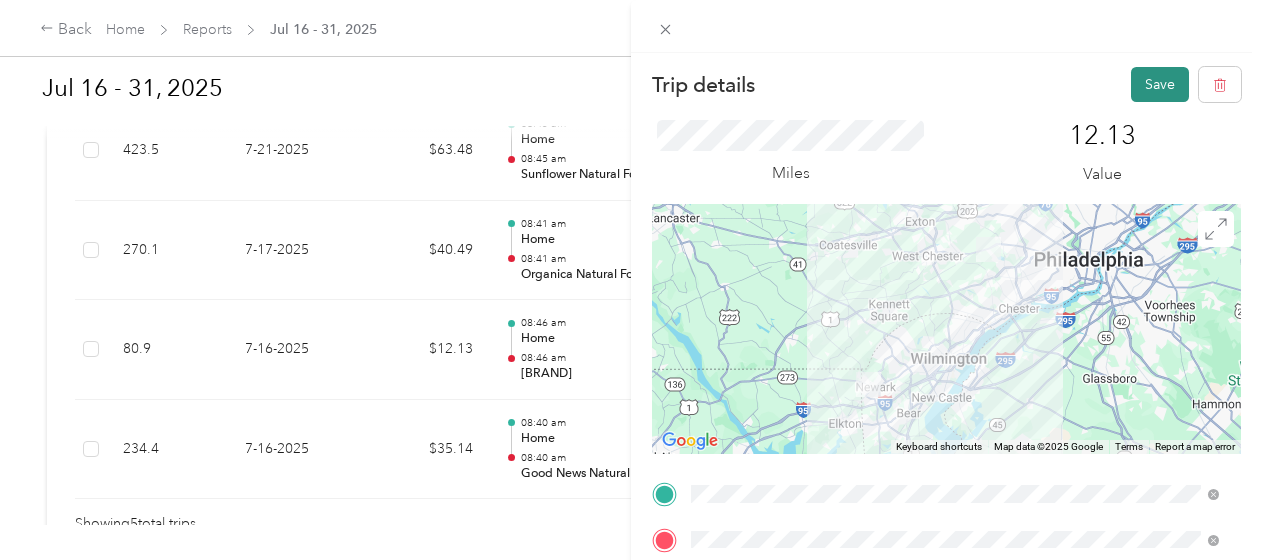 click on "Save" at bounding box center [1160, 84] 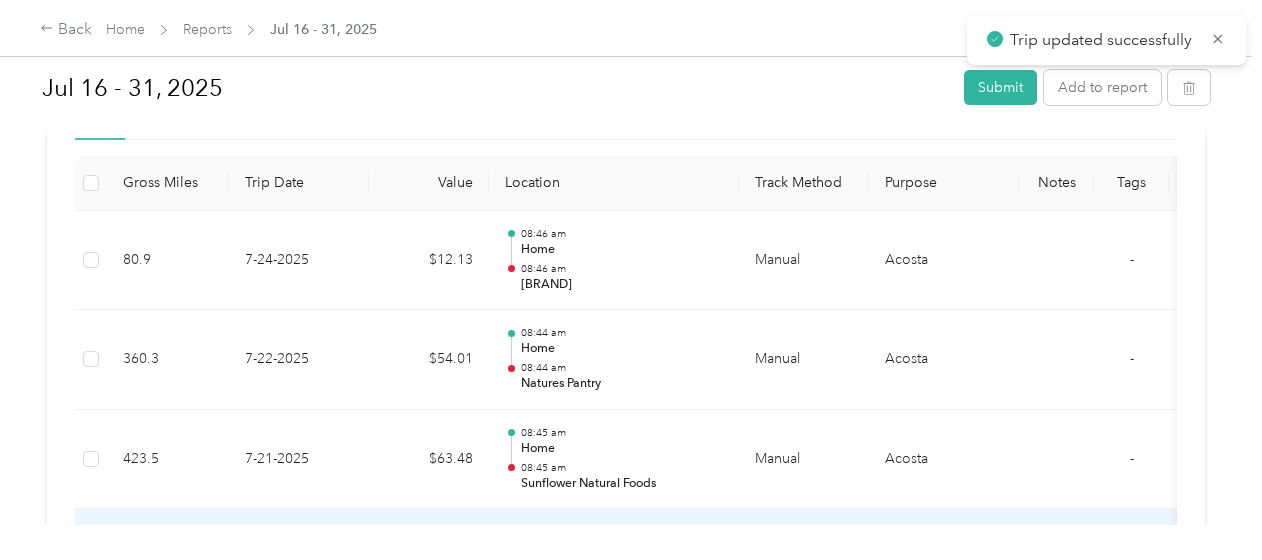 scroll, scrollTop: 526, scrollLeft: 0, axis: vertical 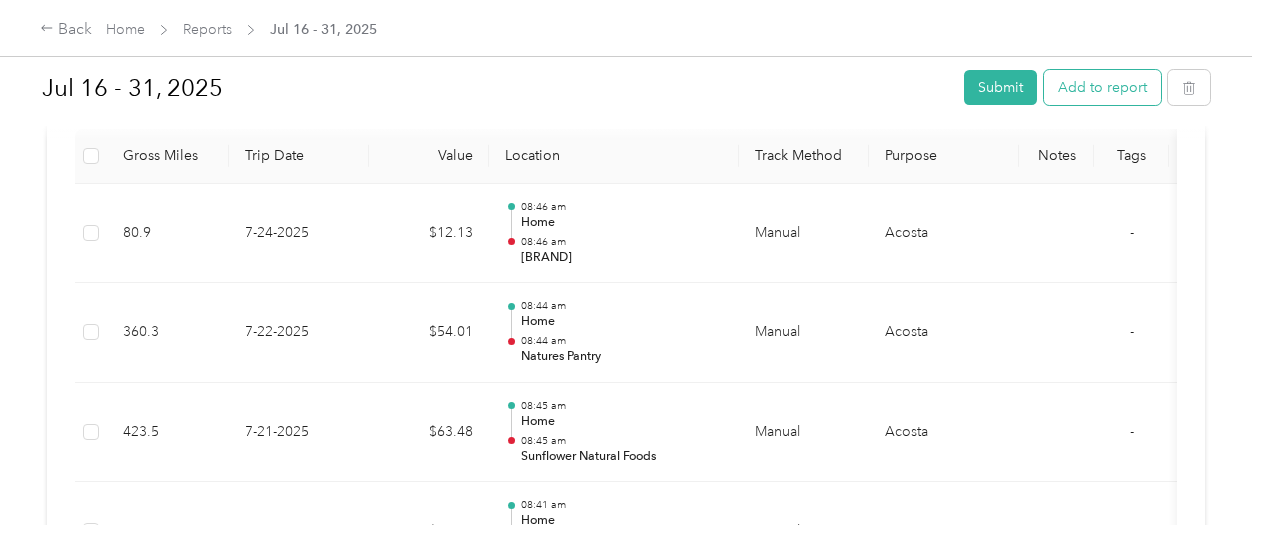click on "Add to report" at bounding box center (1102, 87) 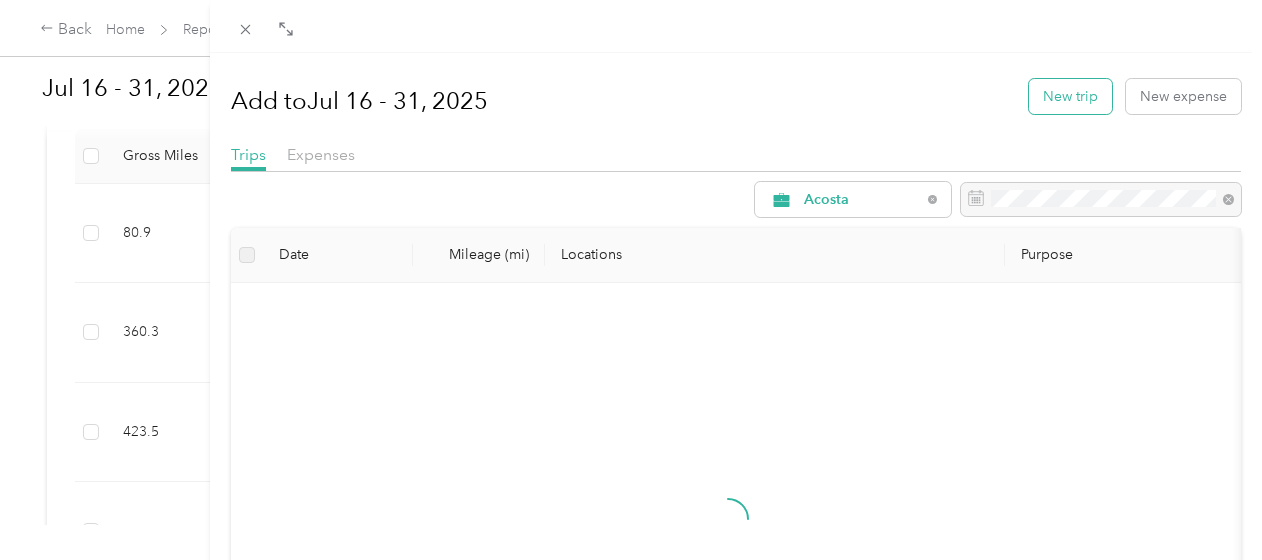 click on "New trip" at bounding box center (1070, 96) 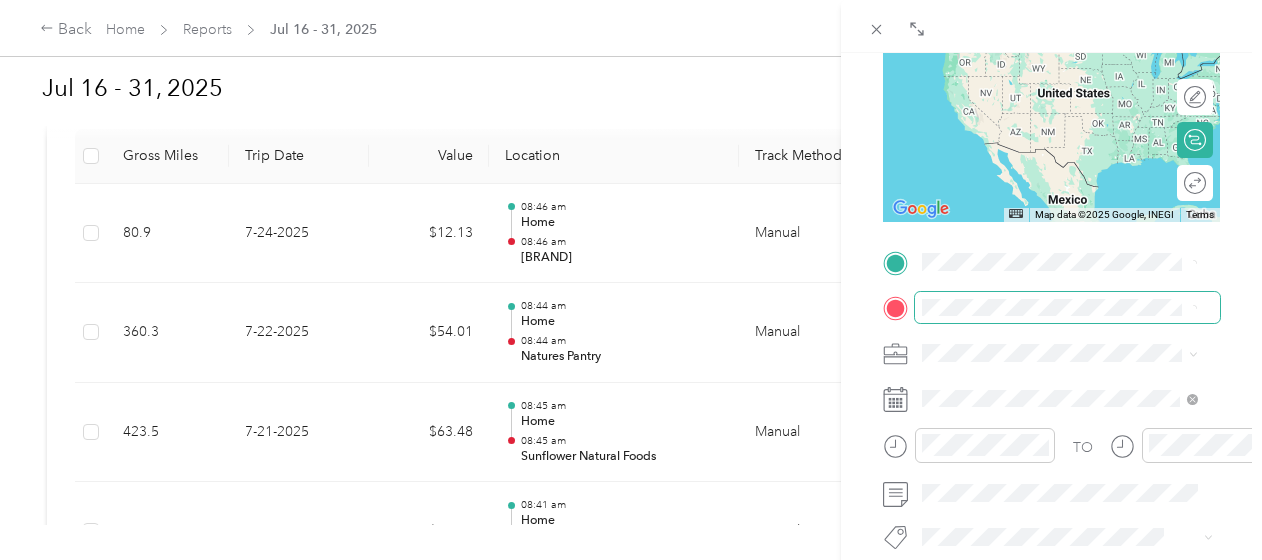 scroll, scrollTop: 282, scrollLeft: 0, axis: vertical 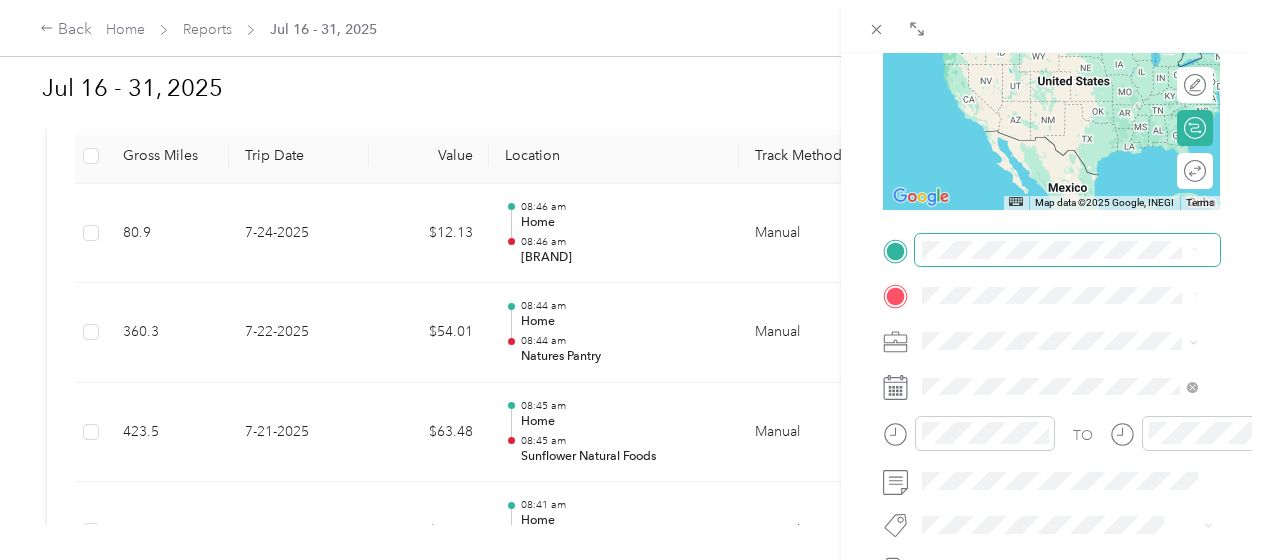 click at bounding box center [1067, 250] 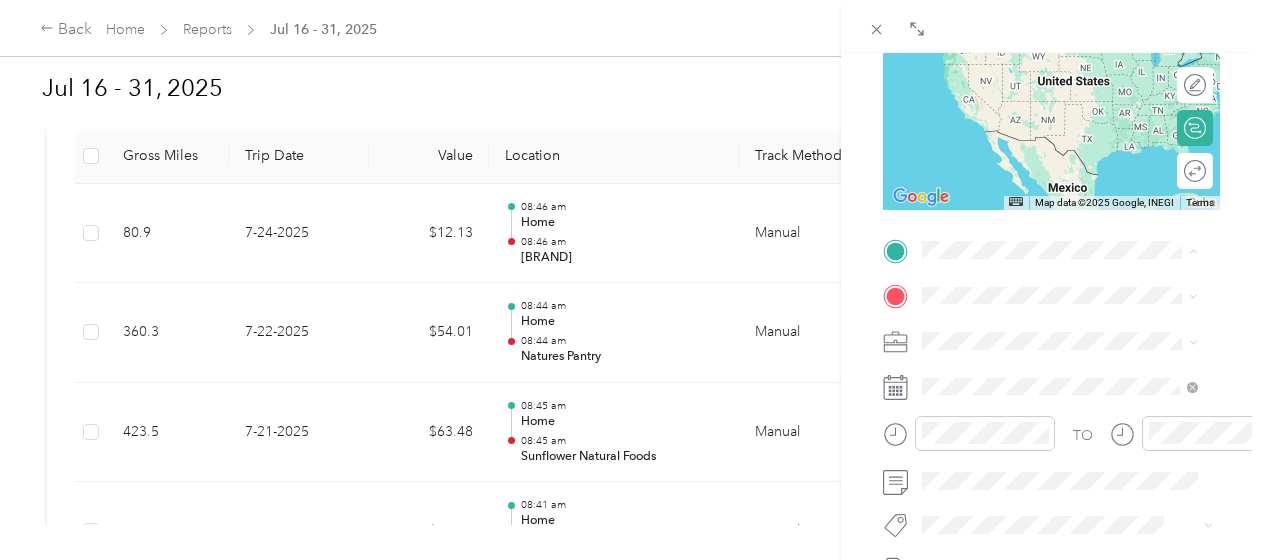 click on "[ADDRESS_NAME] [NUMBER] [STREET], [TOWNSHIP], [STATE], [COUNTRY]" at bounding box center (1059, 352) 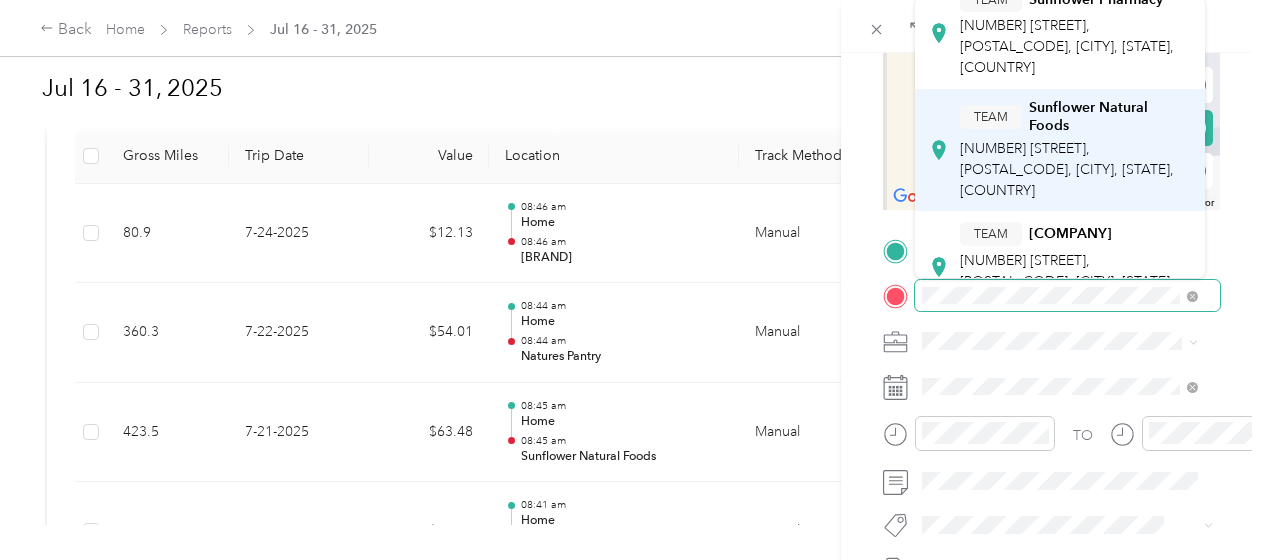 scroll, scrollTop: 64, scrollLeft: 0, axis: vertical 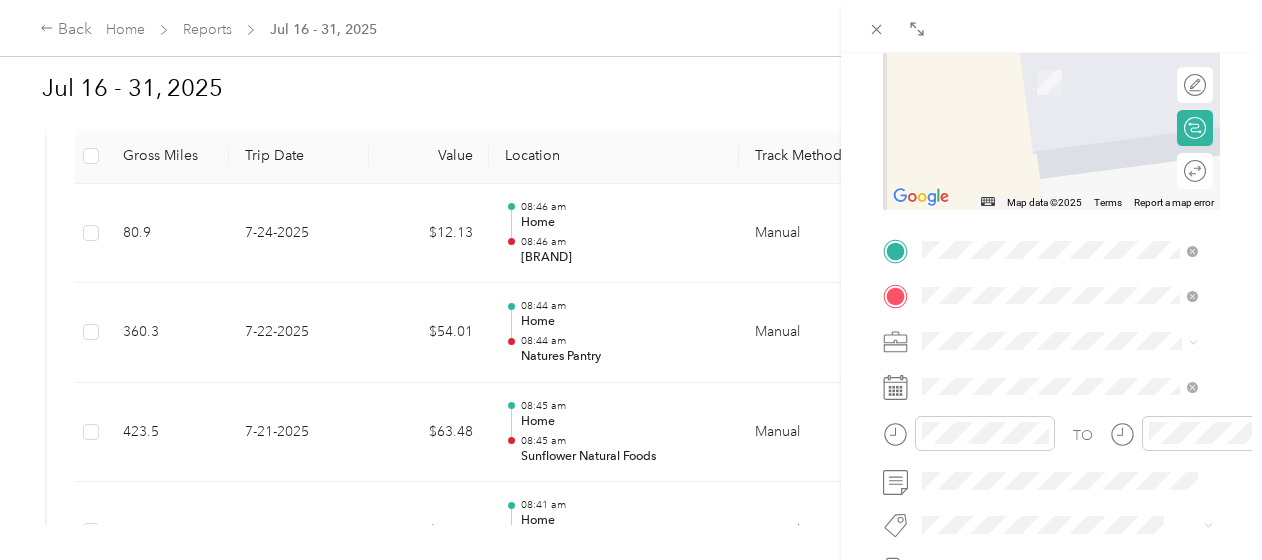 click on "TEAM Sunflower Natural Market 75 Mill Hill Rd, 124981303, Woodstock, NY, USA" at bounding box center (1075, 266) 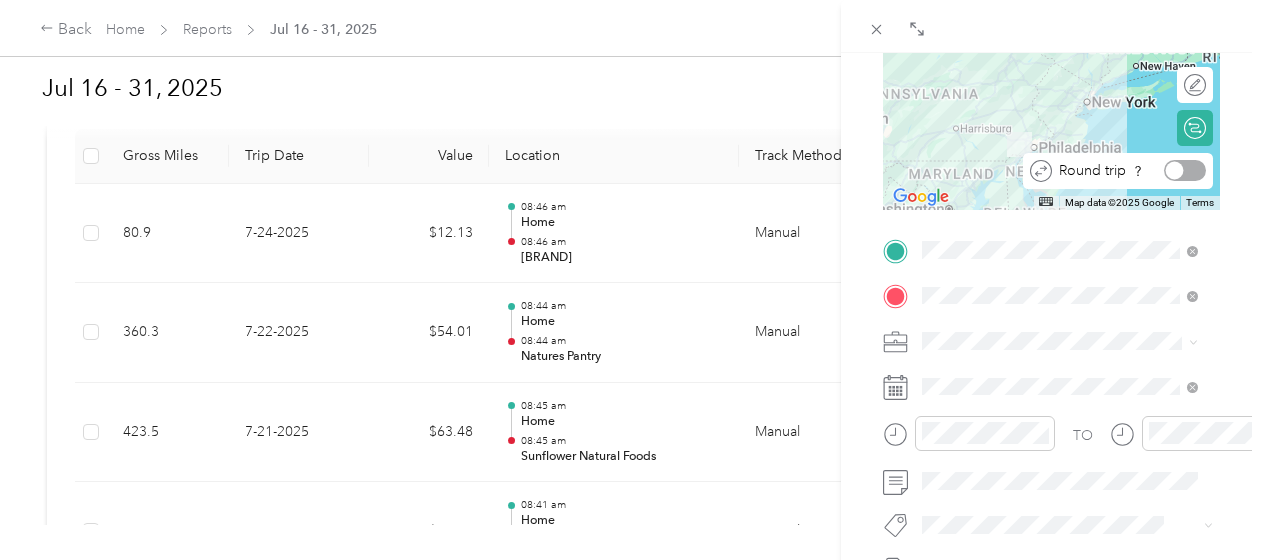 click at bounding box center [1185, 170] 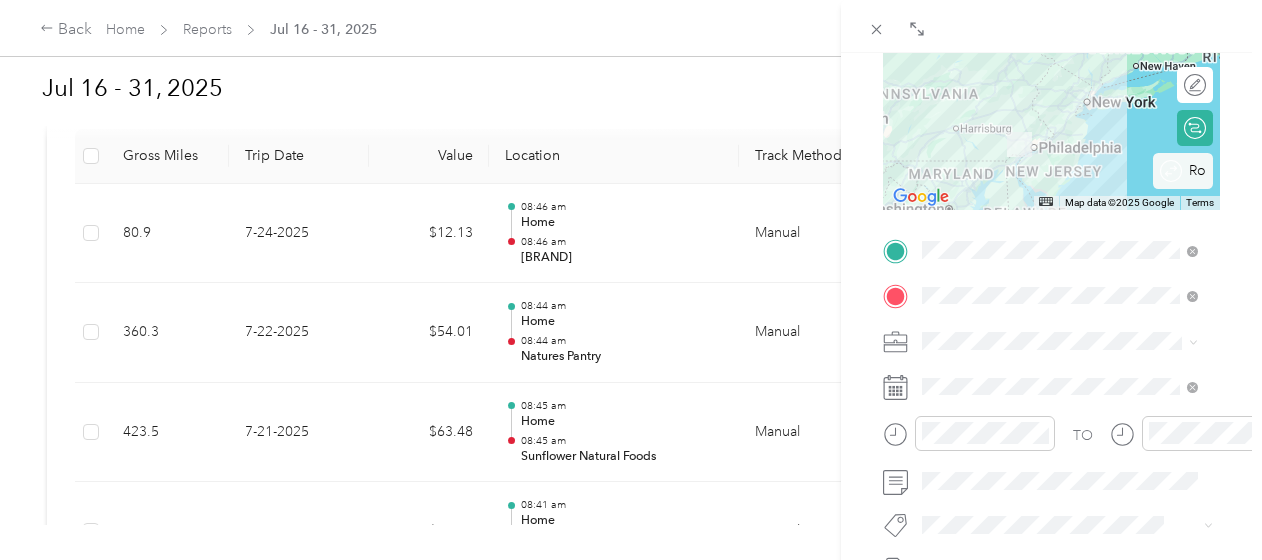scroll, scrollTop: 0, scrollLeft: 0, axis: both 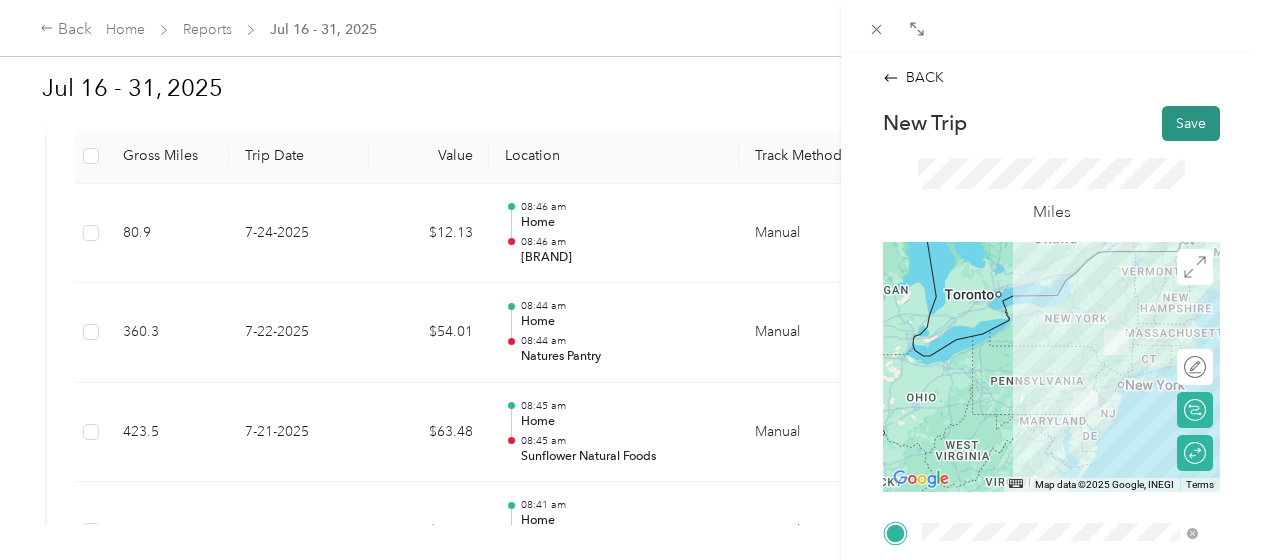 click on "Save" at bounding box center (1191, 123) 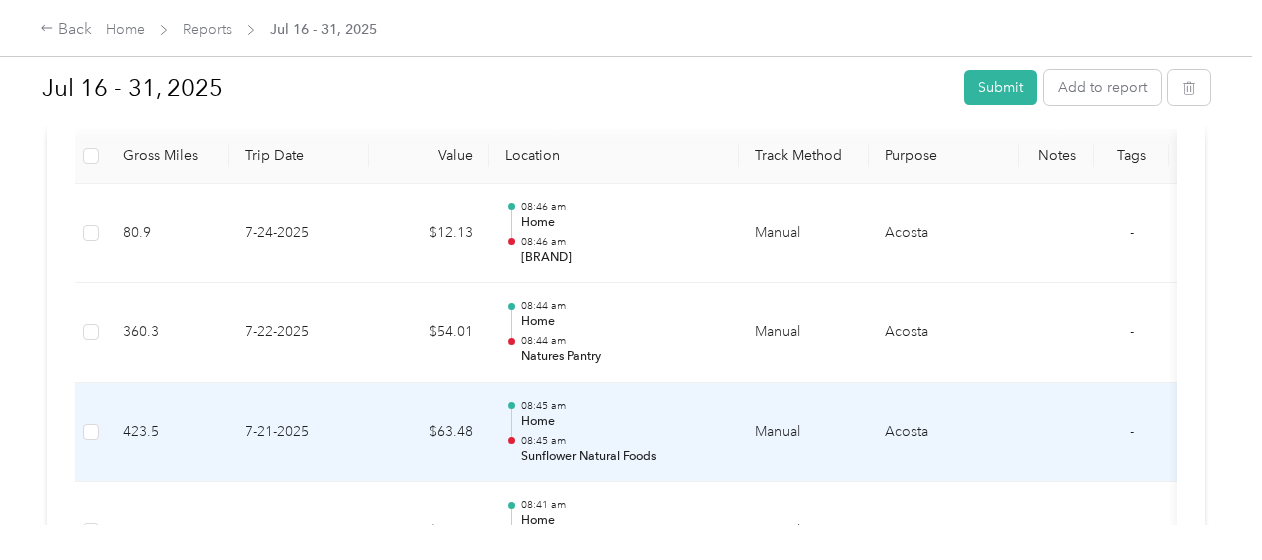 click on "Manual" at bounding box center [804, 433] 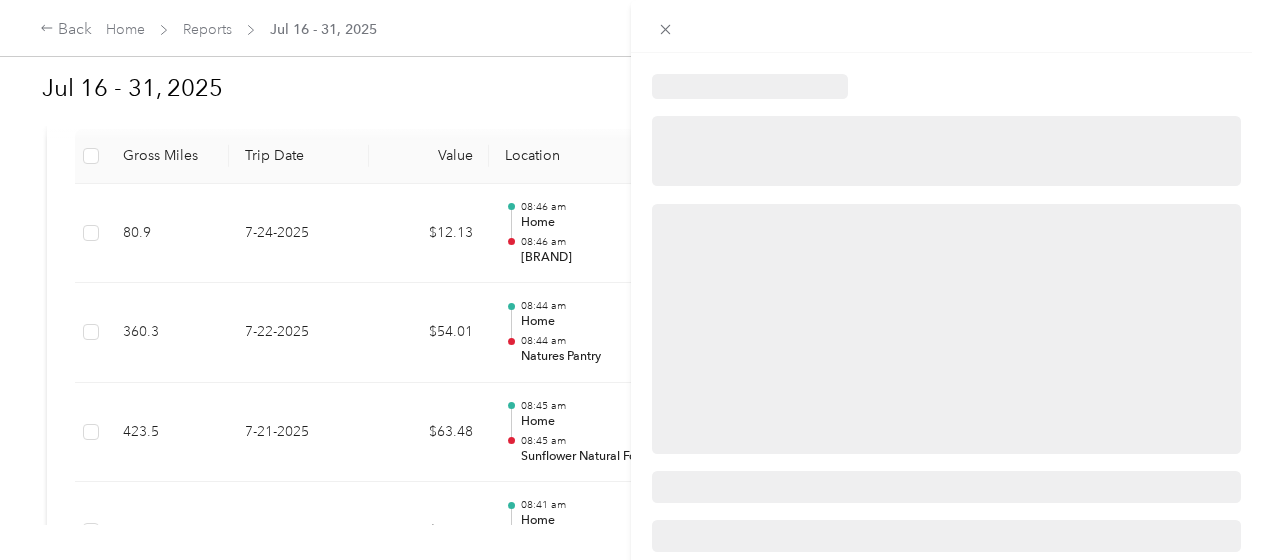 click at bounding box center (631, 280) 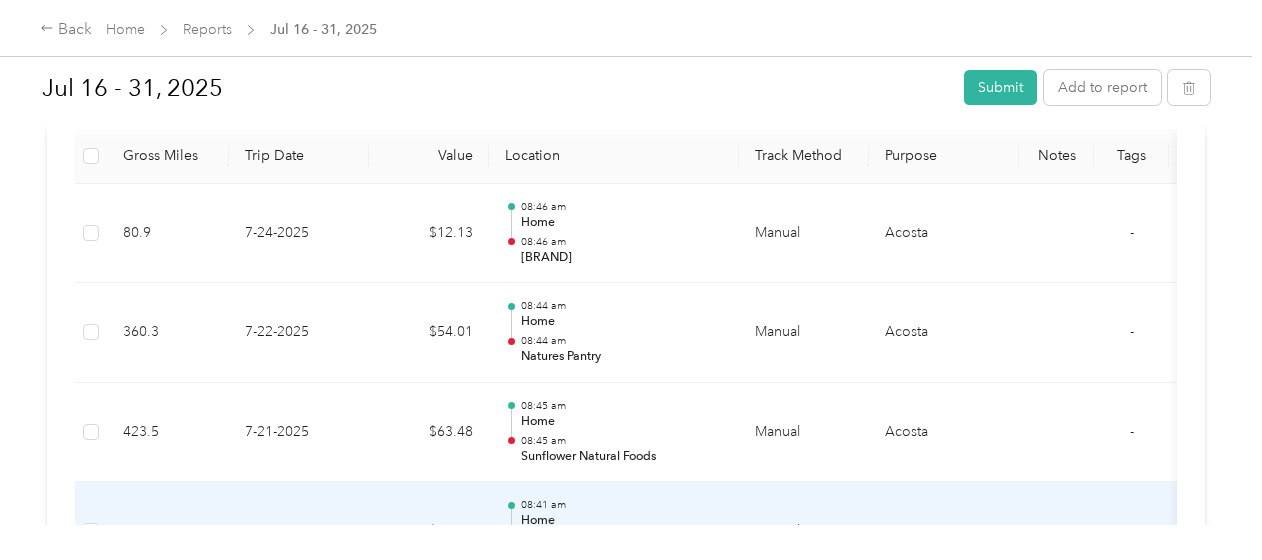 click on "08:41 am" at bounding box center [622, 505] 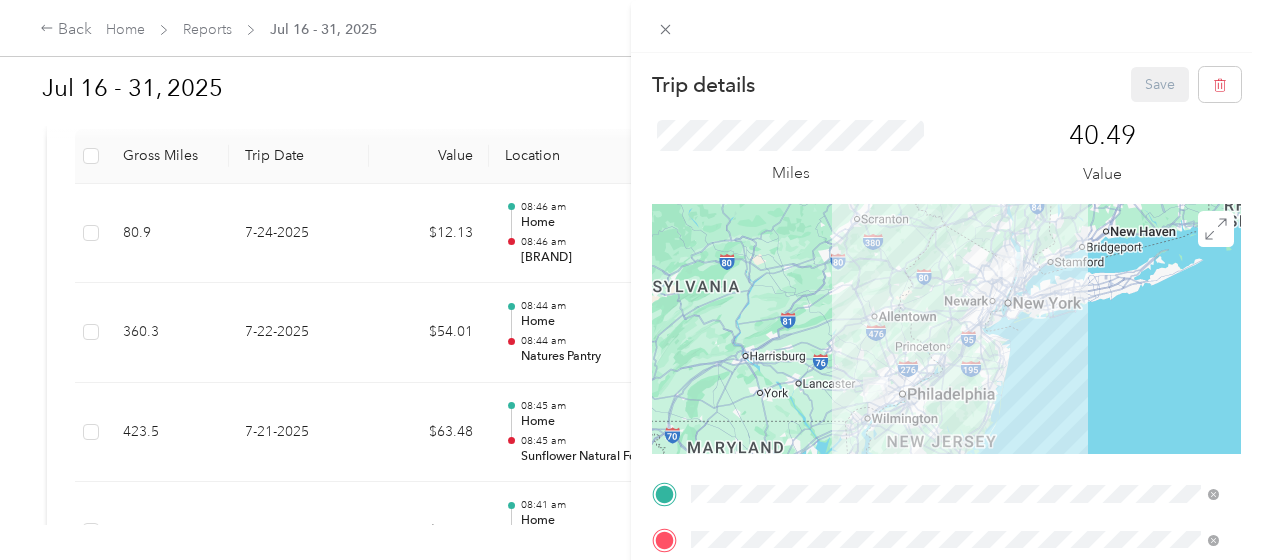 click on "Trip details Save This trip cannot be edited because it is either under review, approved, or paid. Contact your Team Manager to edit it. Miles 40.49 Value  TO Add photo" at bounding box center (631, 280) 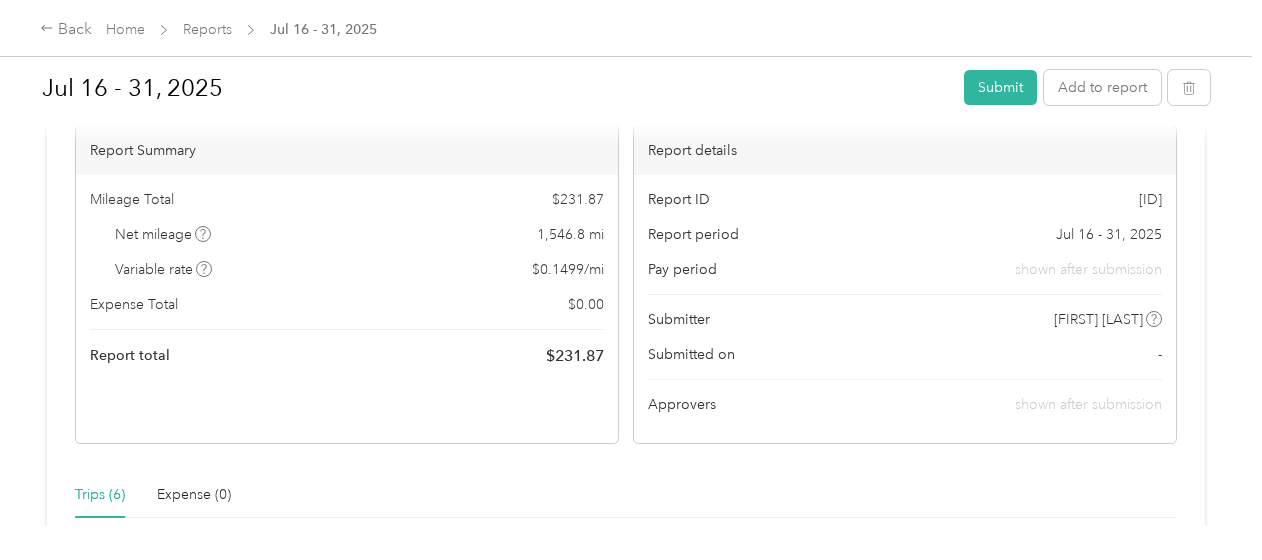 scroll, scrollTop: 73, scrollLeft: 0, axis: vertical 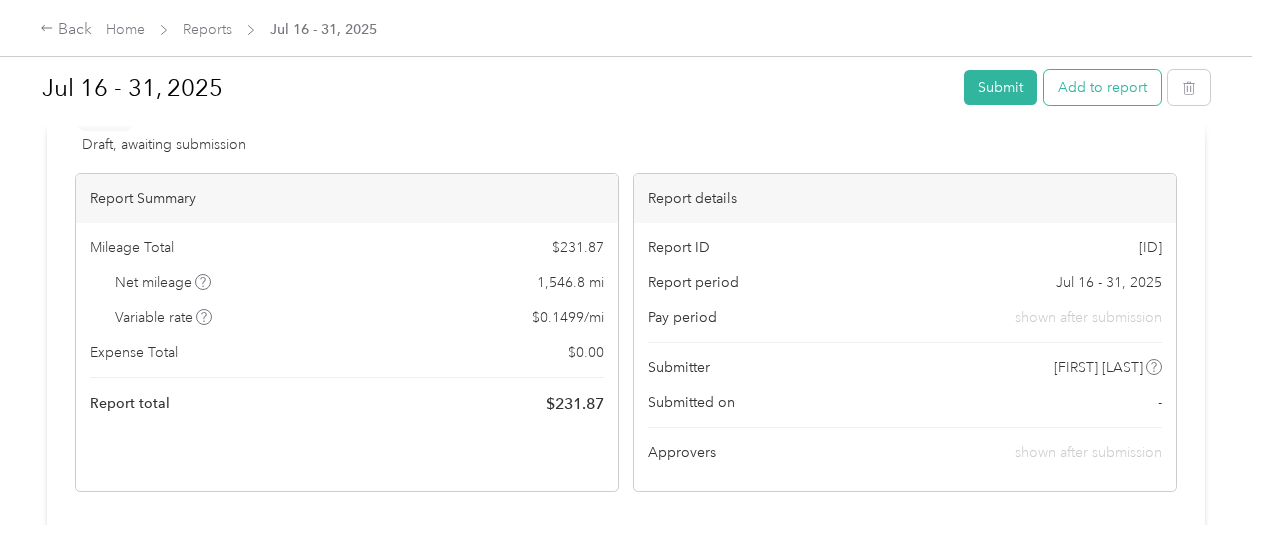 click on "Add to report" at bounding box center [1102, 87] 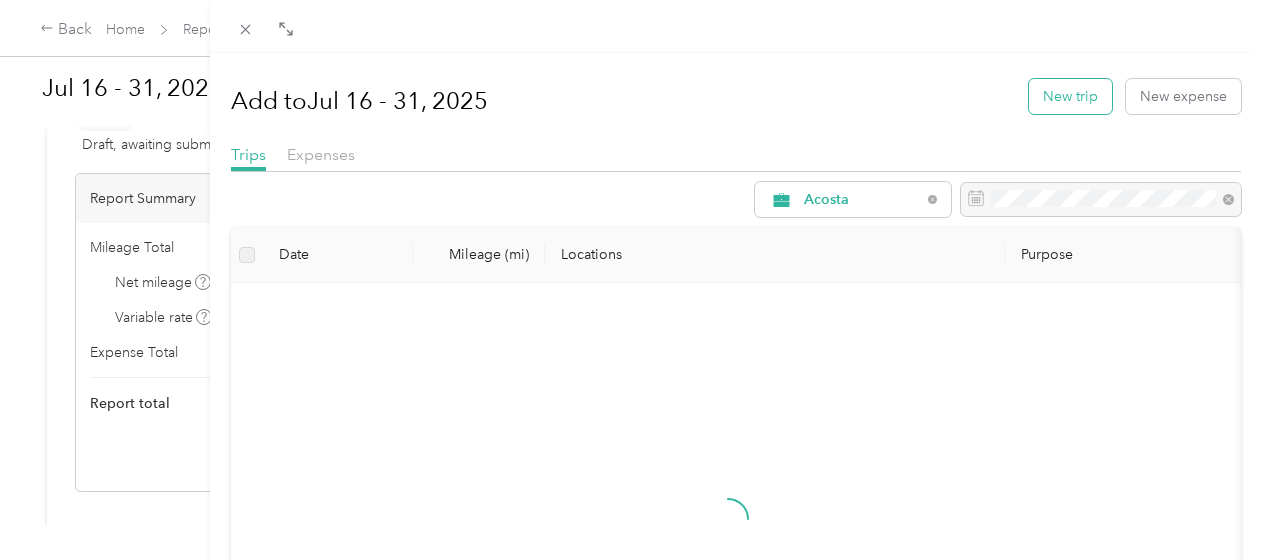 click on "New trip" at bounding box center [1070, 96] 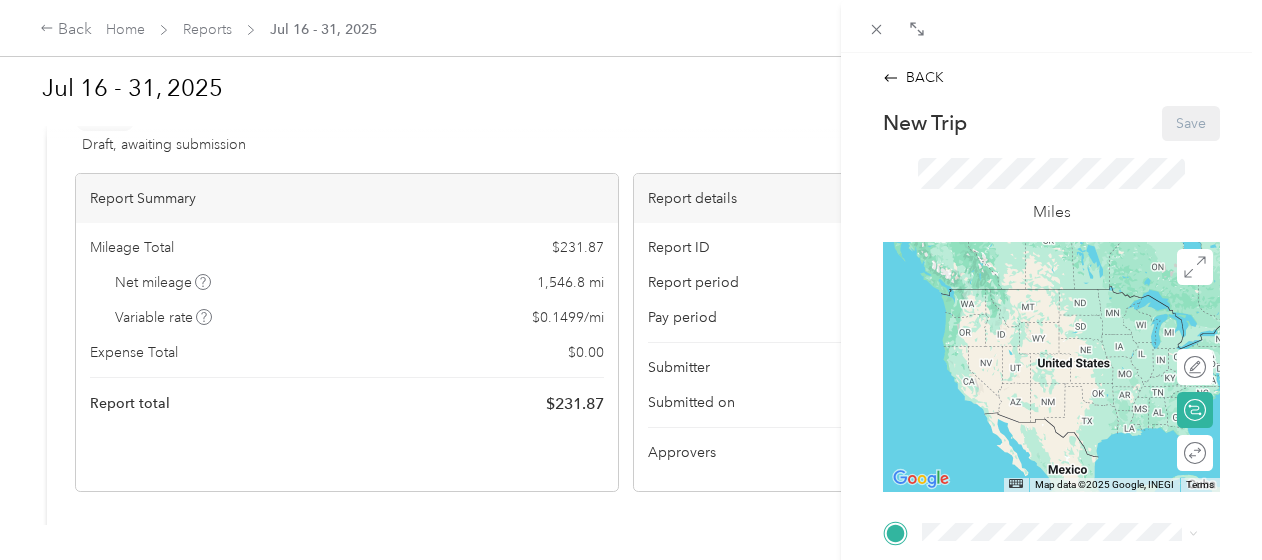 scroll, scrollTop: 261, scrollLeft: 0, axis: vertical 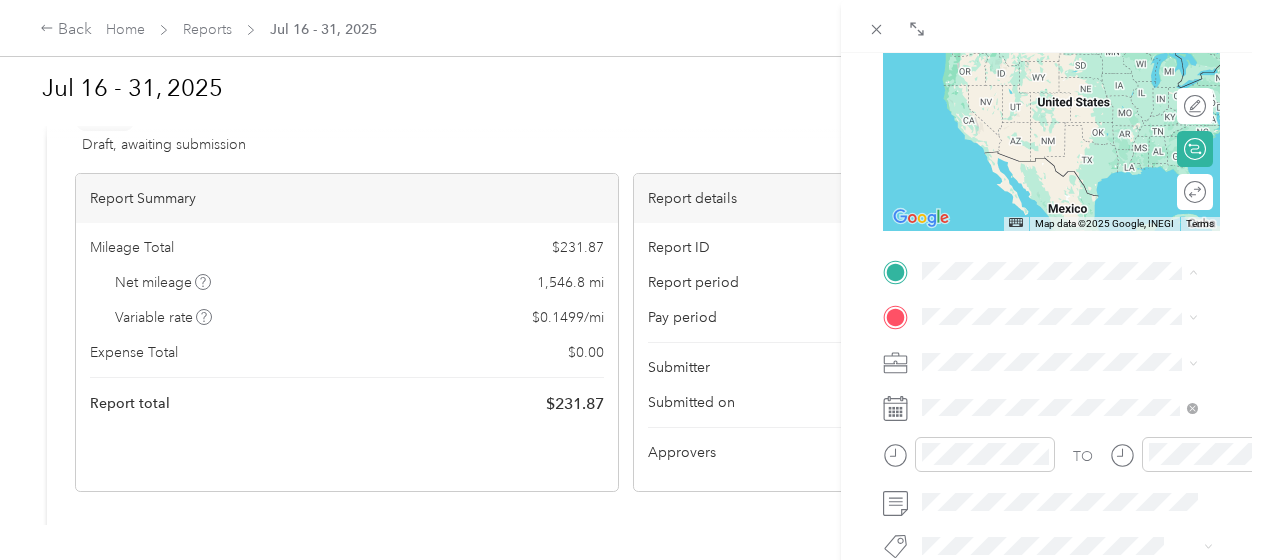 click on "[NUMBER] [STREET], [TOWNSHIP], [STATE], [COUNTRY]" at bounding box center [1070, 383] 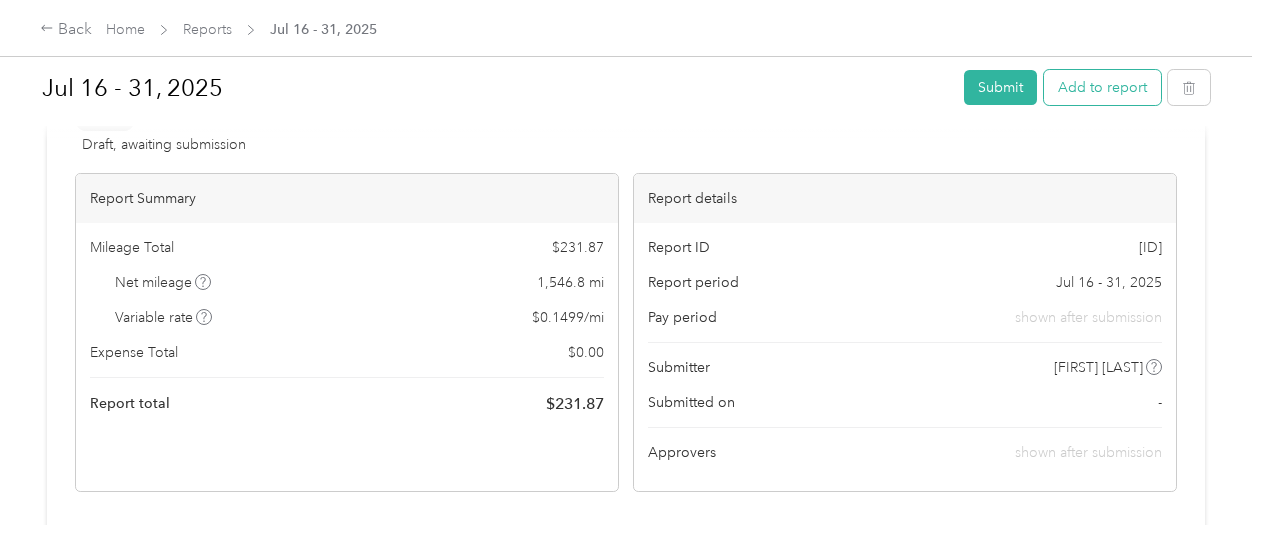 click on "Add to report" at bounding box center [1102, 87] 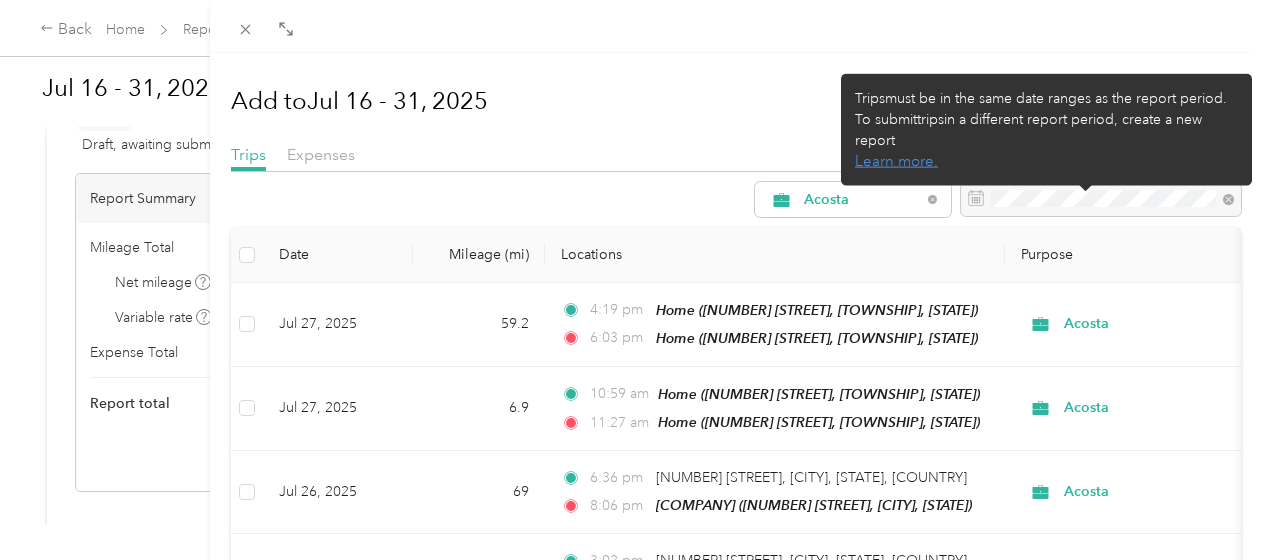 click on "Trips  must be in the same date ranges as the report period." at bounding box center [1046, 98] 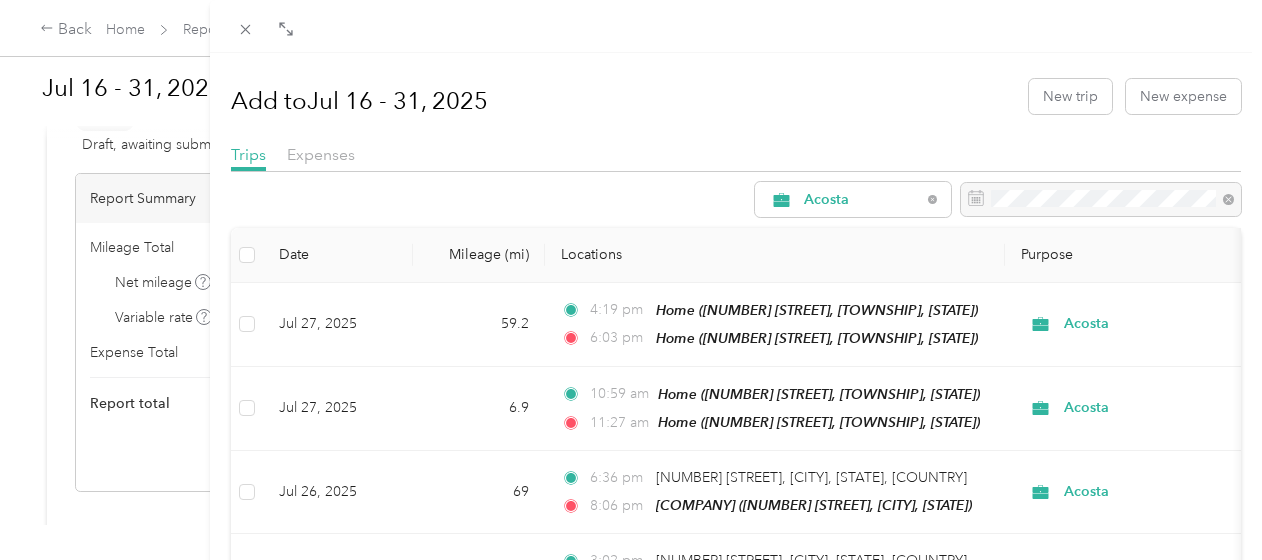 click at bounding box center (736, 26) 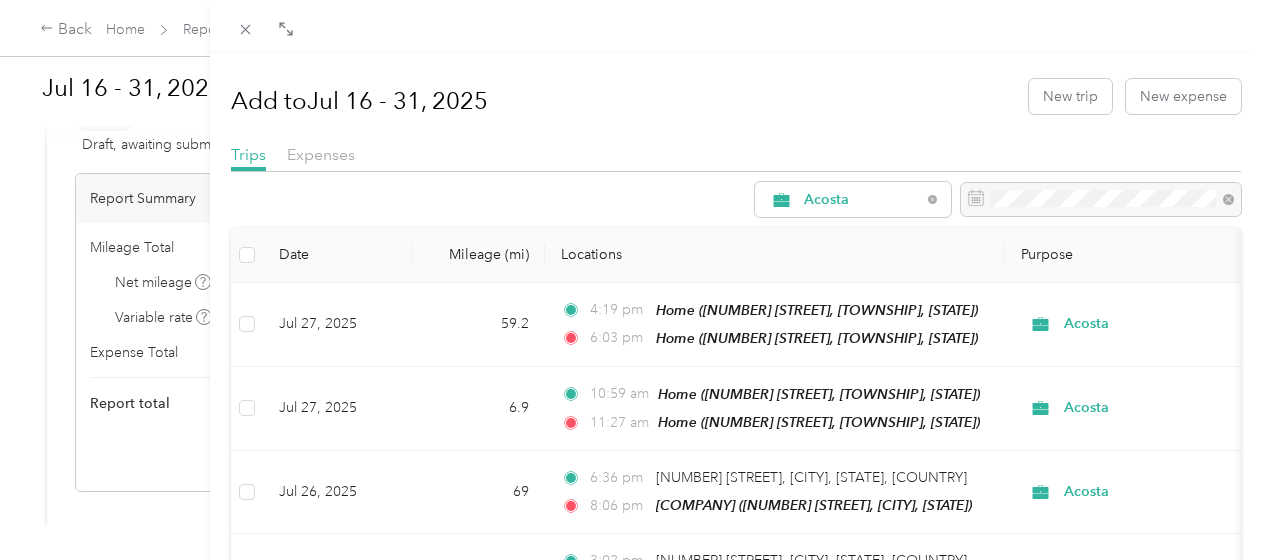click on "Add to Jul 16 - 31, 2025 New trip New expense" at bounding box center (736, 96) 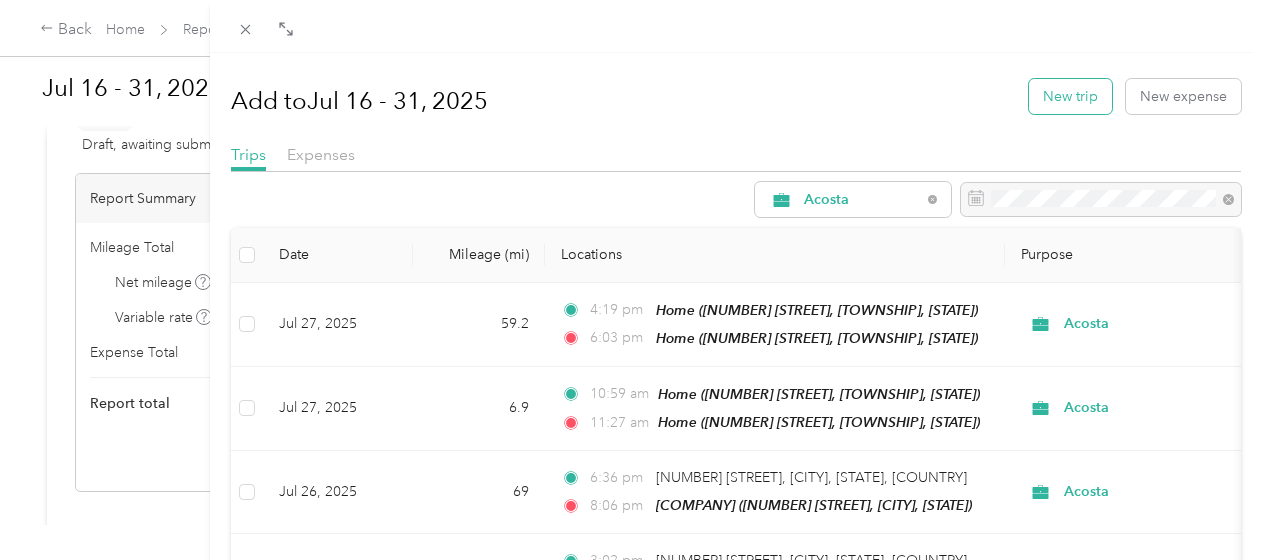 click on "New trip" at bounding box center (1070, 96) 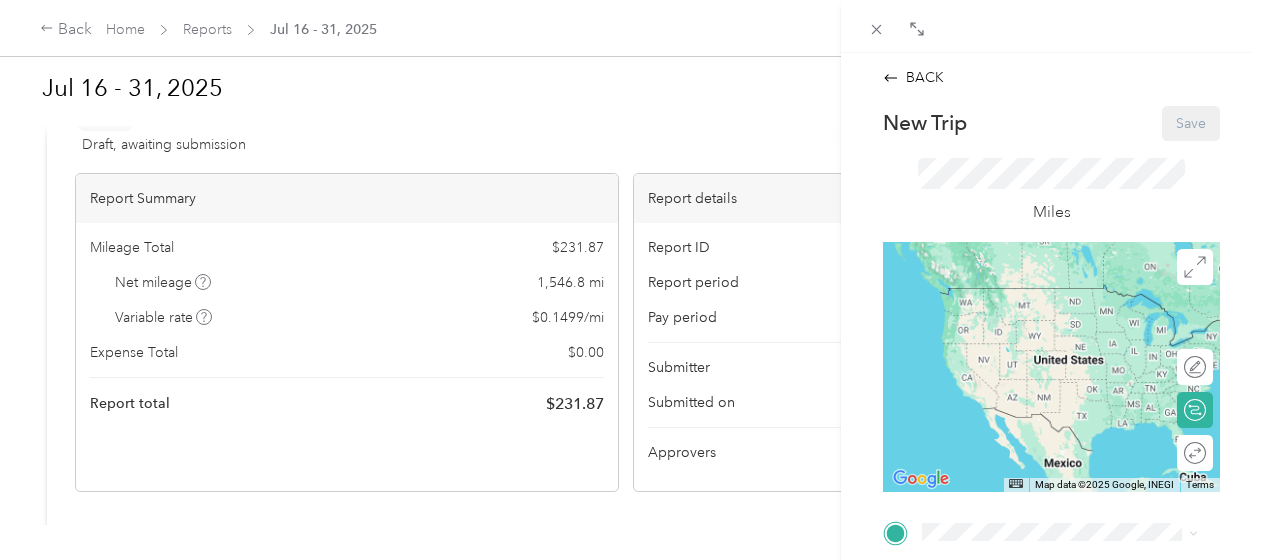 scroll, scrollTop: 251, scrollLeft: 0, axis: vertical 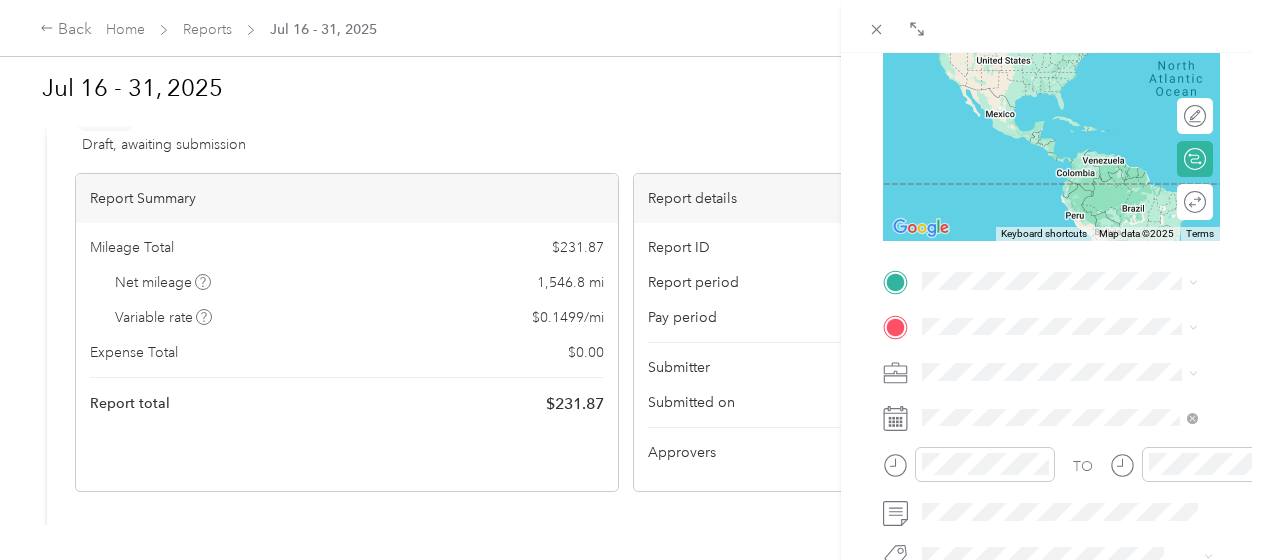 click on "[ADDRESS_NAME] [NUMBER] [STREET], [TOWNSHIP], [STATE], [COUNTRY]" at bounding box center [1075, 66] 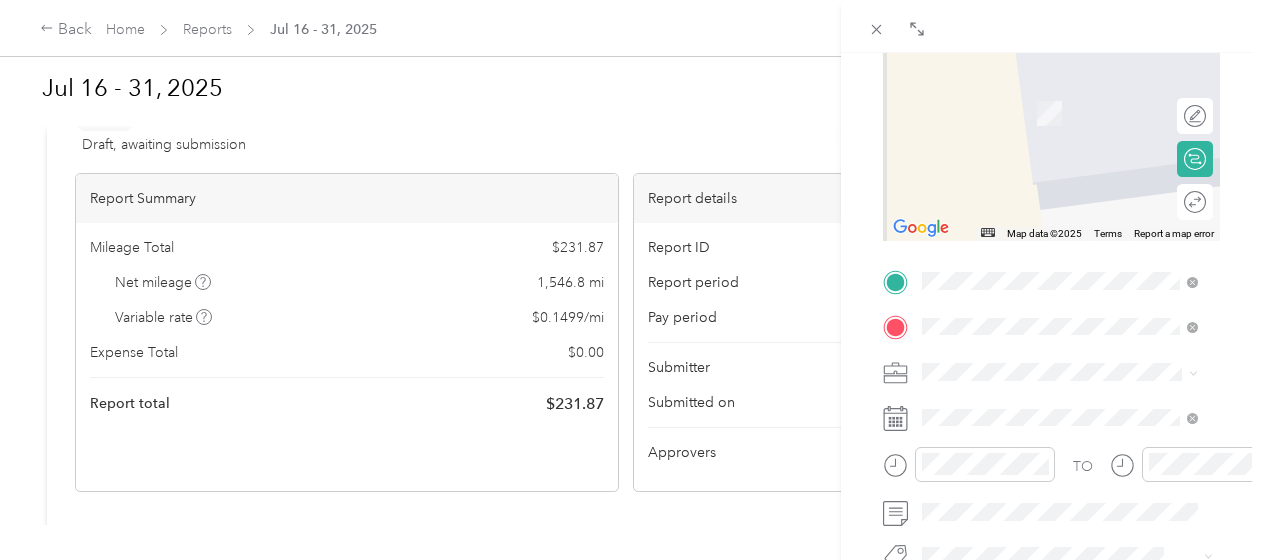 click on "TEAM Organic Basic Food 204 Washington St, 070304709, Hoboken, NJ, USA" at bounding box center [1075, 182] 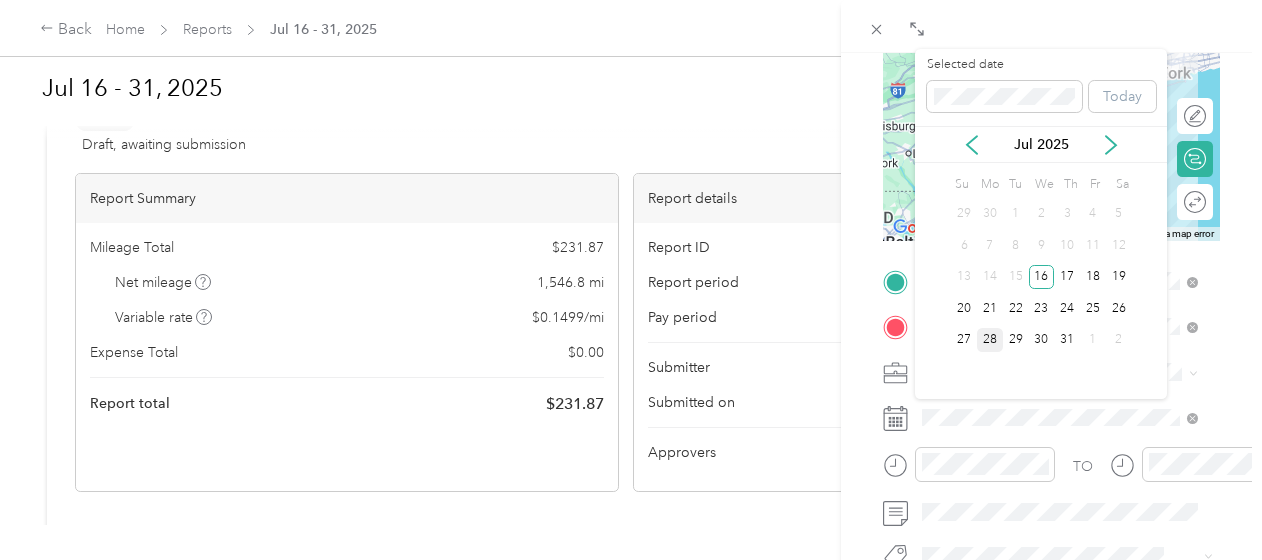 click on "28" at bounding box center [990, 340] 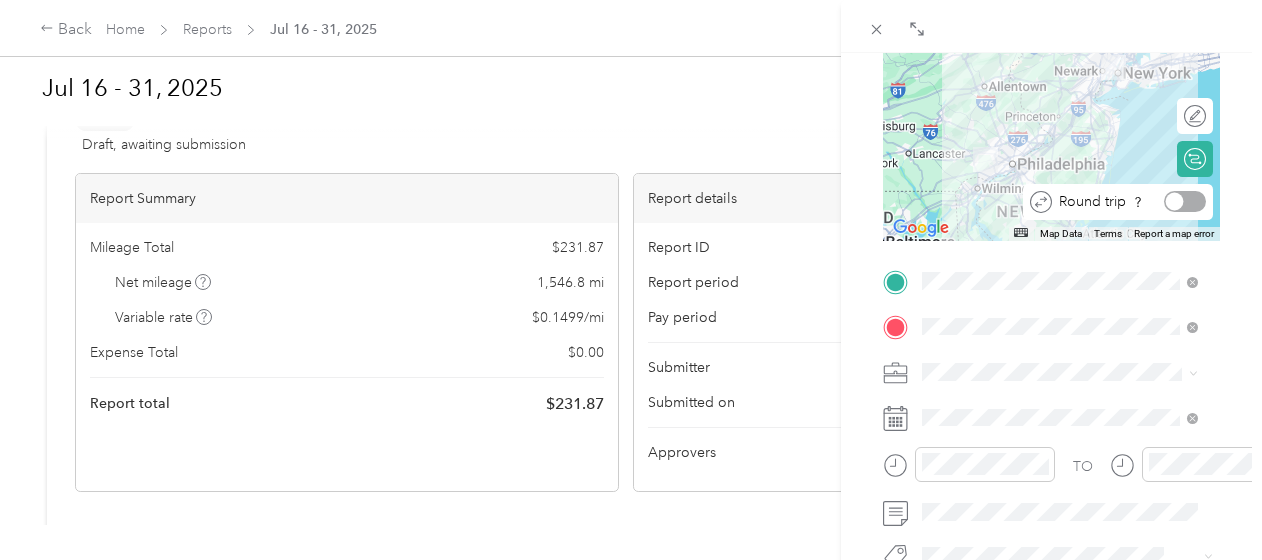 click at bounding box center (1185, 201) 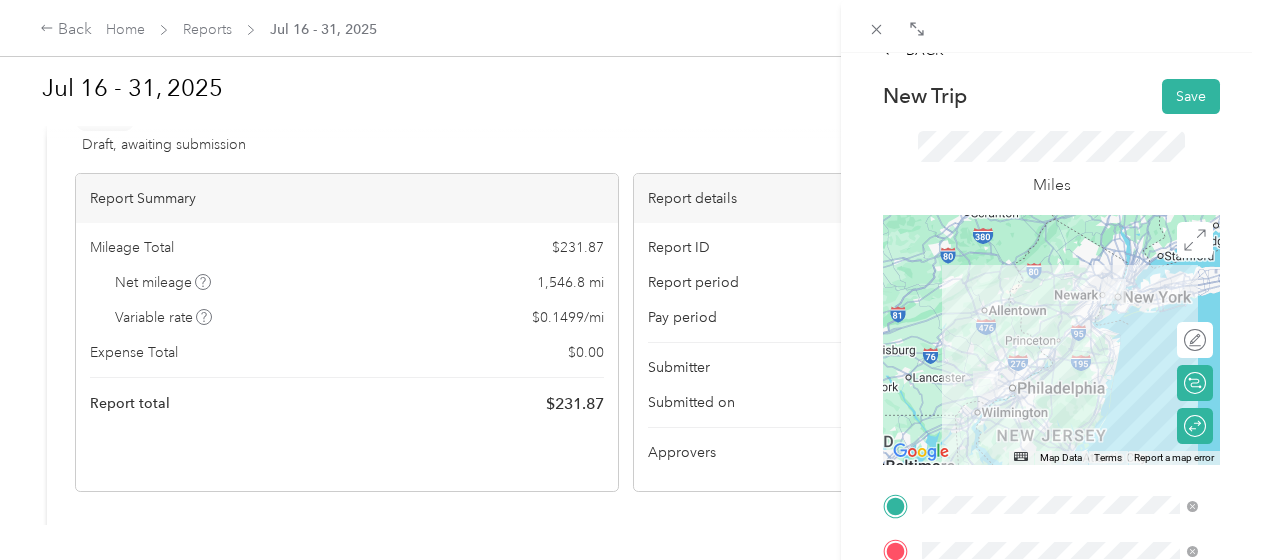scroll, scrollTop: 13, scrollLeft: 0, axis: vertical 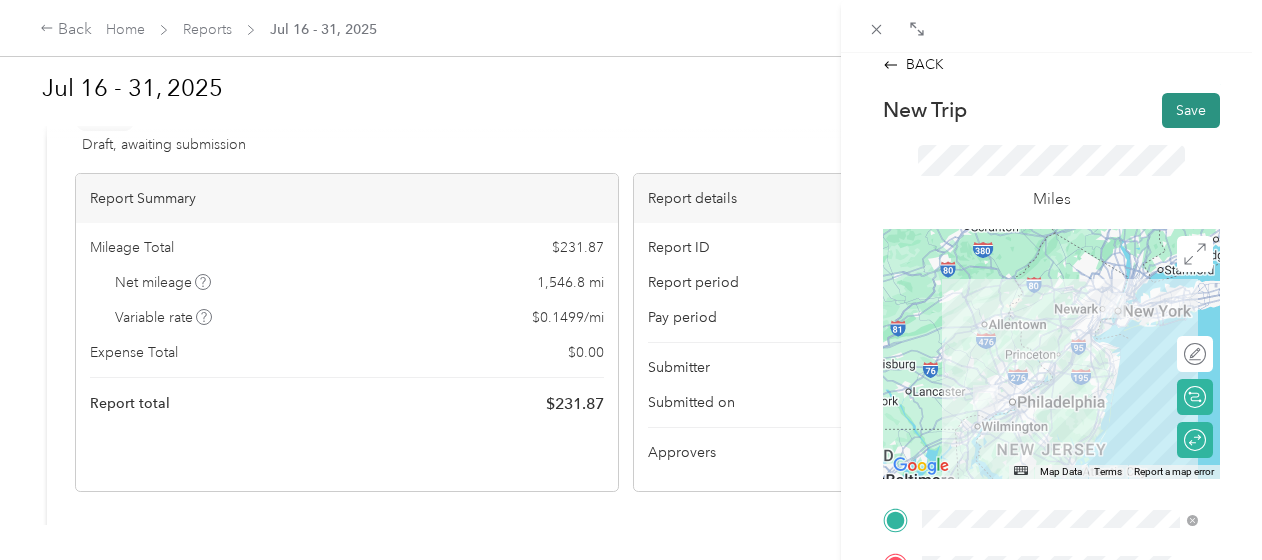 click on "Save" at bounding box center [1191, 110] 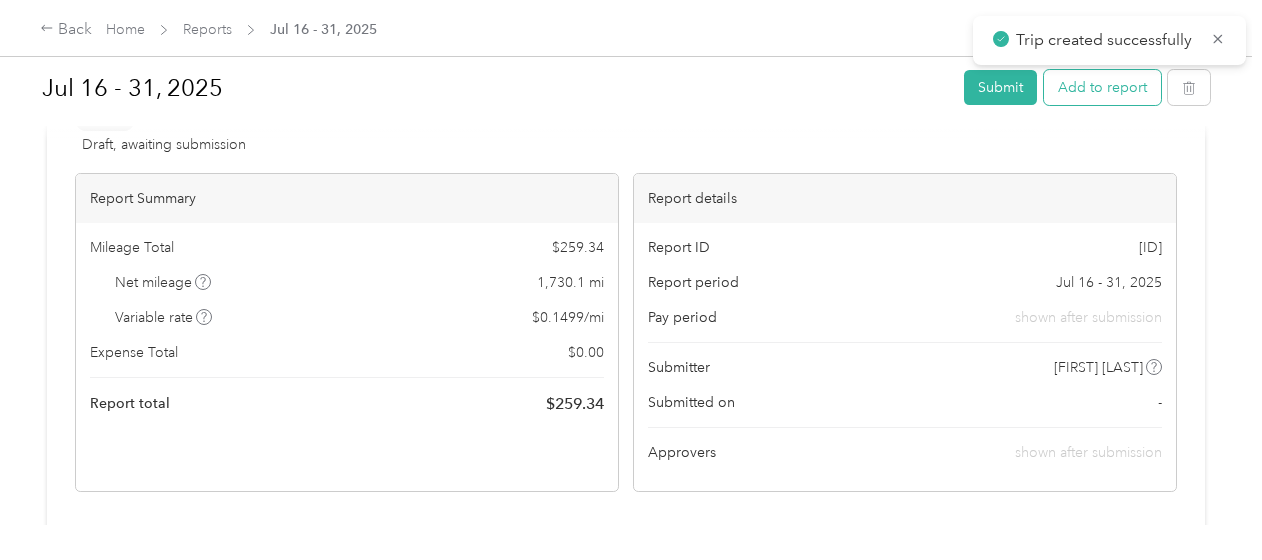 click on "Add to report" at bounding box center [1102, 87] 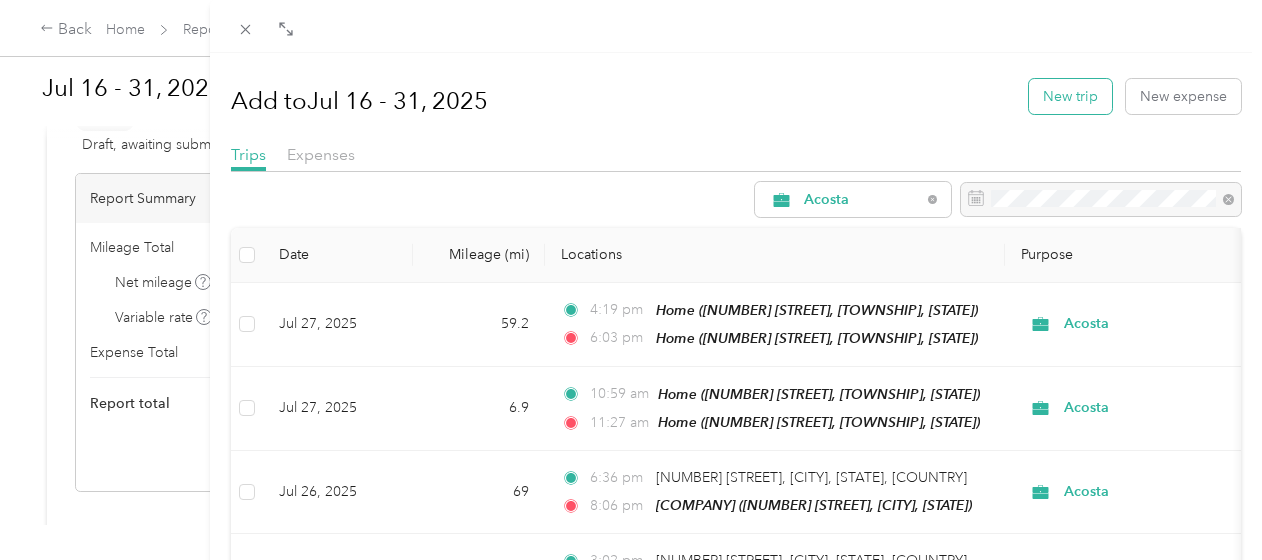click on "New trip" at bounding box center (1070, 96) 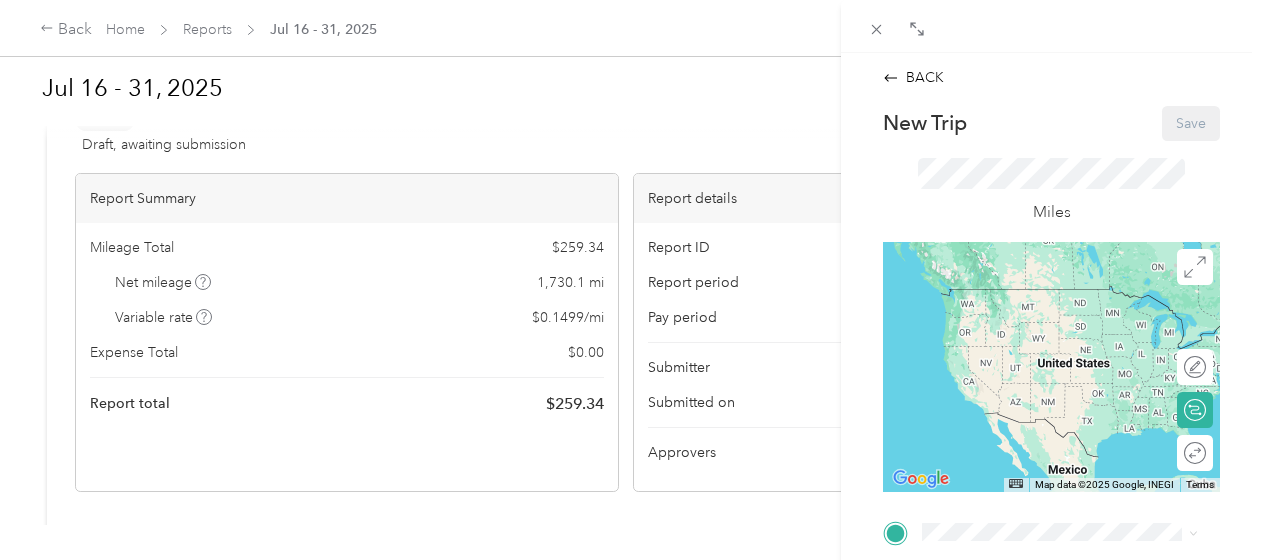 scroll, scrollTop: 227, scrollLeft: 0, axis: vertical 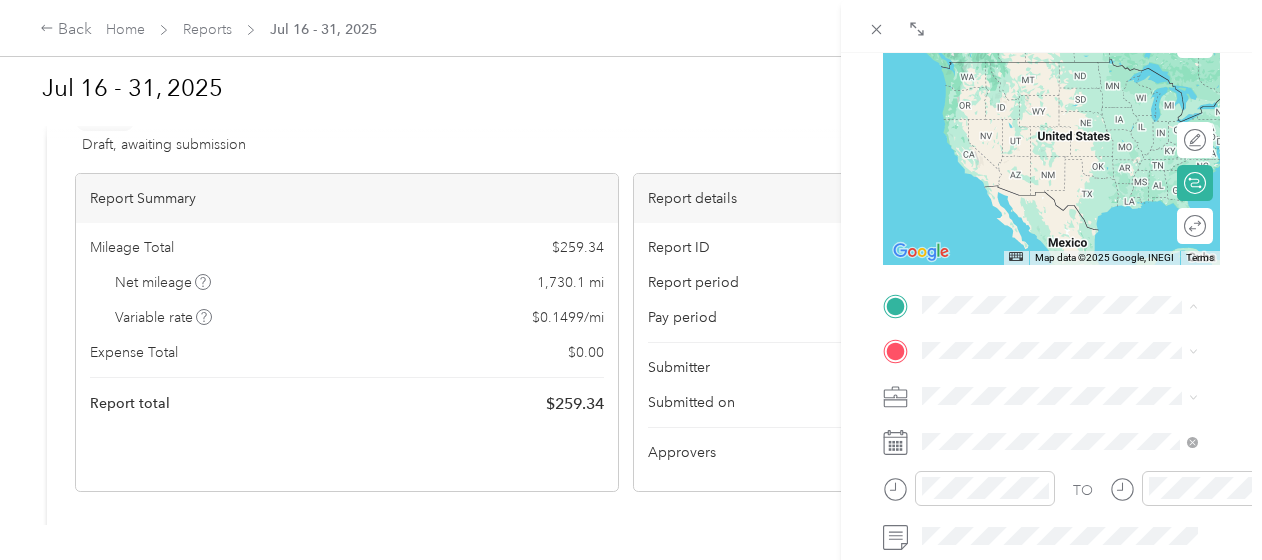 click on "[NUMBER] [STREET], [TOWNSHIP], [STATE], [COUNTRY]" at bounding box center (1070, 101) 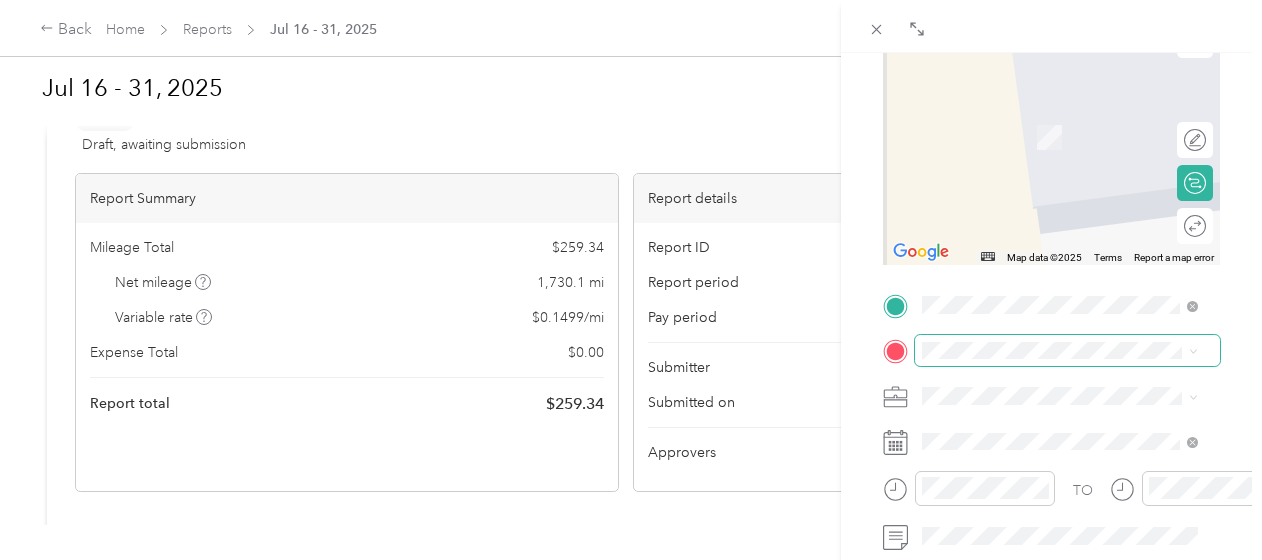 click at bounding box center (1067, 351) 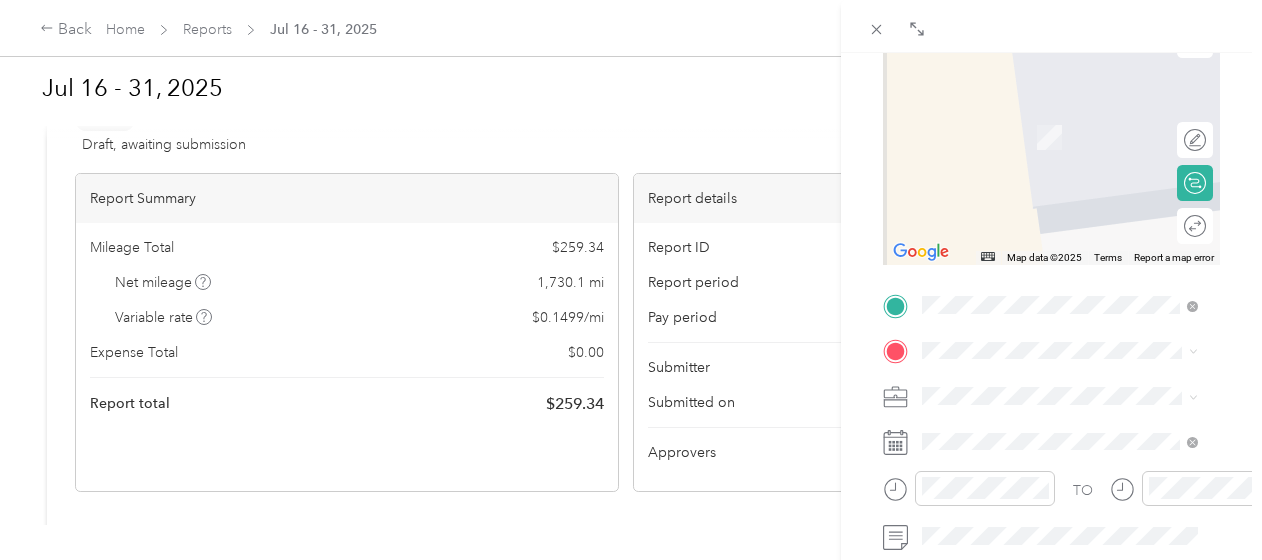 click on "[NUMBER] [STREET], [TOWNSHIP], [STATE], [COUNTRY]" at bounding box center (1070, 147) 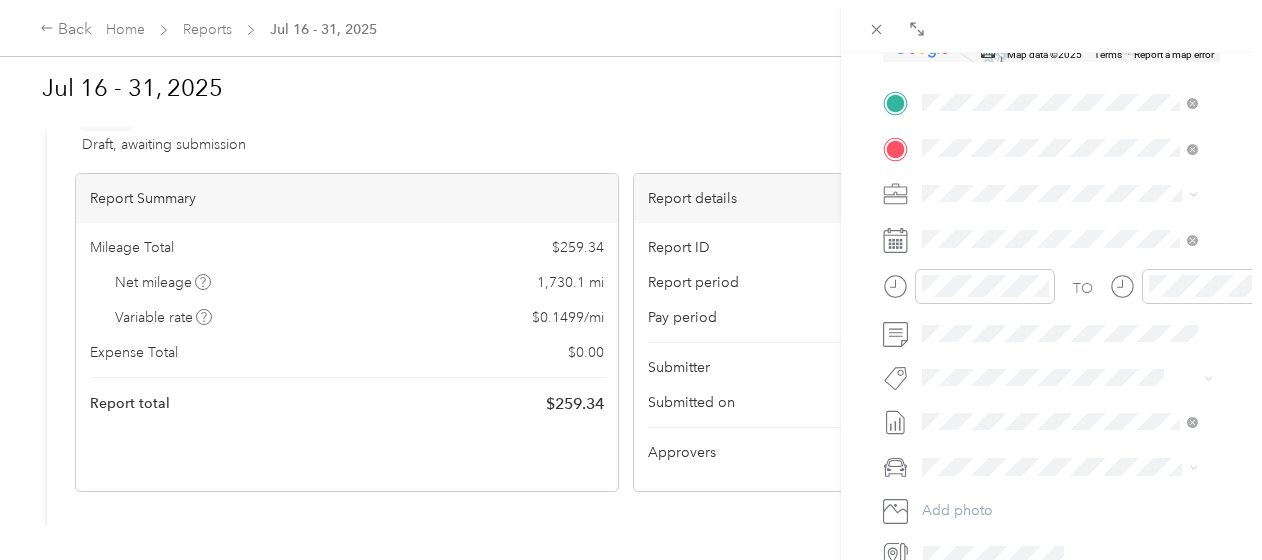 scroll, scrollTop: 454, scrollLeft: 0, axis: vertical 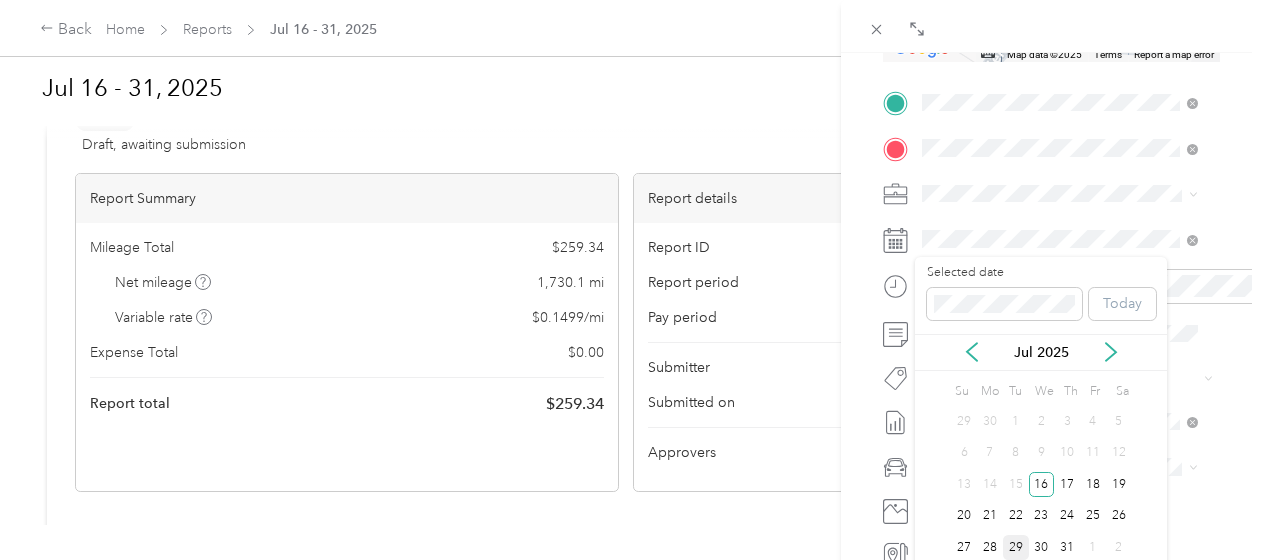 click on "29" at bounding box center [1016, 547] 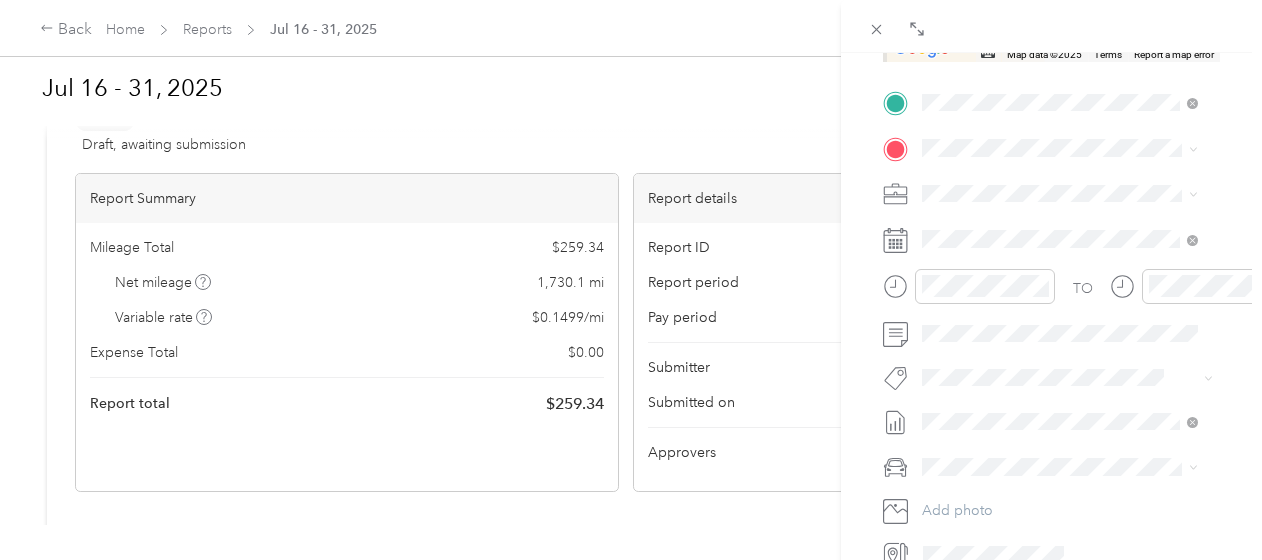 click on "Soulberry Natural Market" at bounding box center [1110, 357] 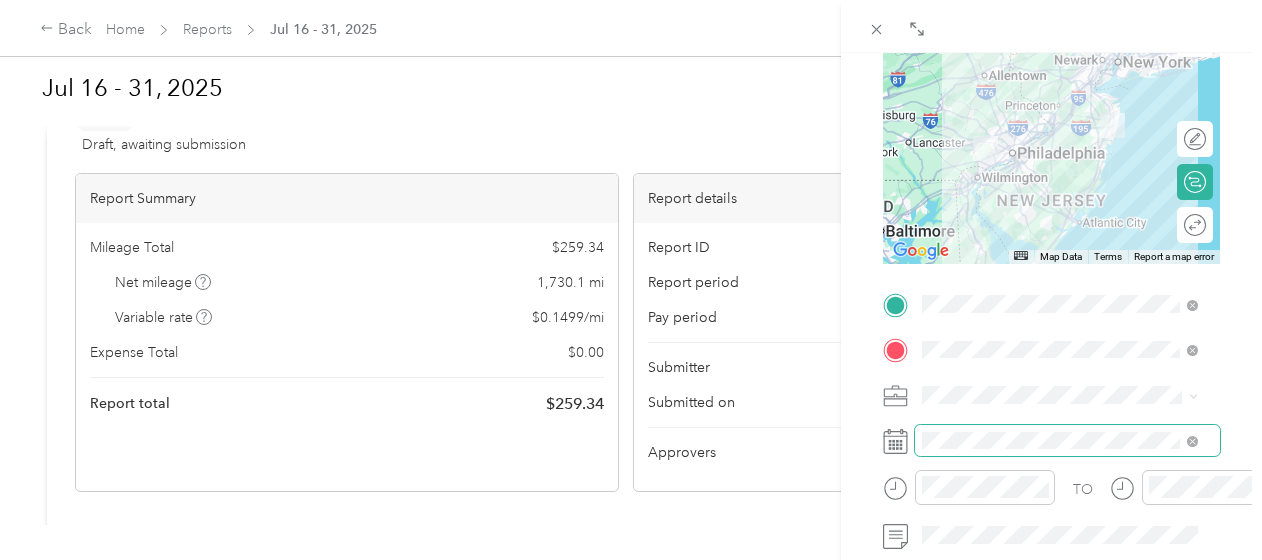 scroll, scrollTop: 227, scrollLeft: 0, axis: vertical 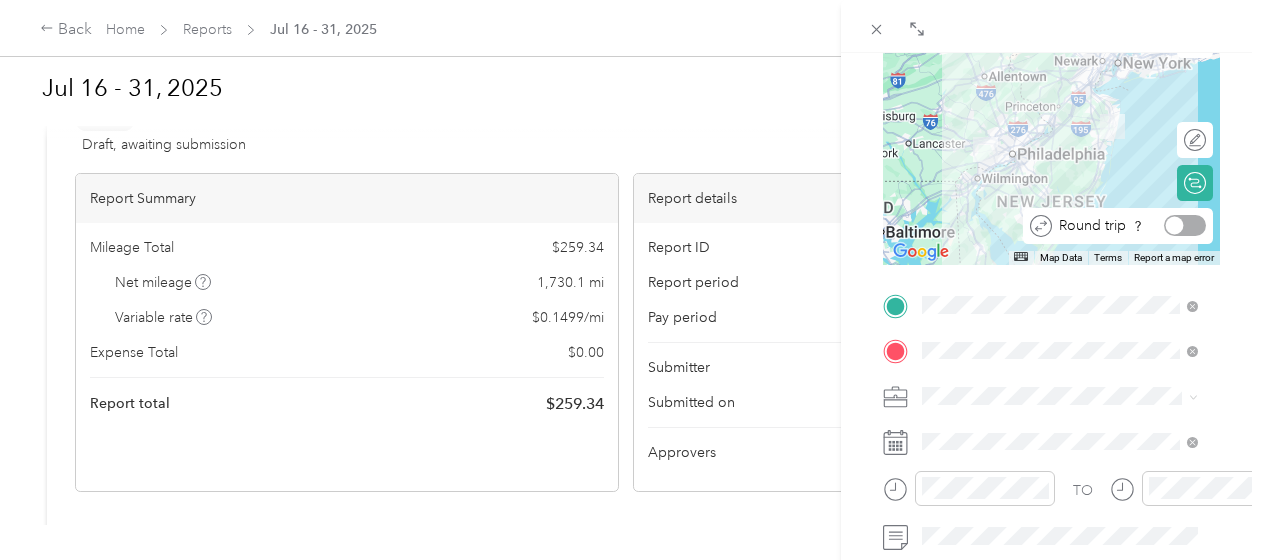 click at bounding box center [1185, 225] 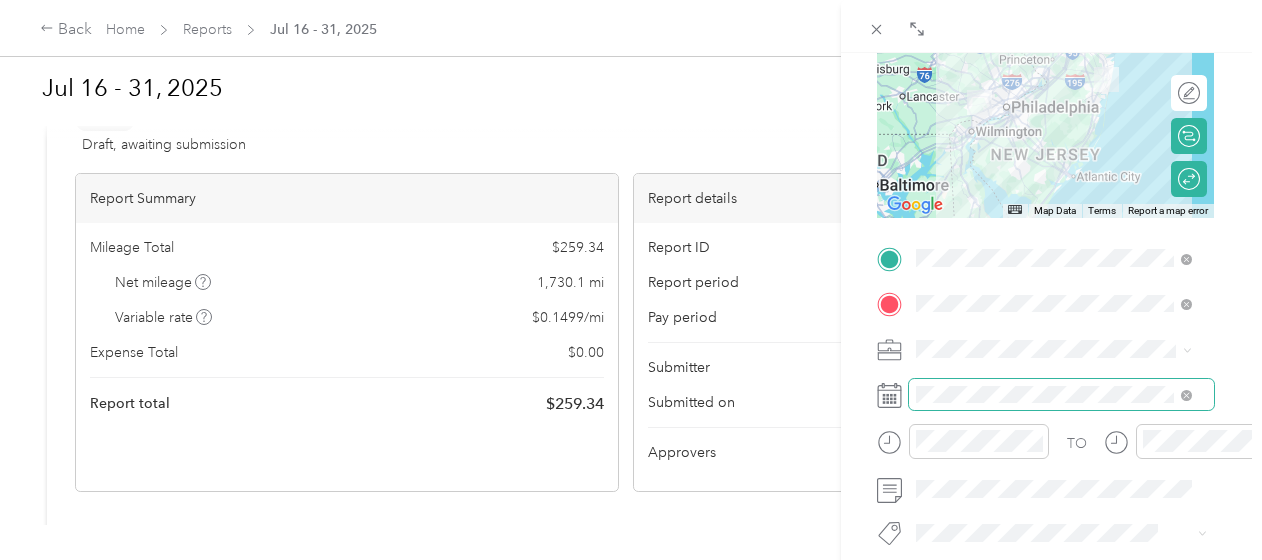 scroll, scrollTop: 269, scrollLeft: 6, axis: both 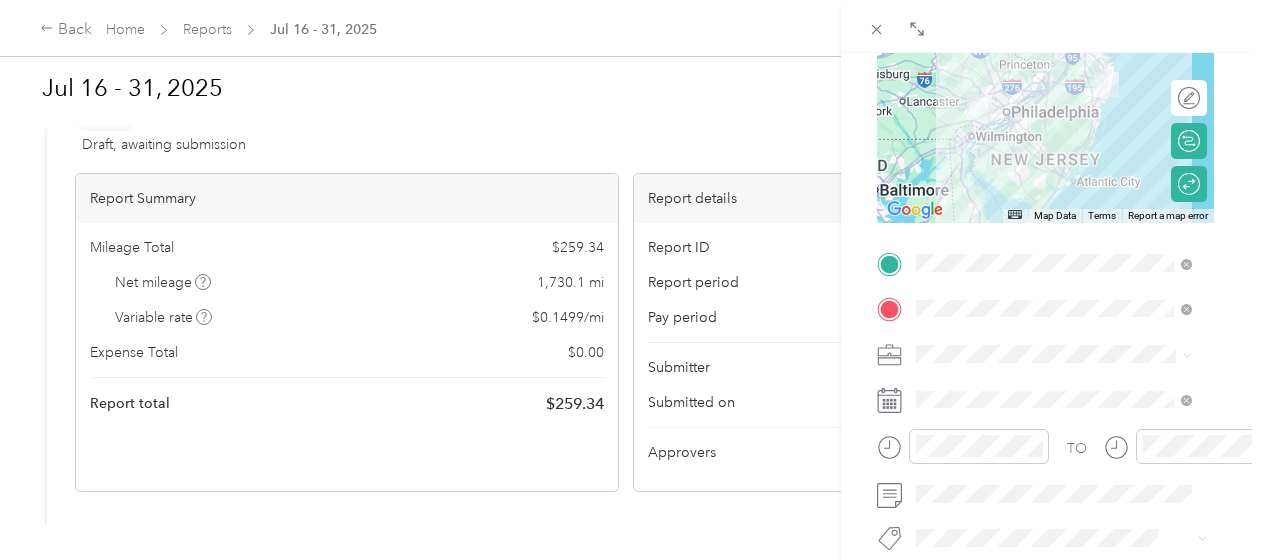 click on "BACK New Trip Save This trip cannot be edited because it is either under review, approved, or paid. Contact your Team Manager to edit it. Miles ← Move left → Move right ↑ Move up ↓ Move down + Zoom in - Zoom out Home Jump left by 75% End Jump right by 75% Page Up Jump up by 75% Page Down Jump down by 75% Map Data Map data ©2025 Google Map data ©2025 Google 50 km  Click to toggle between metric and imperial units Terms Report a map error Edit route Calculate route Round trip TO Add photo" at bounding box center [631, 280] 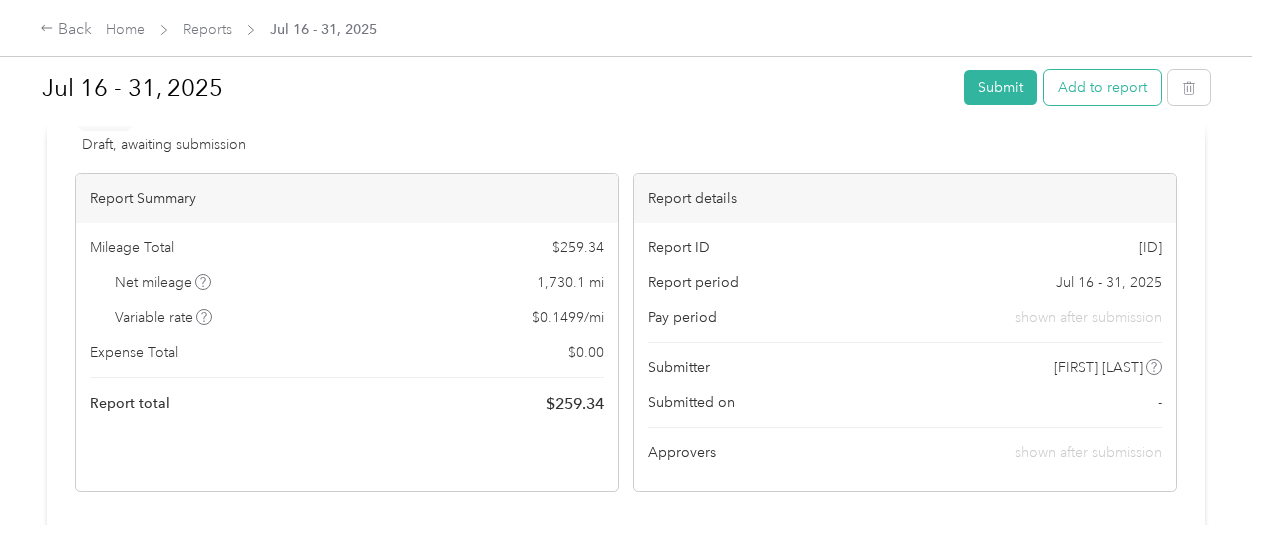 click on "Add to report" at bounding box center (1102, 87) 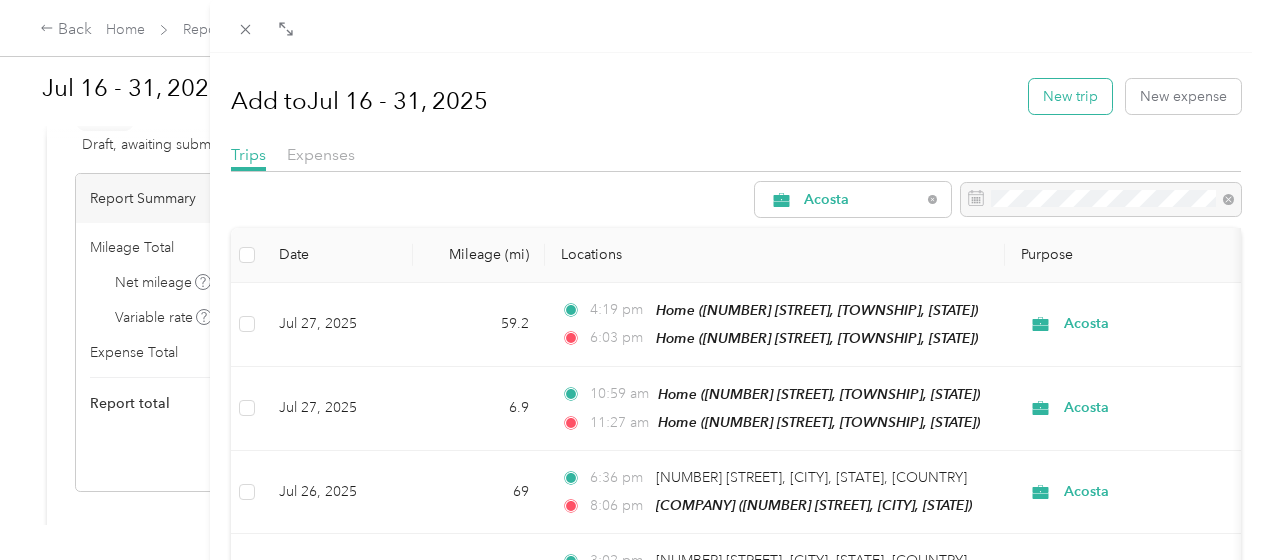 click on "New trip" at bounding box center (1070, 96) 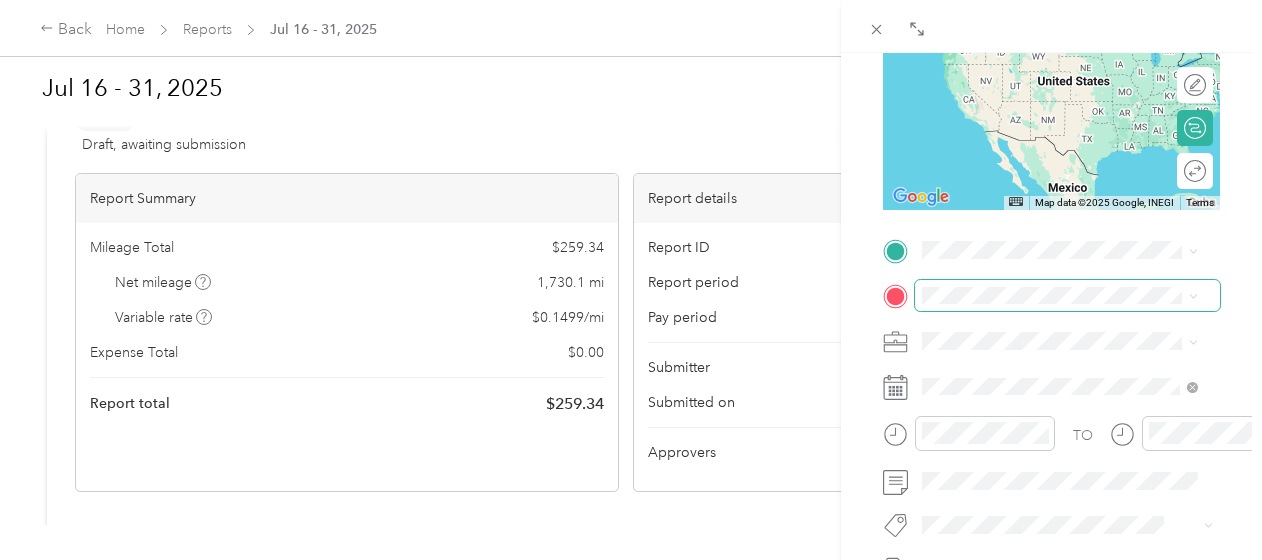 scroll, scrollTop: 288, scrollLeft: 0, axis: vertical 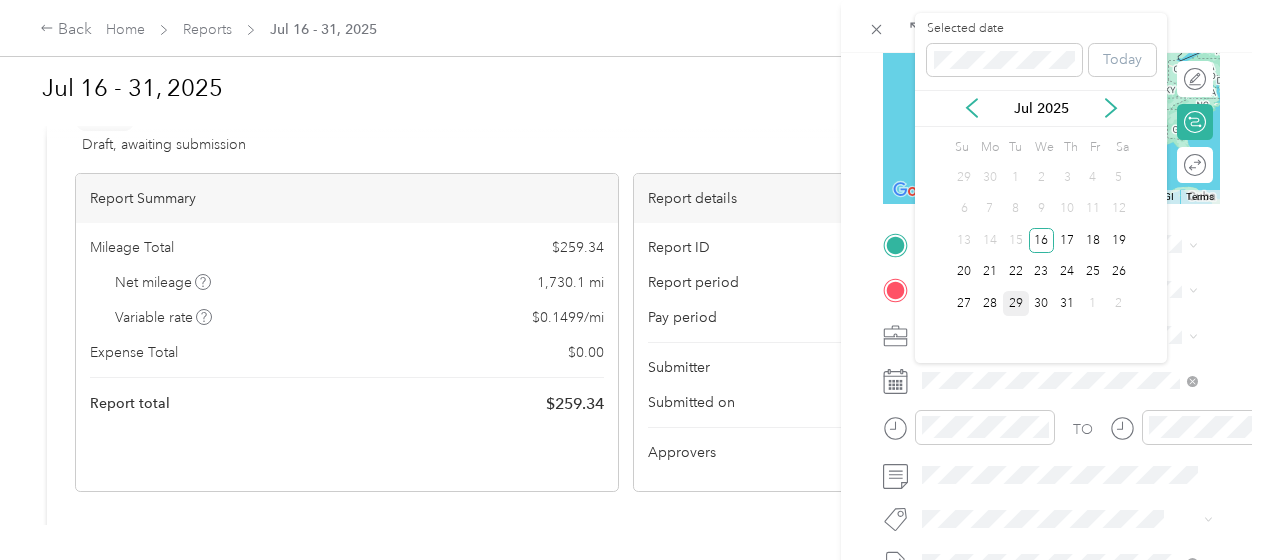 click on "29" at bounding box center [1016, 303] 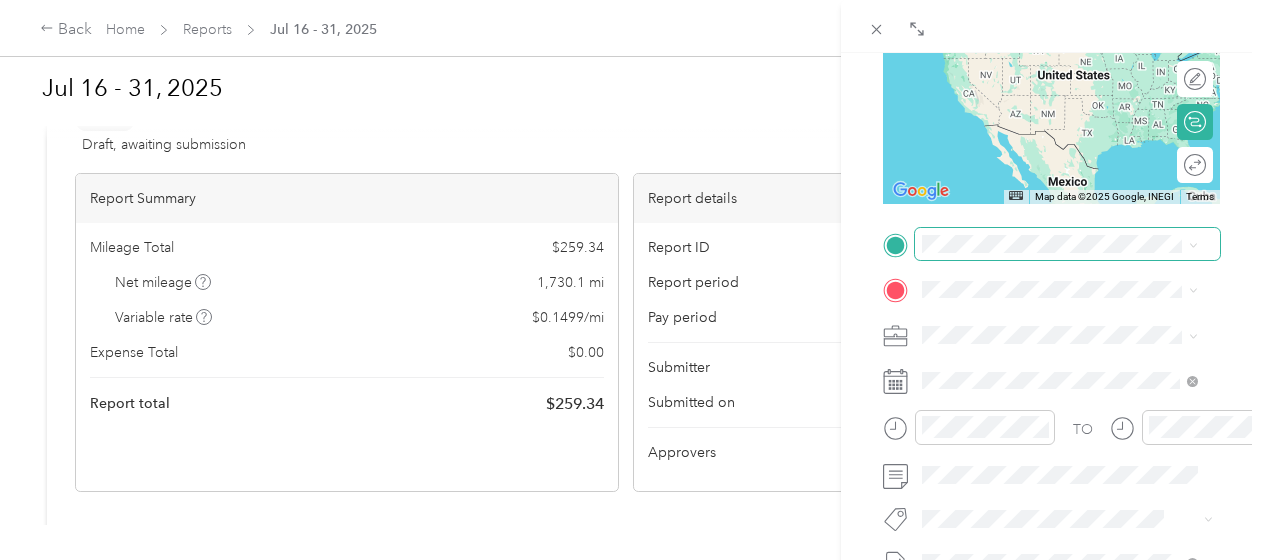 click at bounding box center [1067, 244] 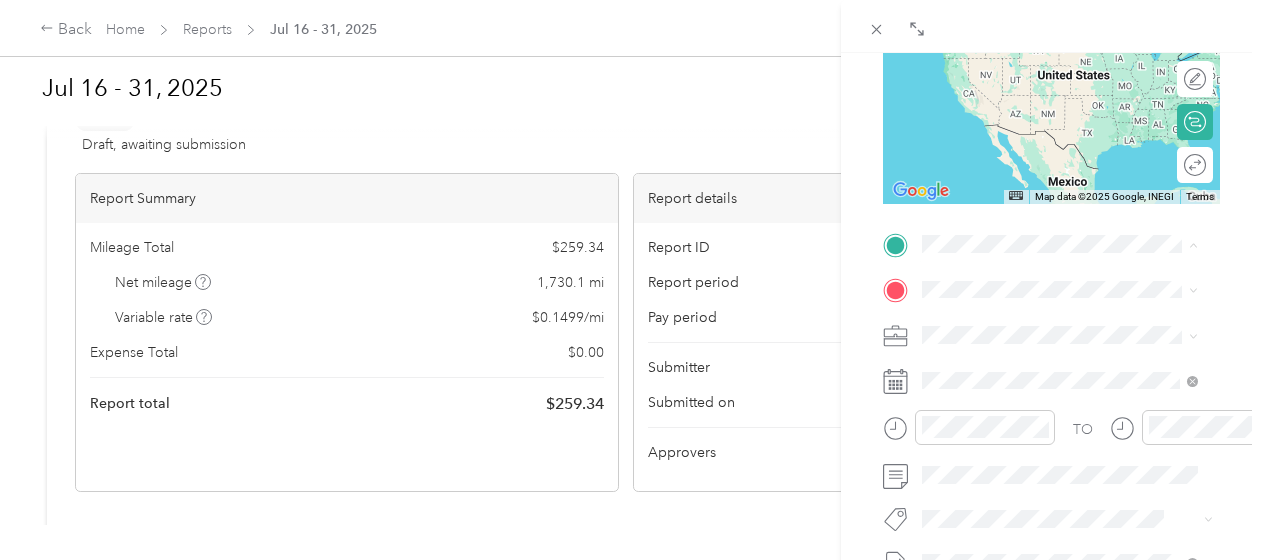 click on "[NUMBER] [STREET], [TOWNSHIP], [STATE], [COUNTRY]" at bounding box center (1070, 356) 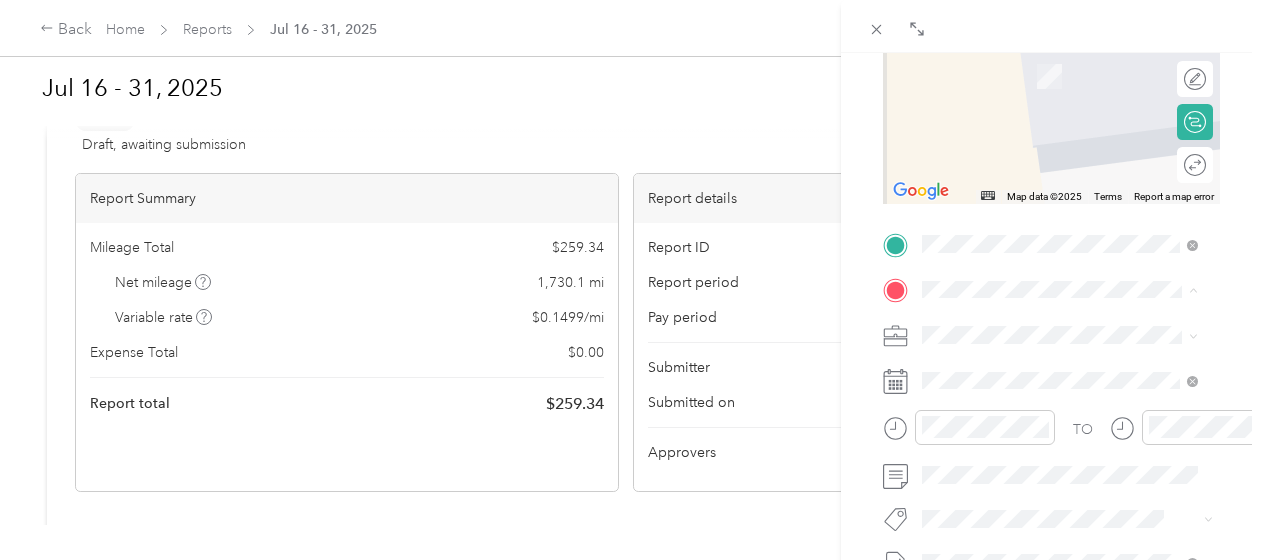 click on "TO Add photo" at bounding box center [1051, 469] 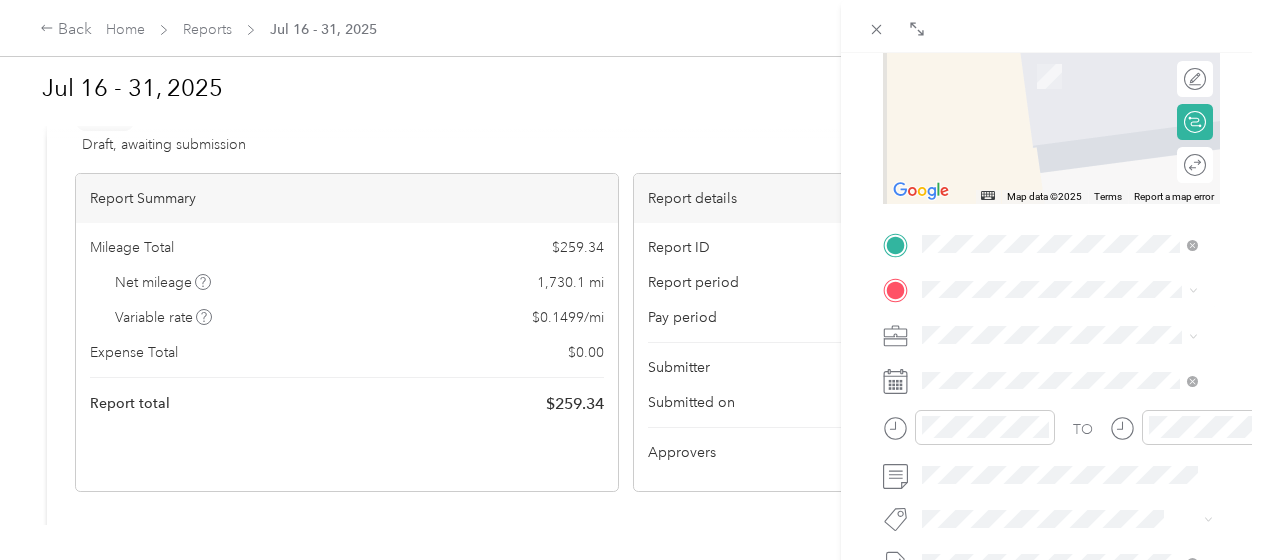 click on "TO Add photo" at bounding box center [1051, 469] 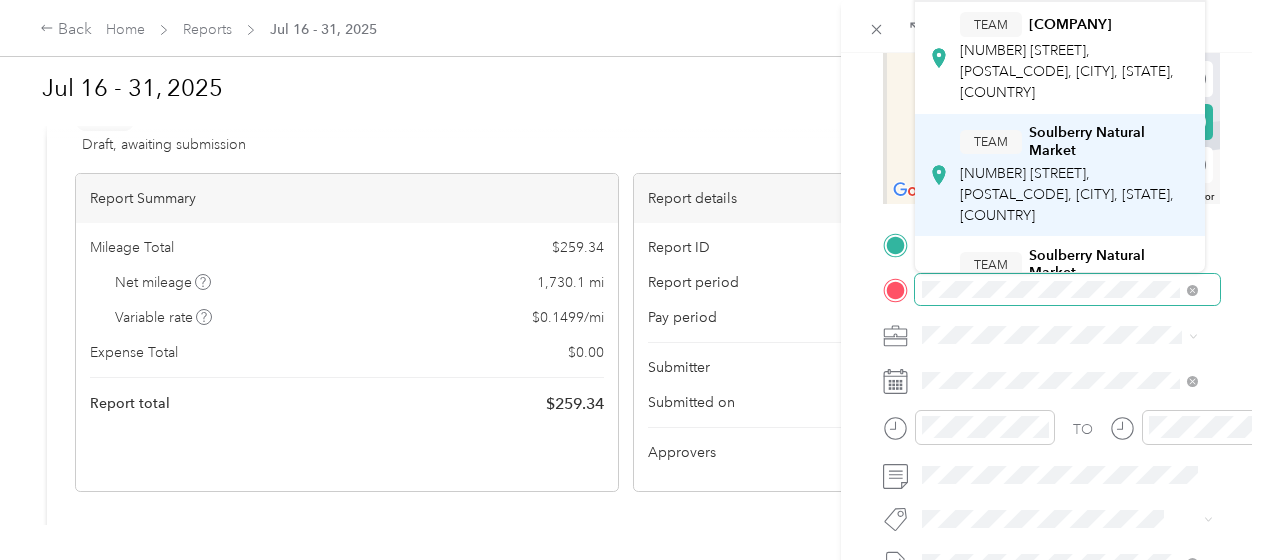 scroll, scrollTop: 33, scrollLeft: 0, axis: vertical 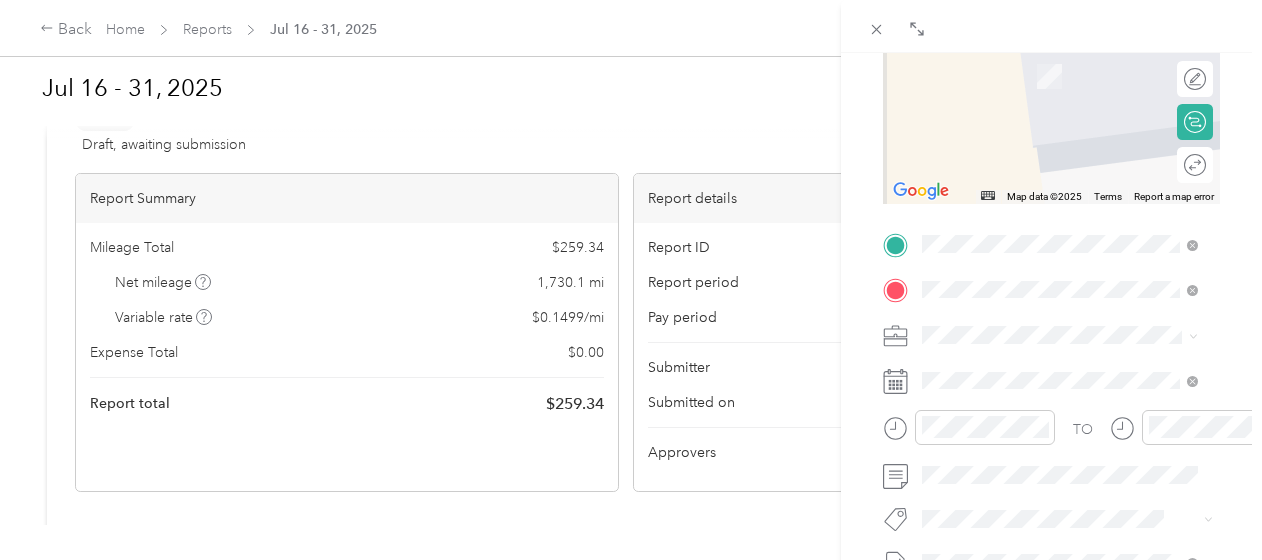 click on "Soulberry Natural Market" at bounding box center (1110, 263) 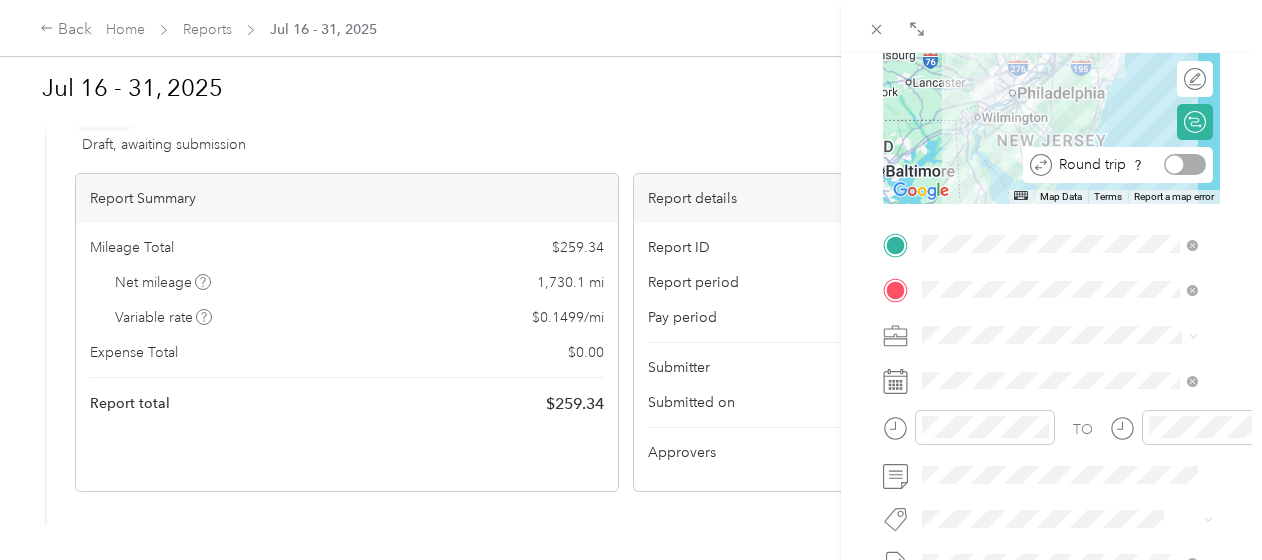 click at bounding box center (1175, 165) 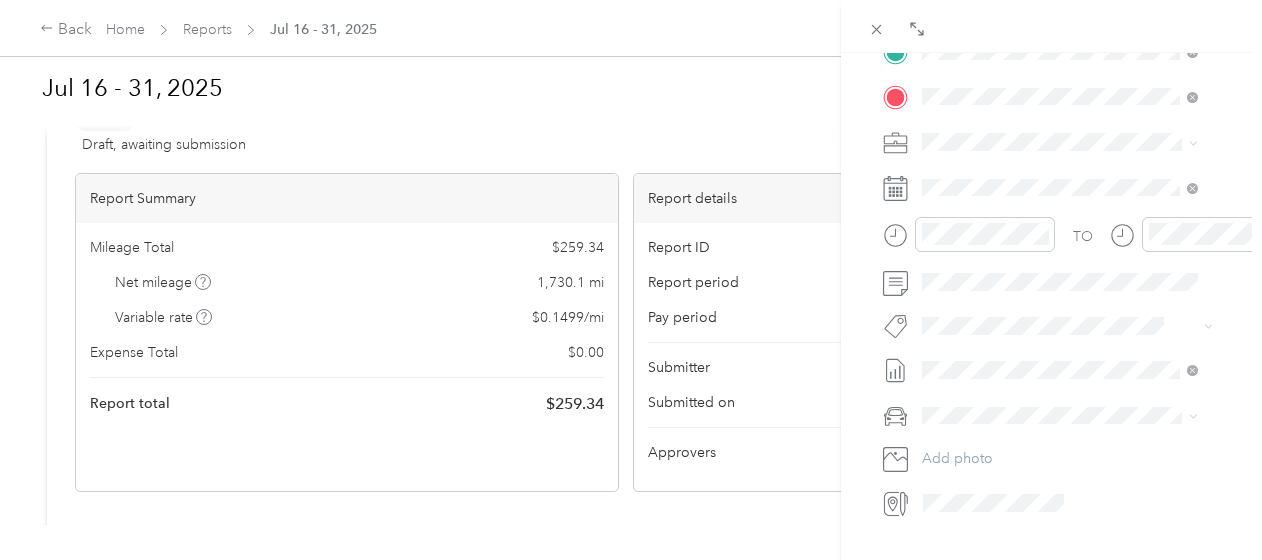 scroll, scrollTop: 0, scrollLeft: 0, axis: both 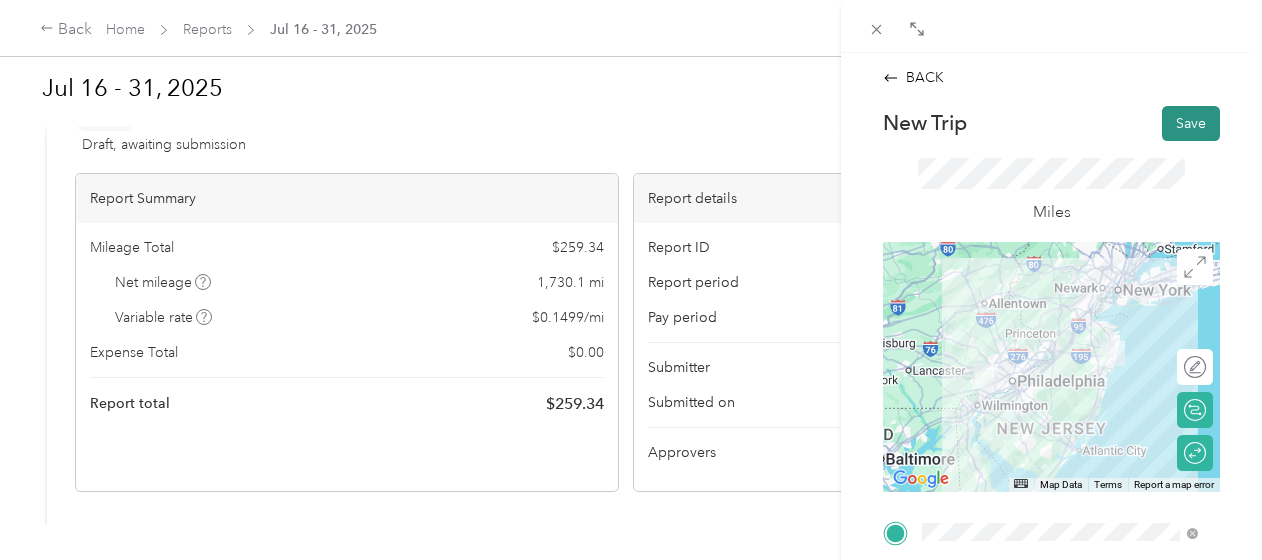 click on "Save" at bounding box center [1191, 123] 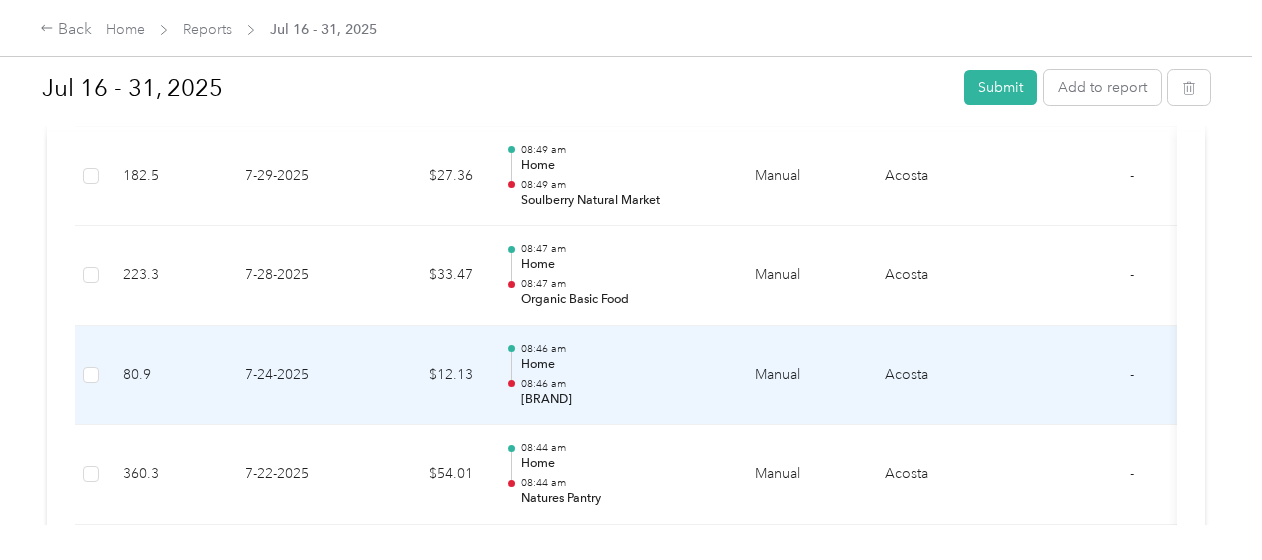 scroll, scrollTop: 584, scrollLeft: 0, axis: vertical 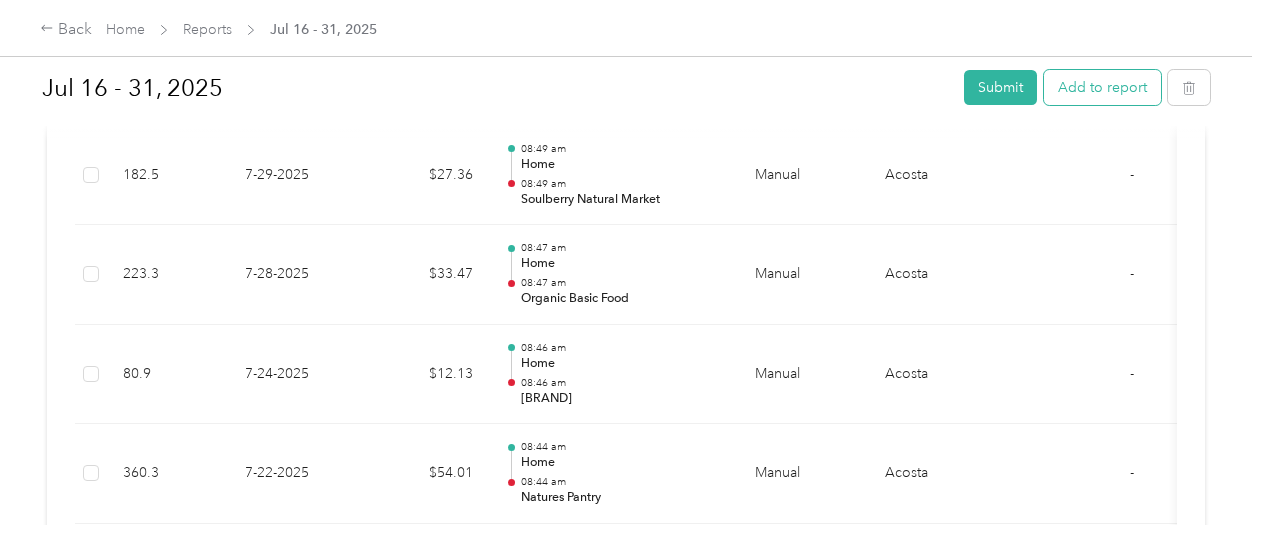 click on "Add to report" at bounding box center [1102, 87] 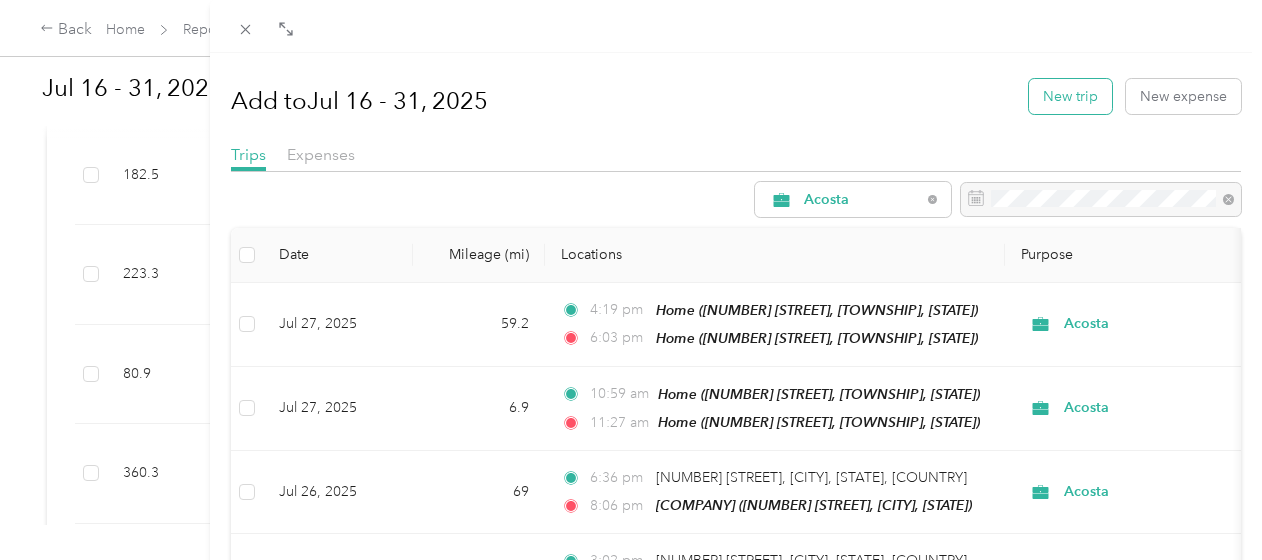 click on "New trip" at bounding box center [1070, 96] 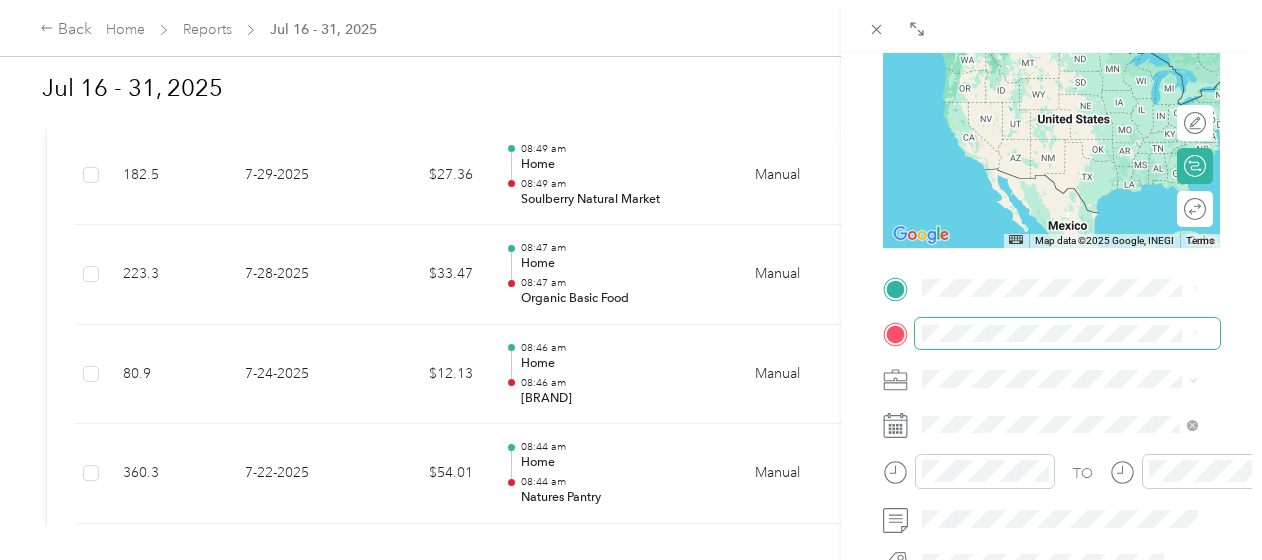 scroll, scrollTop: 245, scrollLeft: 0, axis: vertical 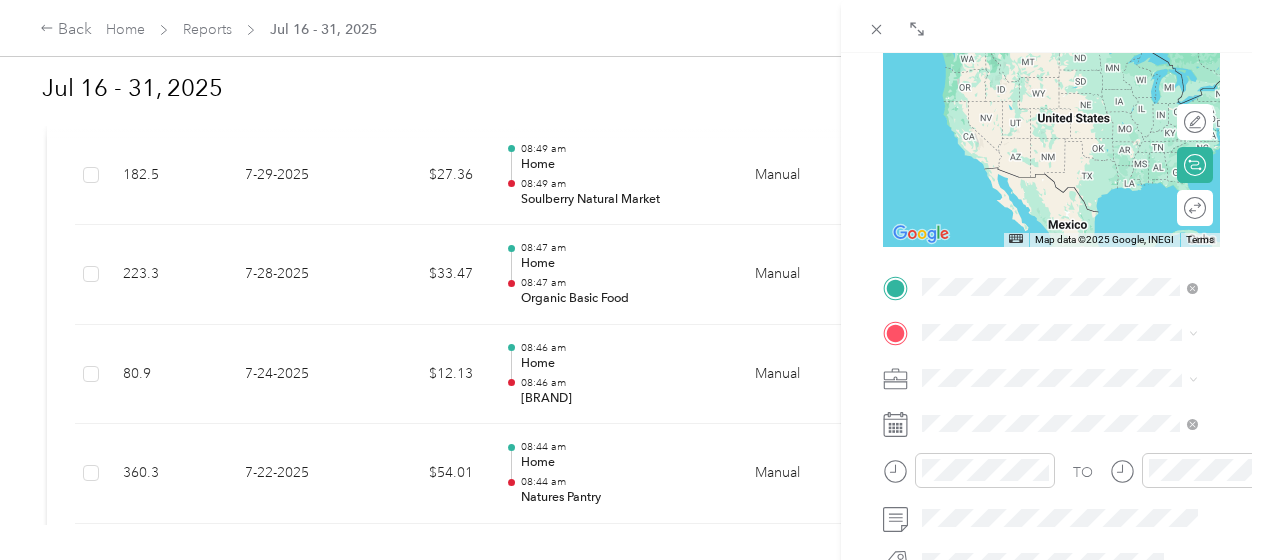 click on "[NUMBER] [STREET], [TOWNSHIP], [STATE], [COUNTRY]" at bounding box center (1070, 83) 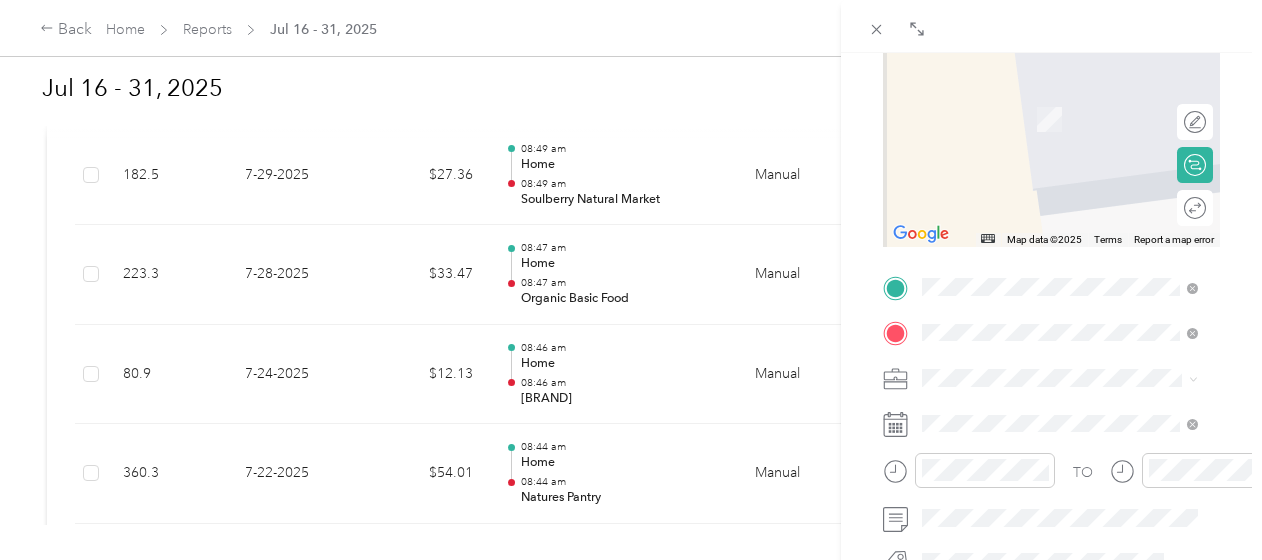 click on "TEAM Mother Earths Storehouse 300 Kings Mall Ct, 124011576, Kingston, NY, USA" at bounding box center [1059, 244] 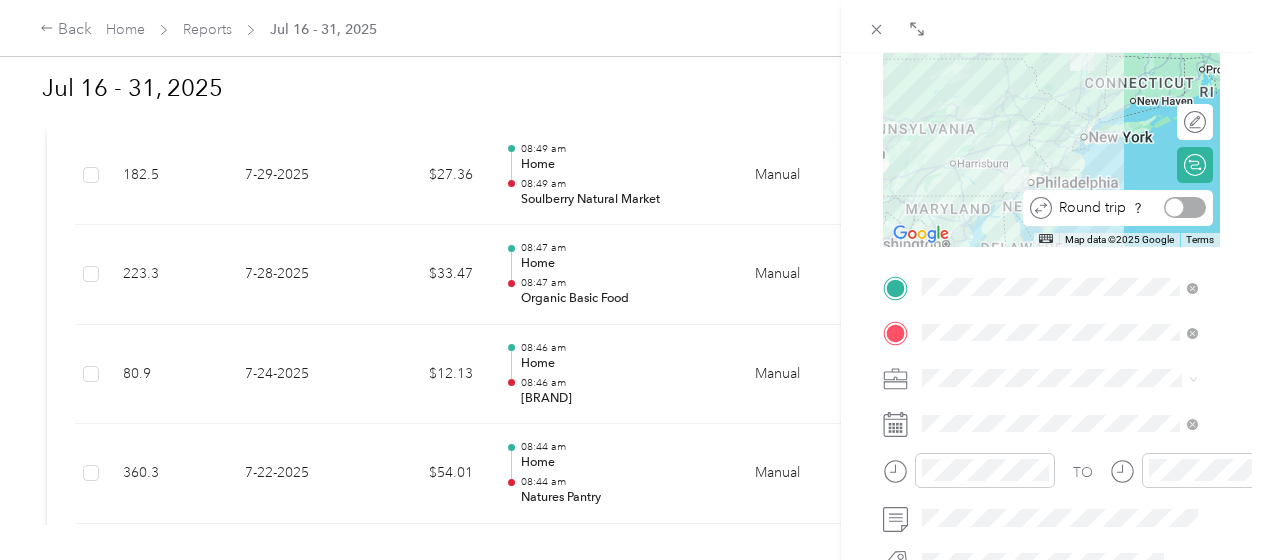 click on "Round trip" at bounding box center [1118, 208] 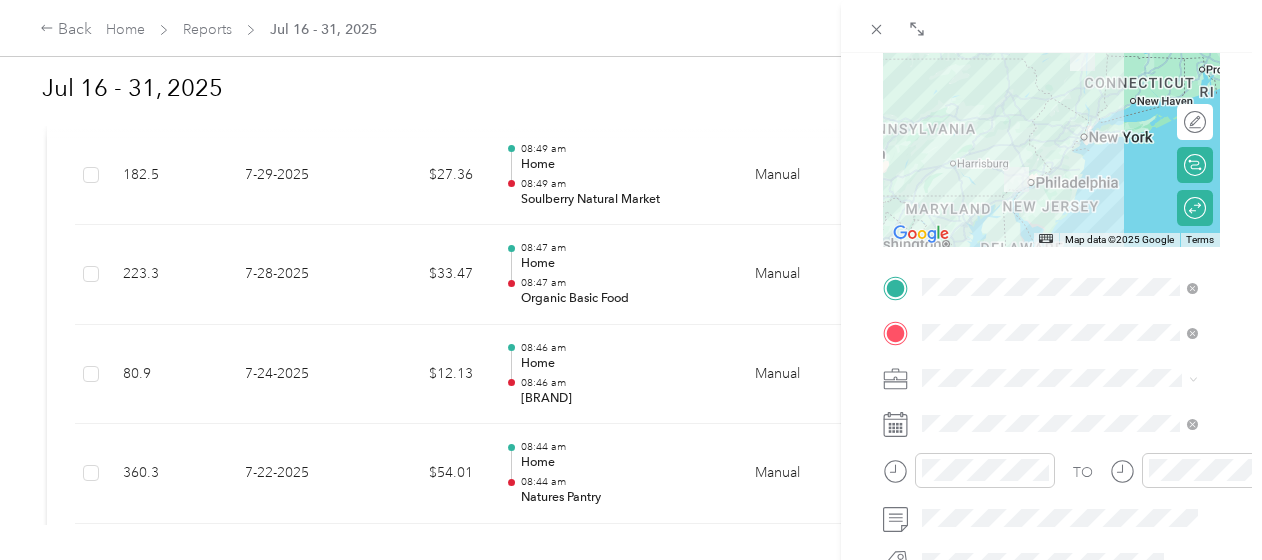 click on "TO Add photo" at bounding box center [1051, 512] 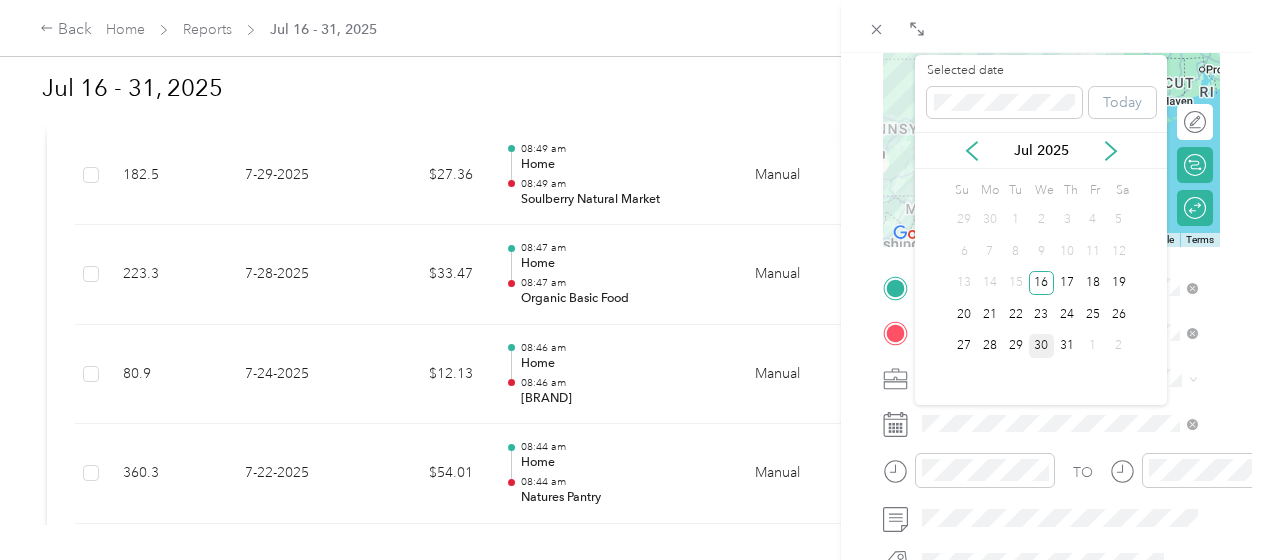 click on "30" at bounding box center (1042, 346) 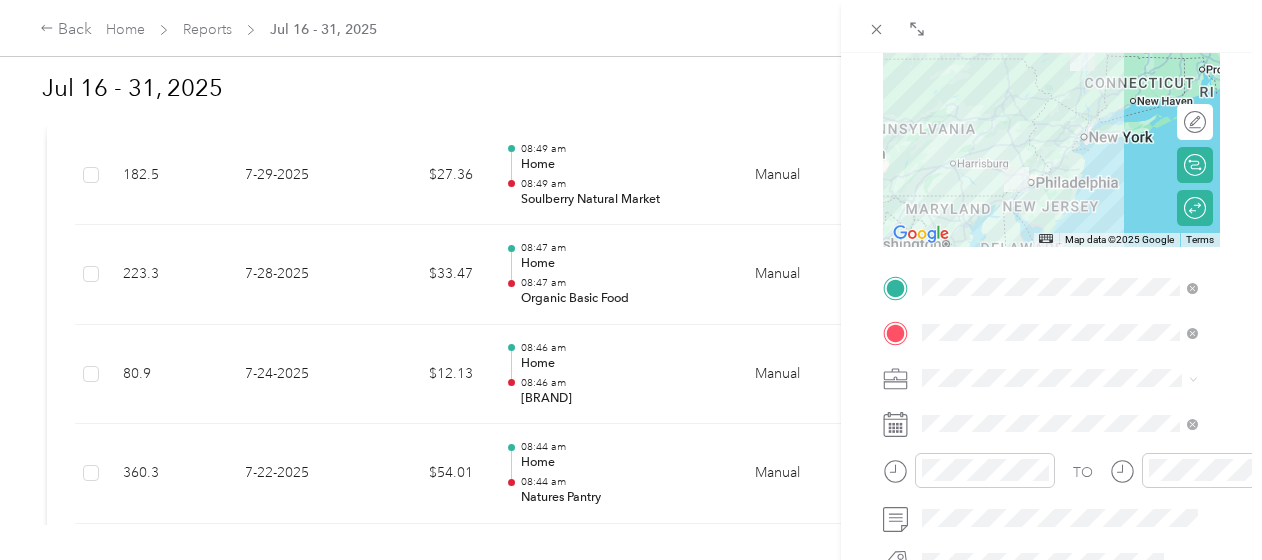 scroll, scrollTop: 0, scrollLeft: 0, axis: both 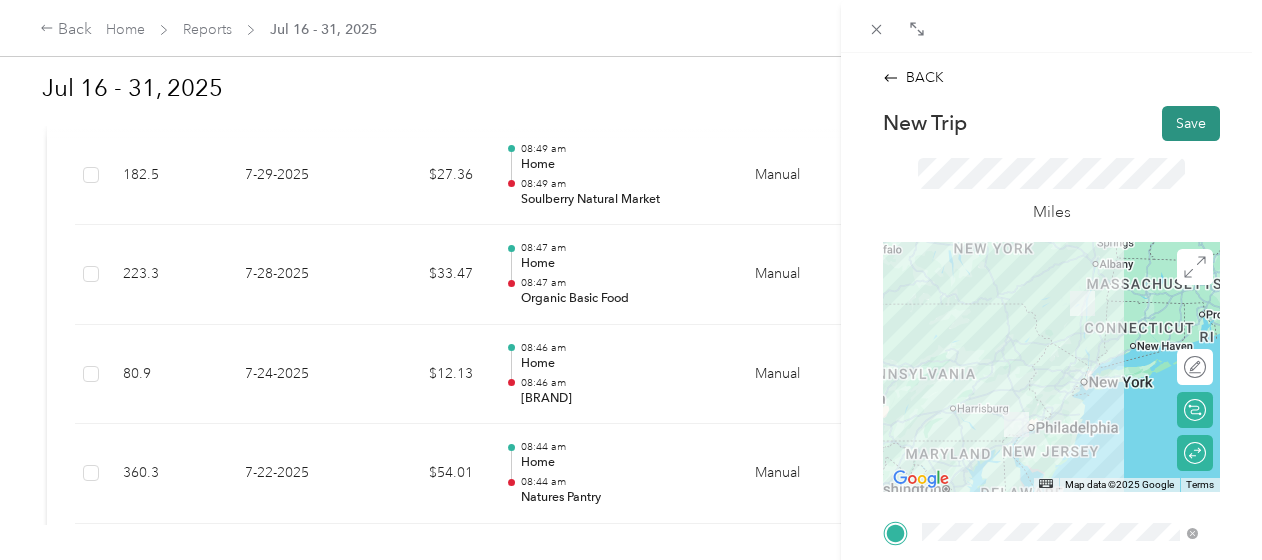 click on "Save" at bounding box center (1191, 123) 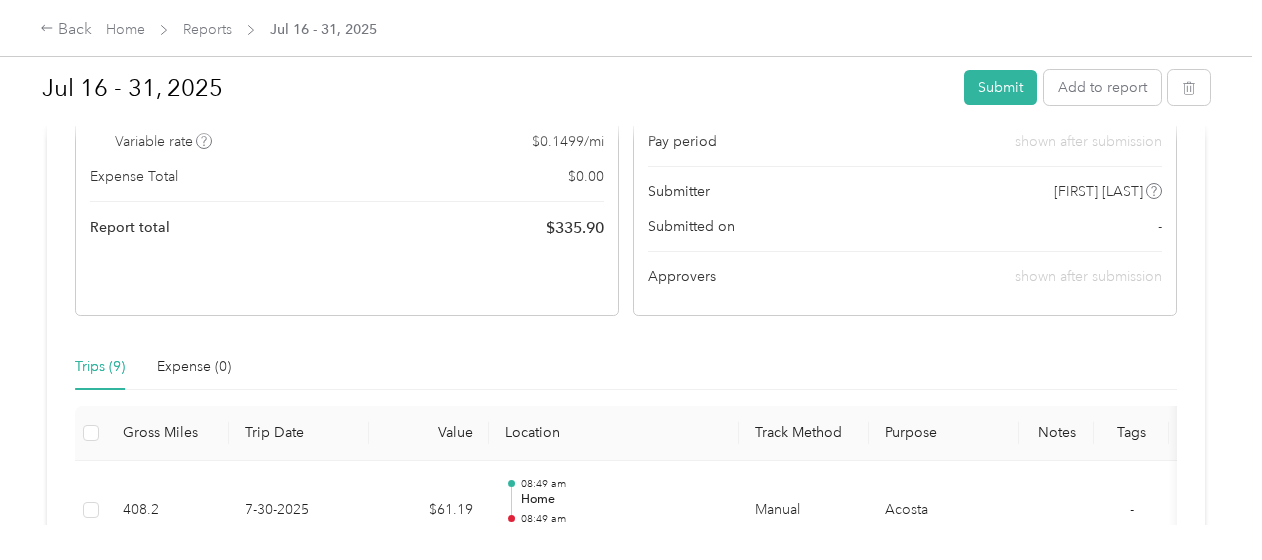 scroll, scrollTop: 271, scrollLeft: 0, axis: vertical 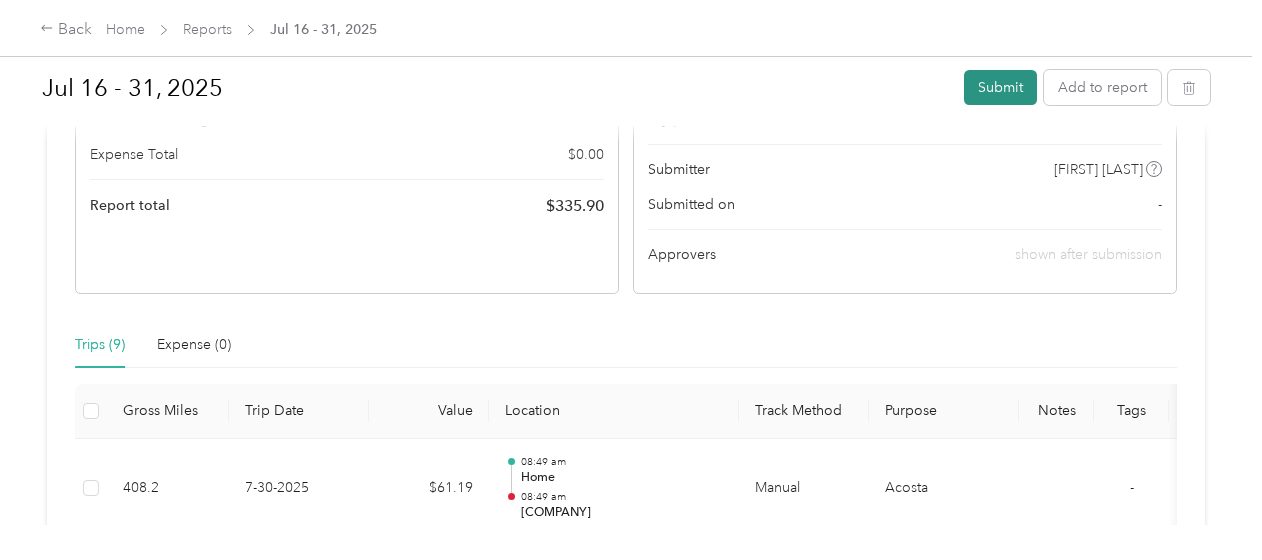 click on "Submit" at bounding box center (1000, 87) 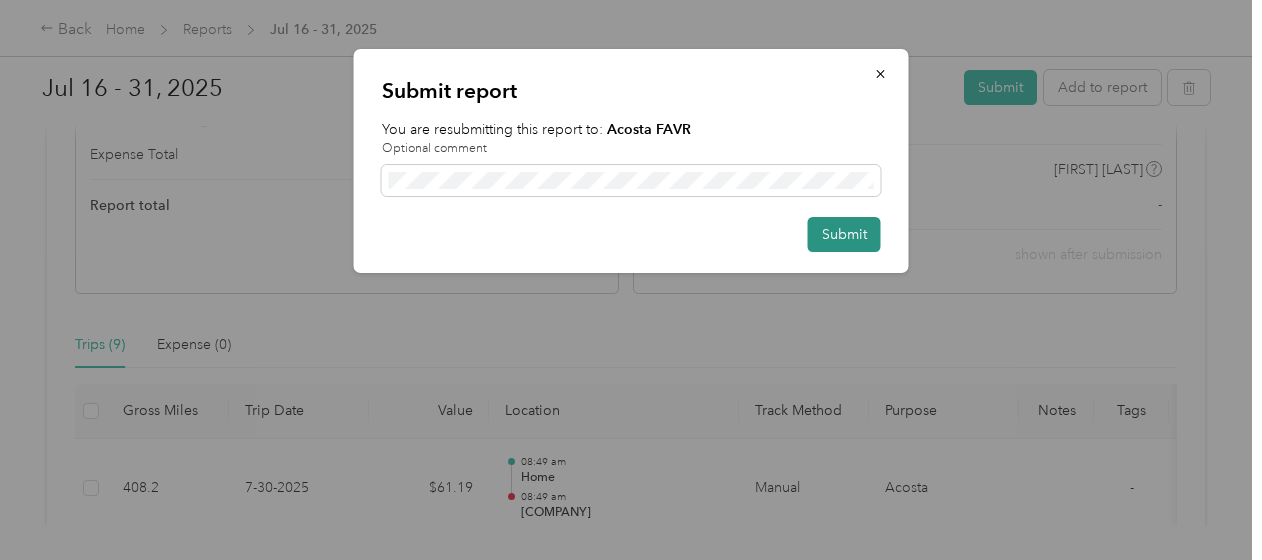 click on "Submit" at bounding box center (844, 234) 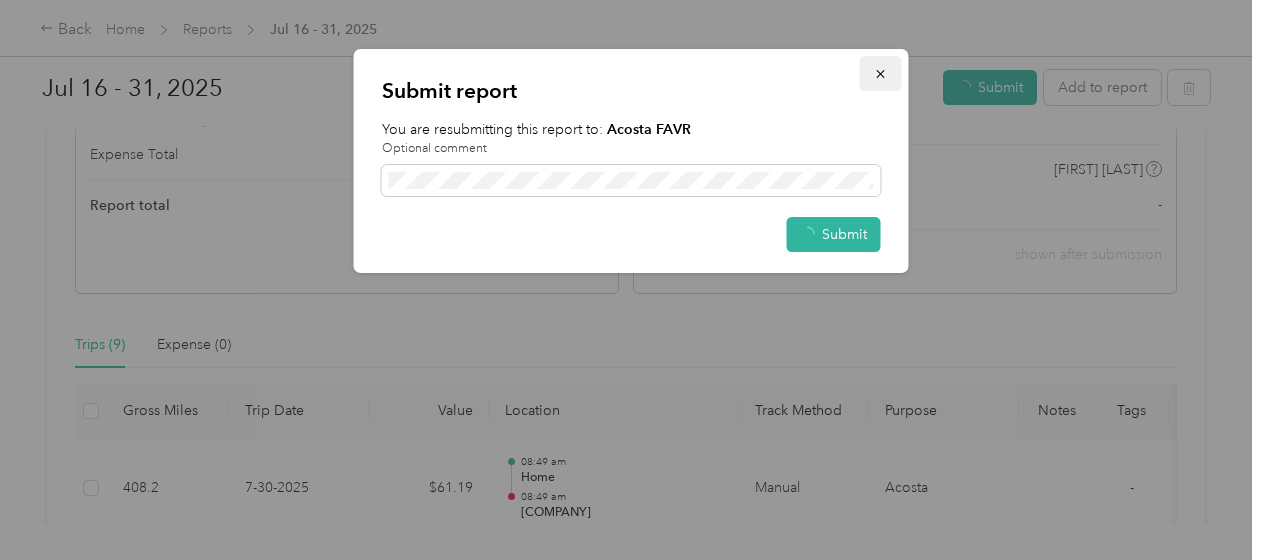 click 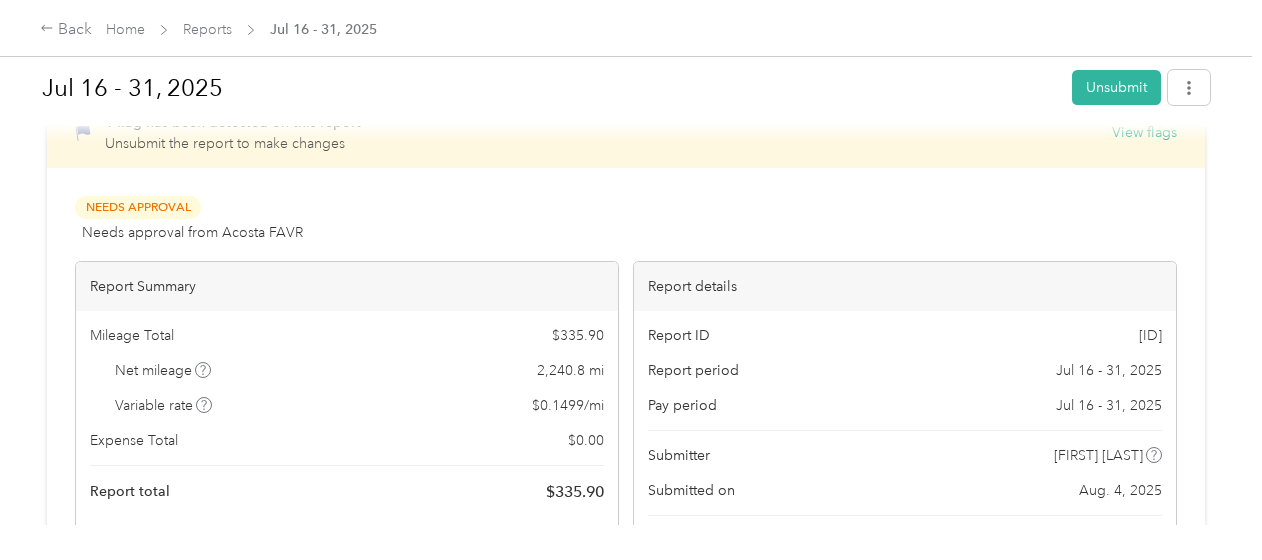 scroll, scrollTop: 0, scrollLeft: 0, axis: both 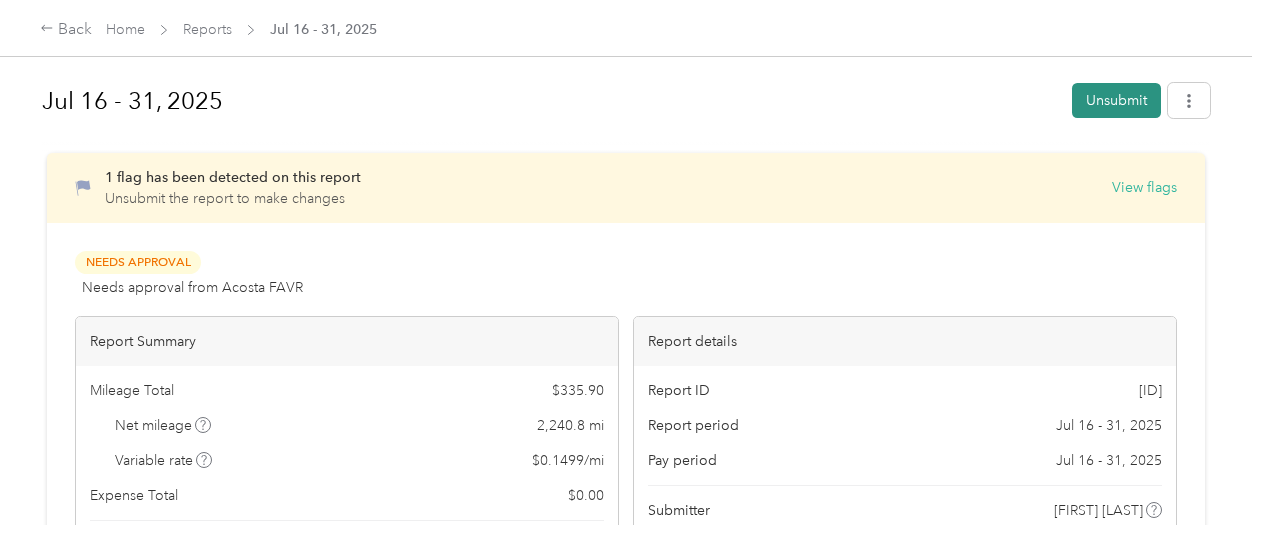 click on "Unsubmit" at bounding box center (1116, 100) 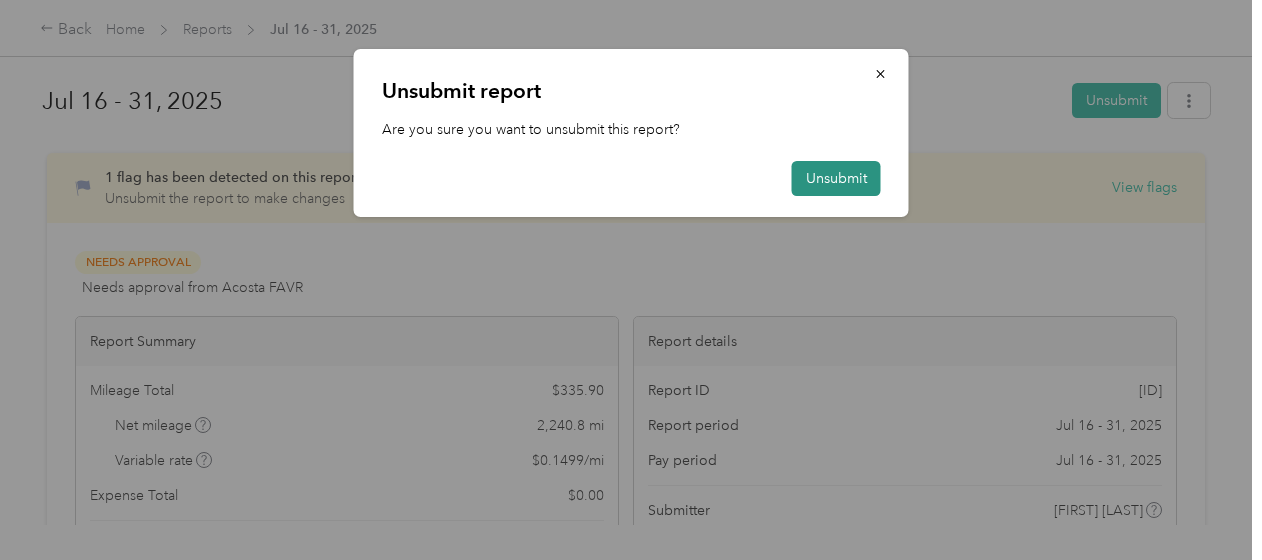 click on "Unsubmit" at bounding box center [836, 178] 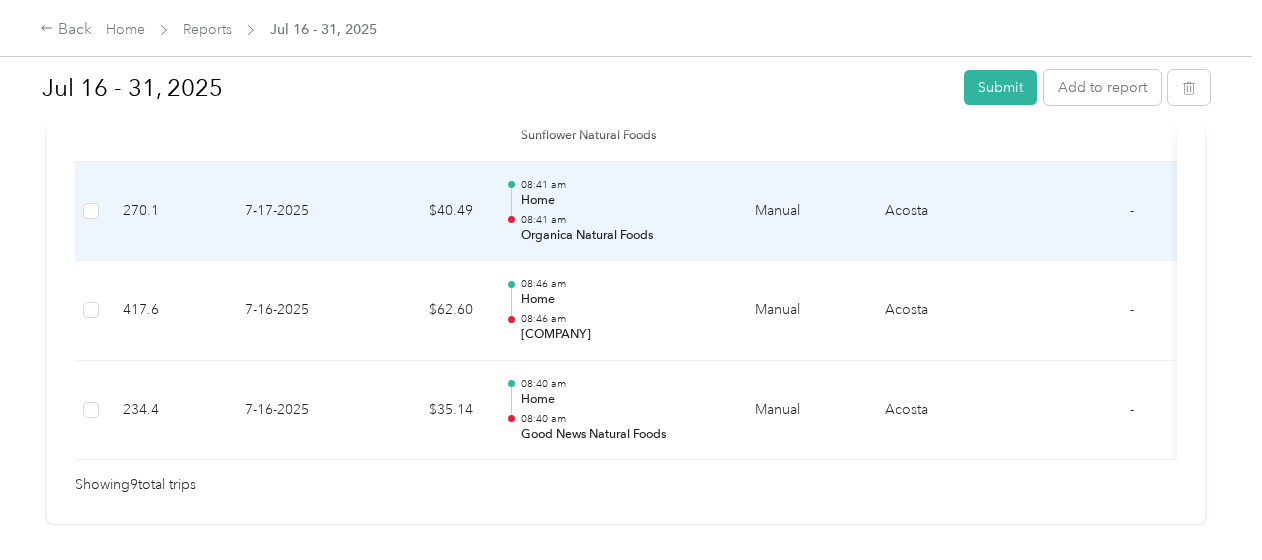 scroll, scrollTop: 1147, scrollLeft: 0, axis: vertical 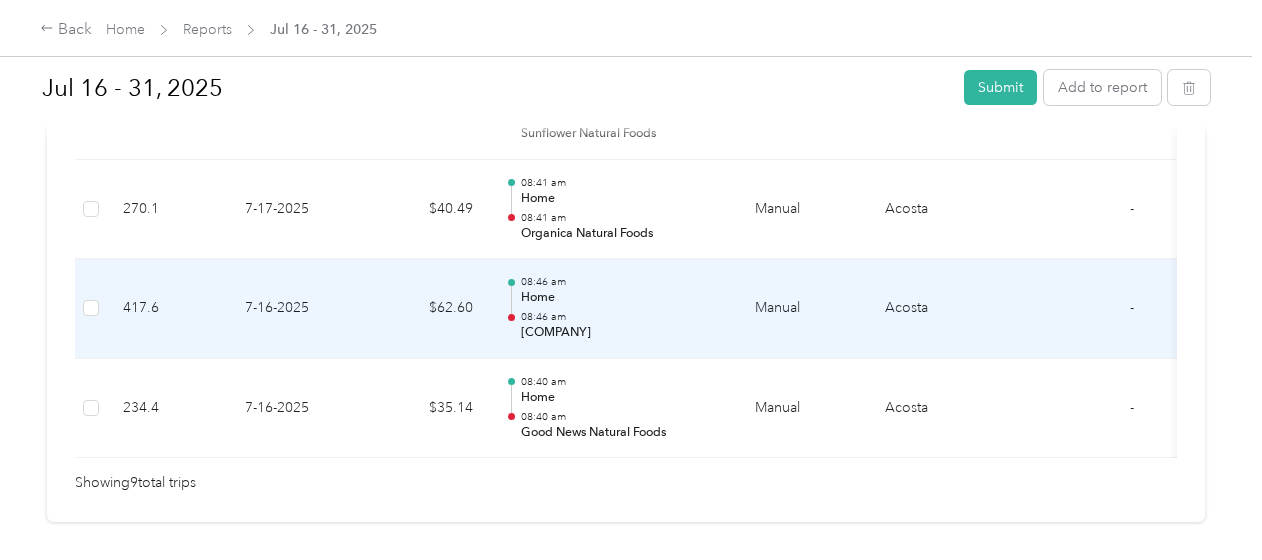 click on "Manual" at bounding box center (804, 309) 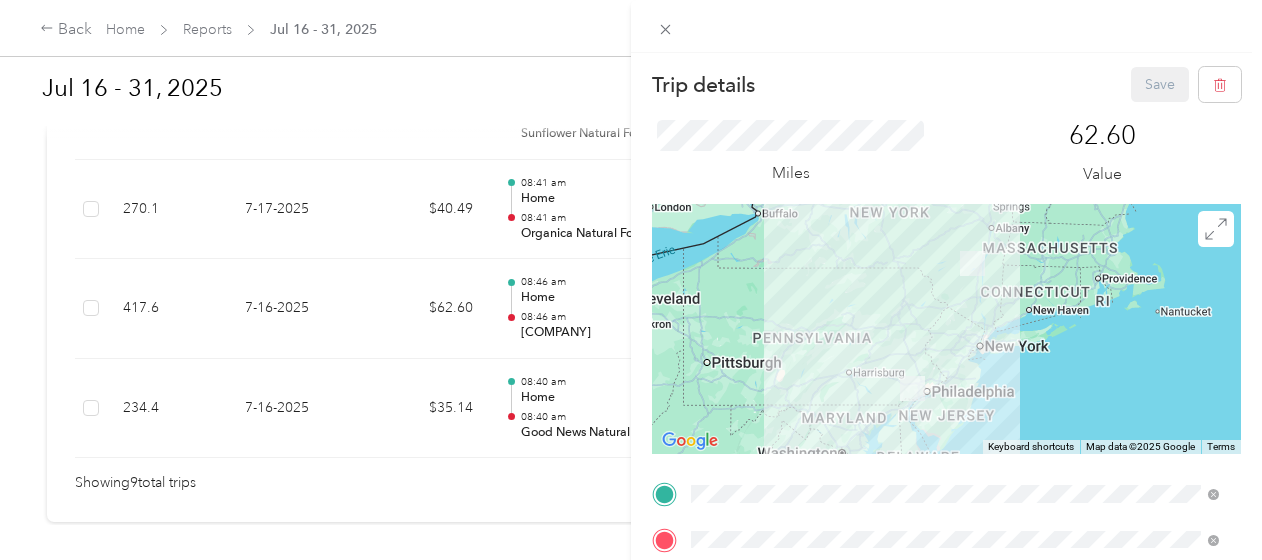 click on "Trip details Save This trip cannot be edited because it is either under review, approved, or paid. Contact your Team Manager to edit it. Miles 62.60 Value  ← Move left → Move right ↑ Move up ↓ Move down + Zoom in - Zoom out Home Jump left by 75% End Jump right by 75% Page Up Jump up by 75% Page Down Jump down by 75% Keyboard shortcuts Map Data Map data ©2025 Google Map data ©2025 Google 100 km  Click to toggle between metric and imperial units Terms Report a map error TO Add photo" at bounding box center [631, 280] 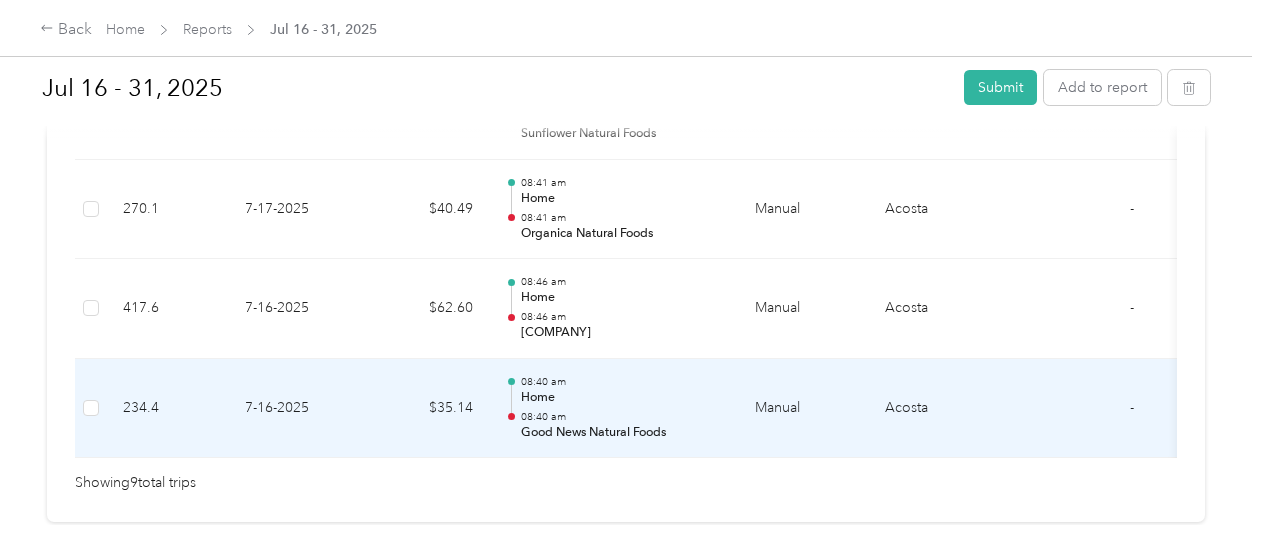 click on "08:40 am Home 08:40 am Good News Natural Foods" at bounding box center (622, 408) 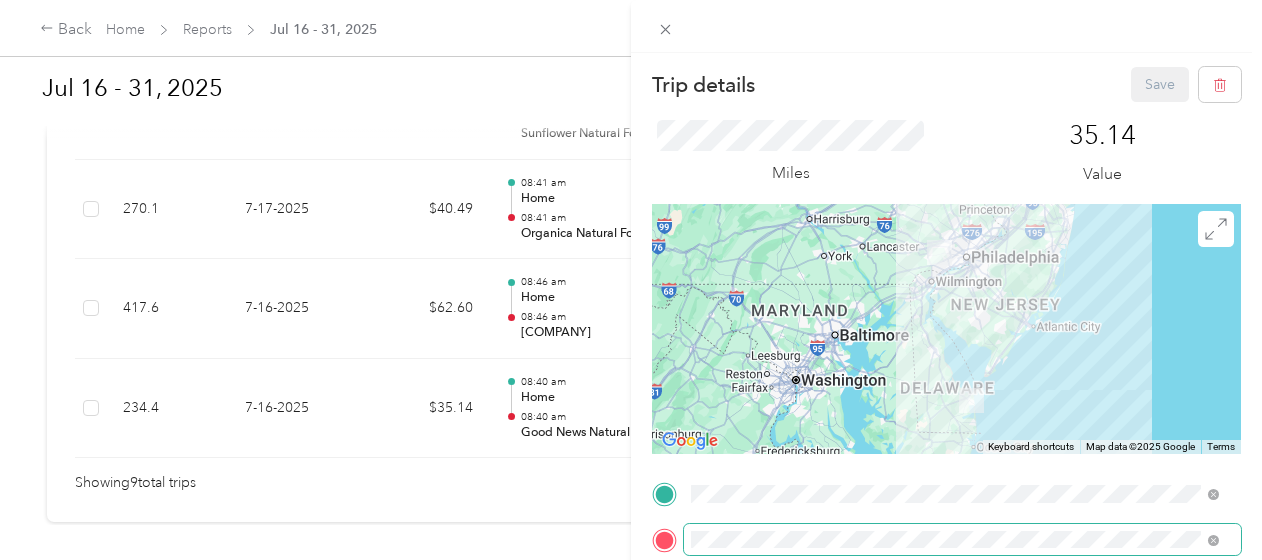 click at bounding box center (962, 540) 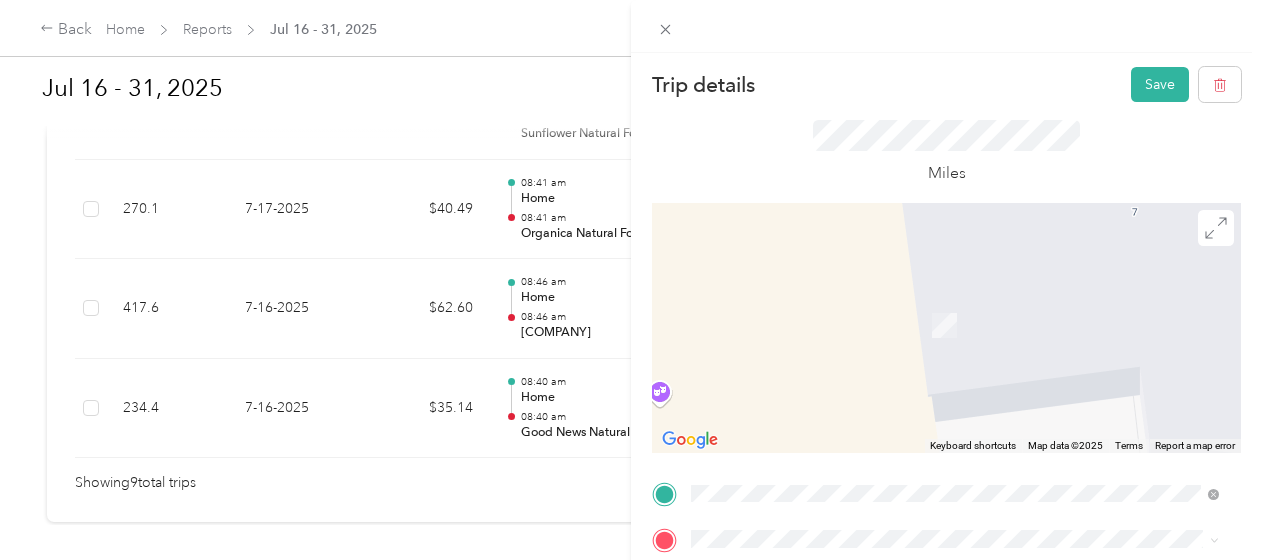 click on "TEAM Millers Natural Foods 2888 Miller Ln, 175059740, Bird in Hand, PA, USA" at bounding box center (955, 312) 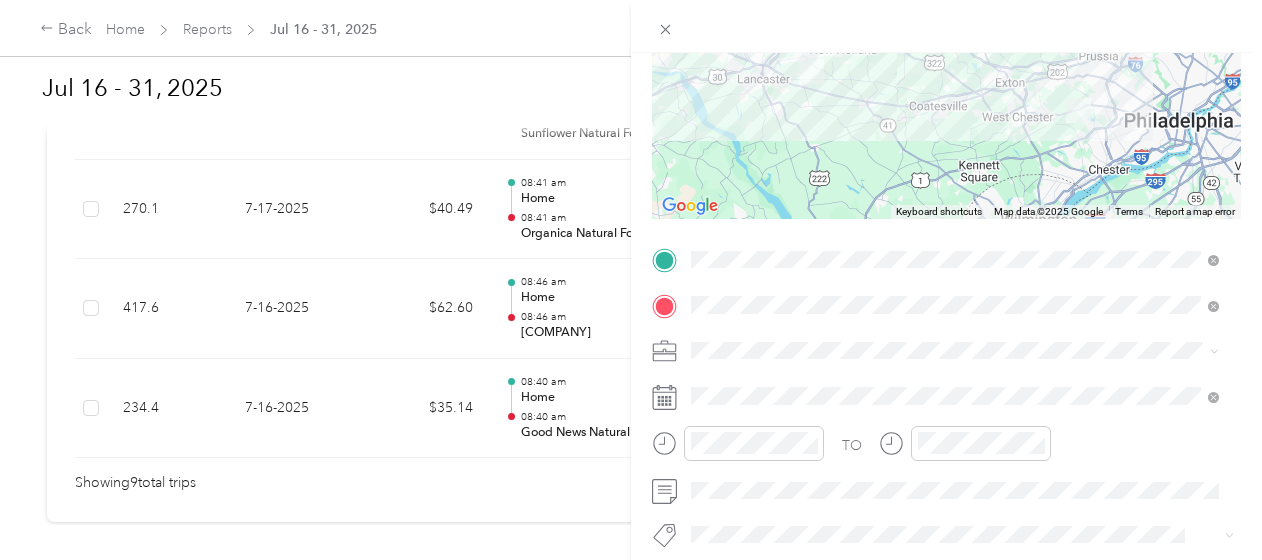 scroll, scrollTop: 236, scrollLeft: 0, axis: vertical 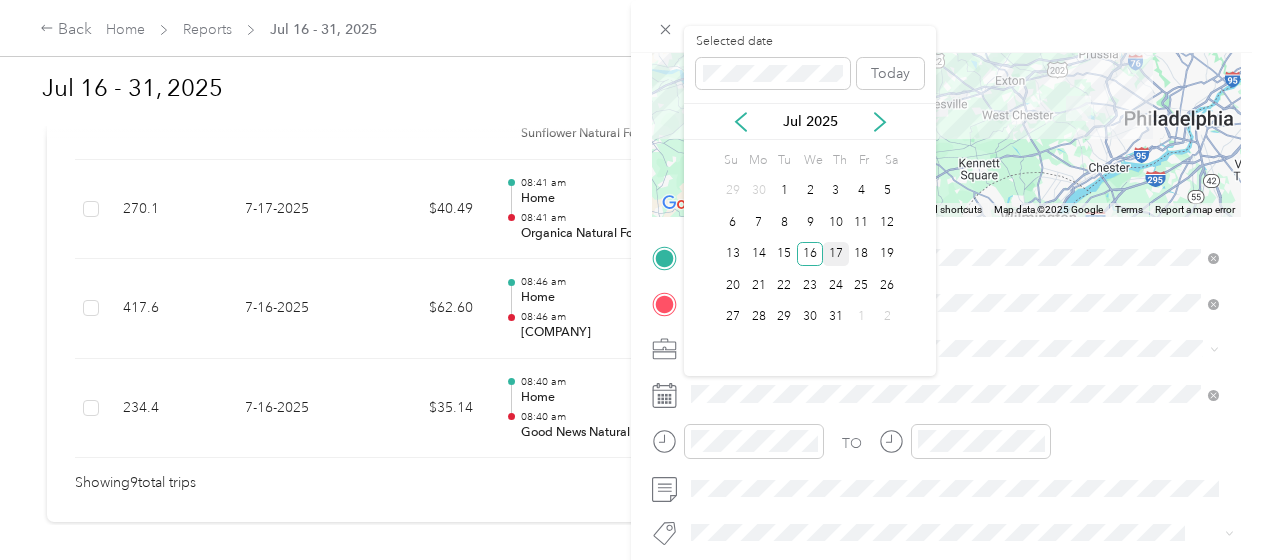 click on "17" at bounding box center (836, 254) 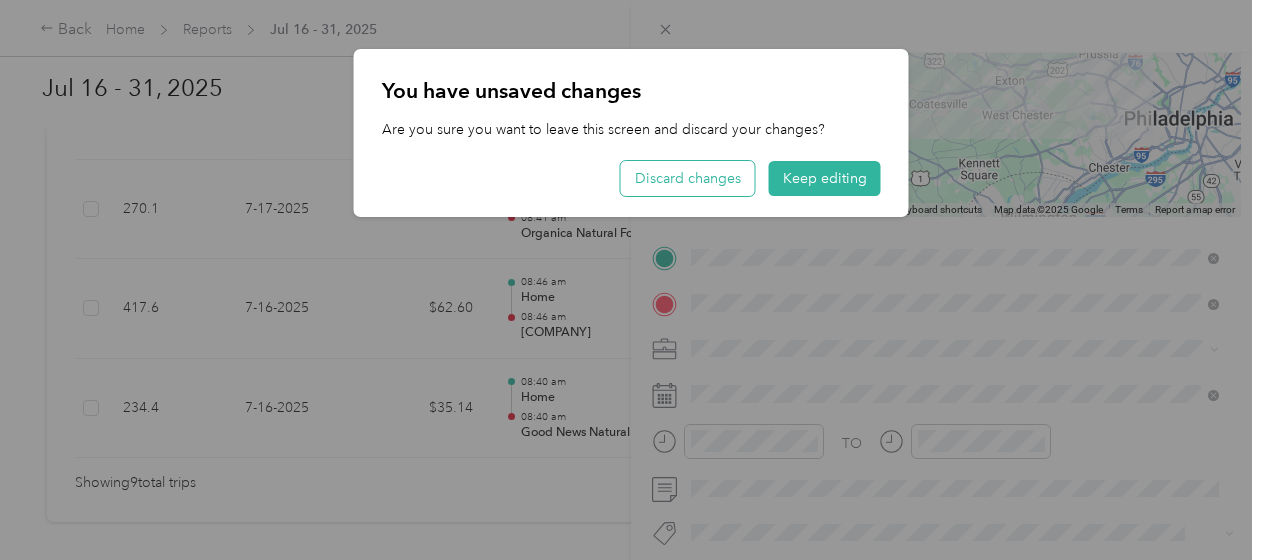 click on "Discard changes" at bounding box center (688, 178) 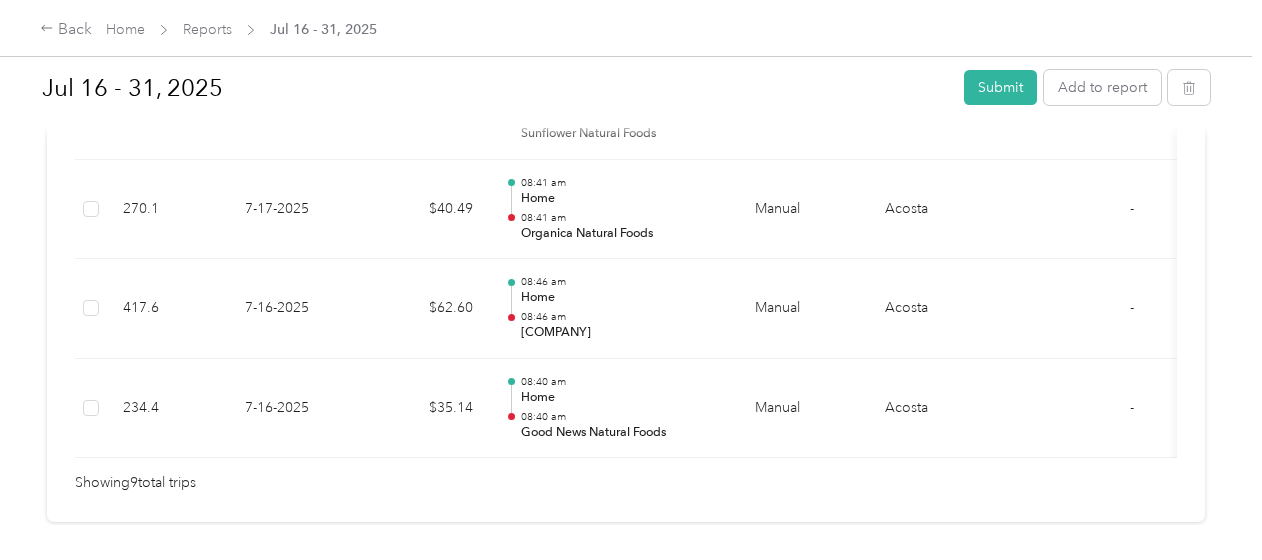 click at bounding box center (631, 280) 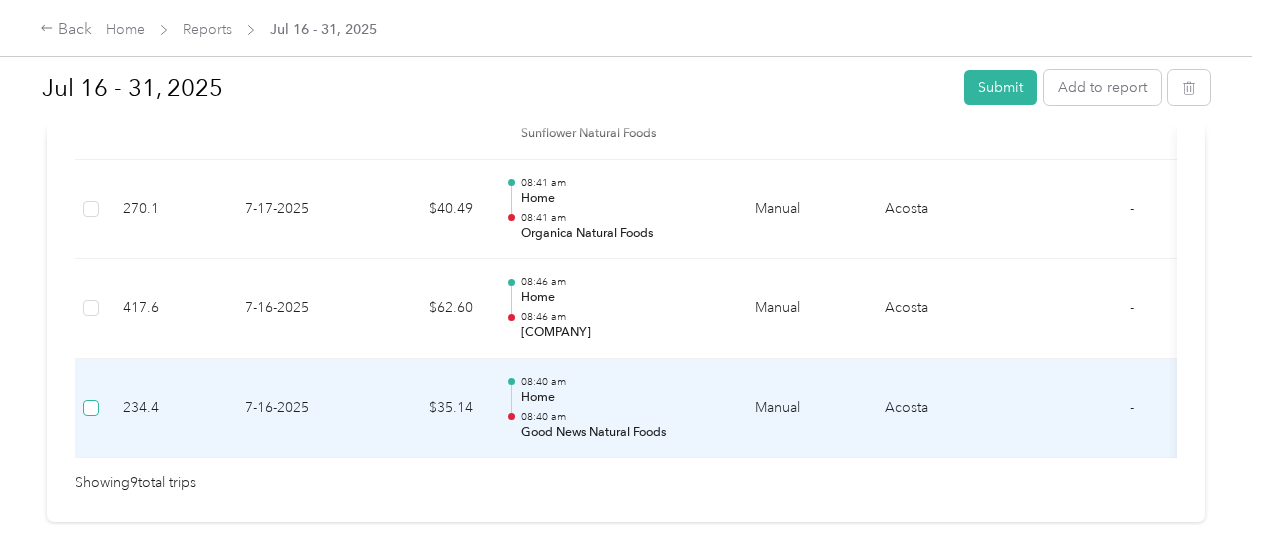 click at bounding box center (91, 408) 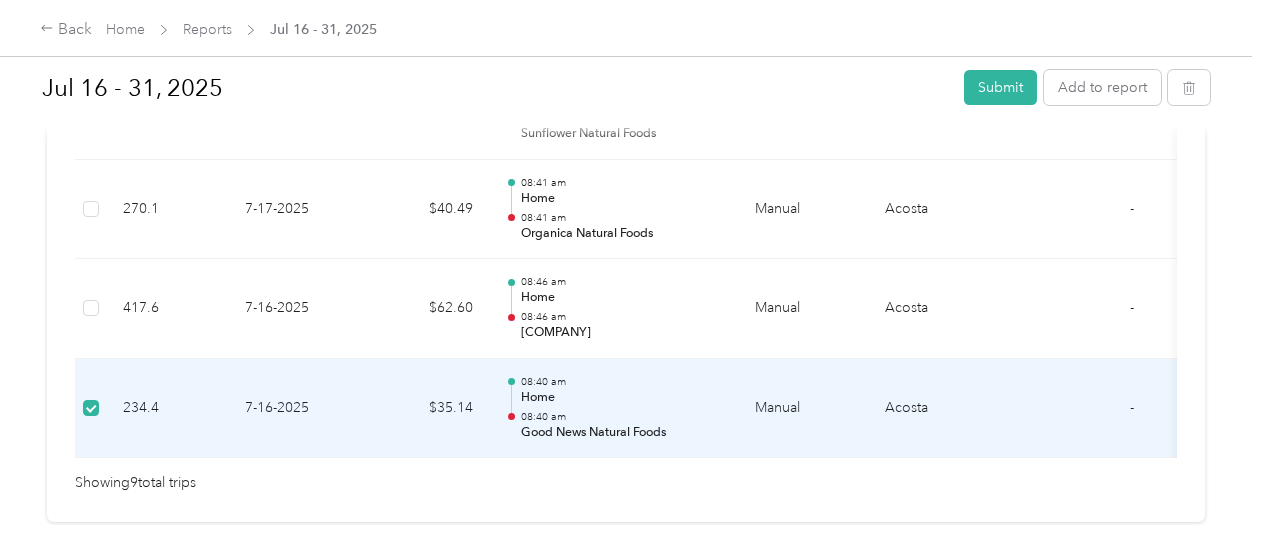 scroll, scrollTop: 0, scrollLeft: 72, axis: horizontal 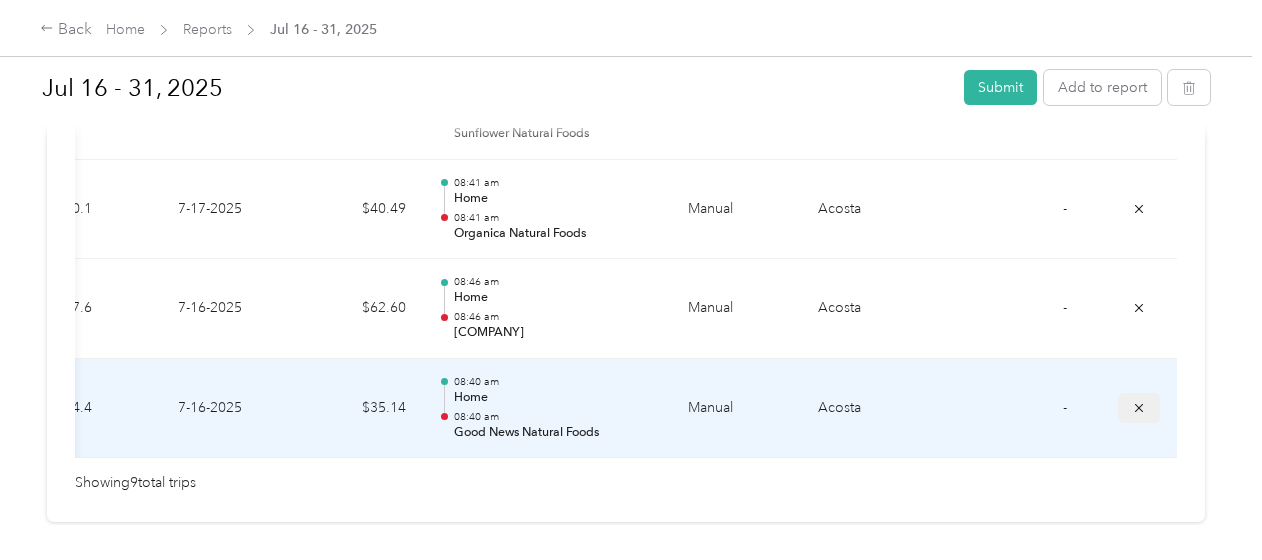 click 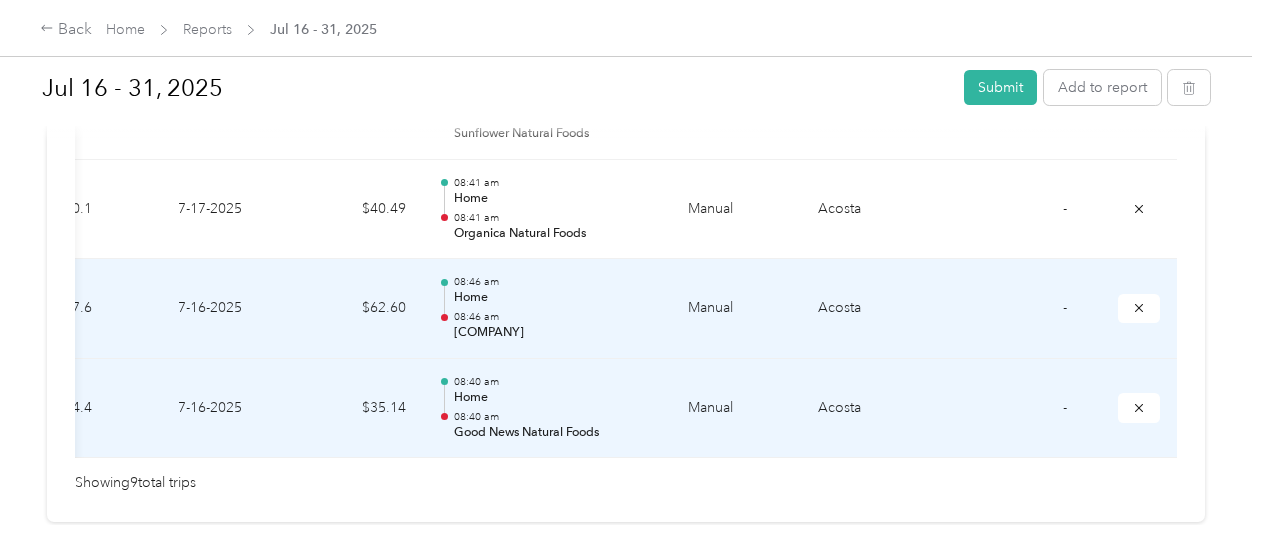 scroll, scrollTop: 0, scrollLeft: 0, axis: both 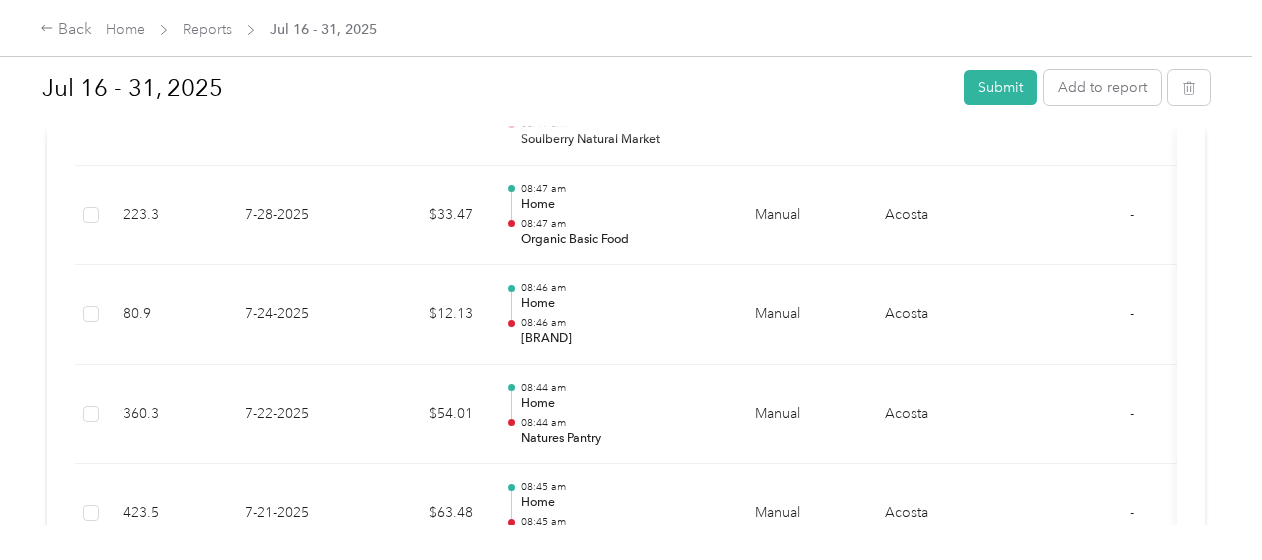 click on "Jul 16 - 31, 2025 Submit Add to report" at bounding box center [626, 91] 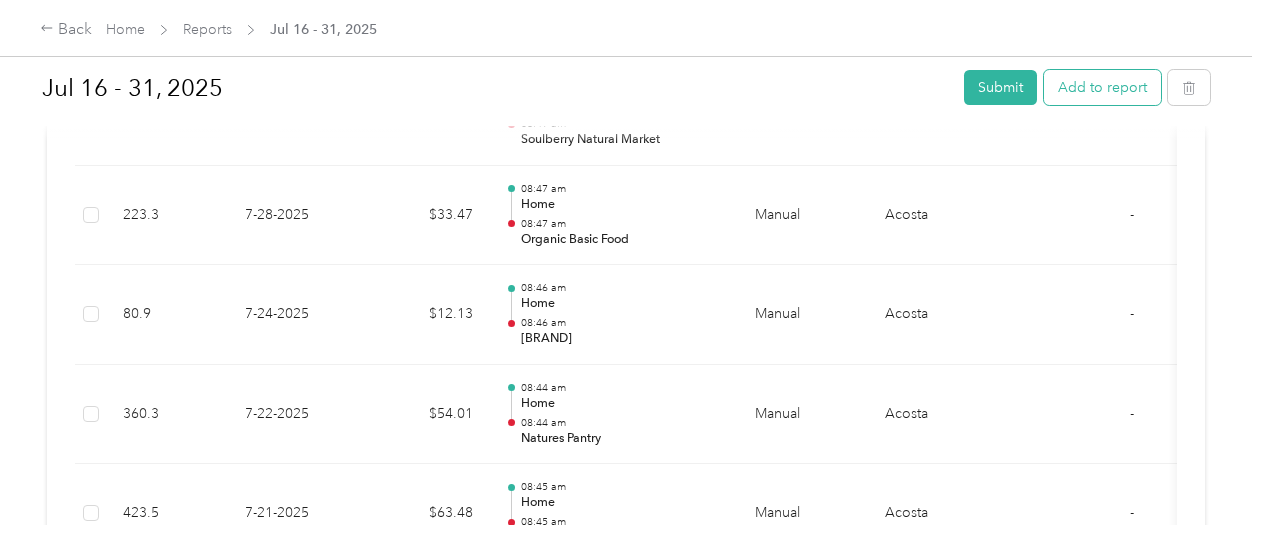 click on "Add to report" at bounding box center [1102, 87] 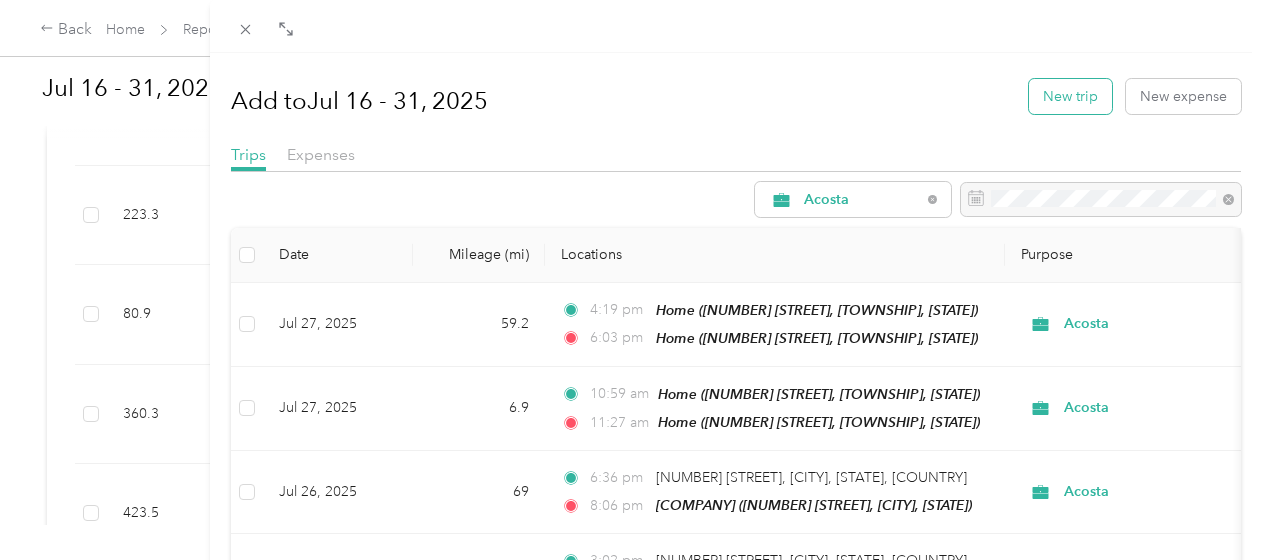 click on "New trip" at bounding box center [1070, 96] 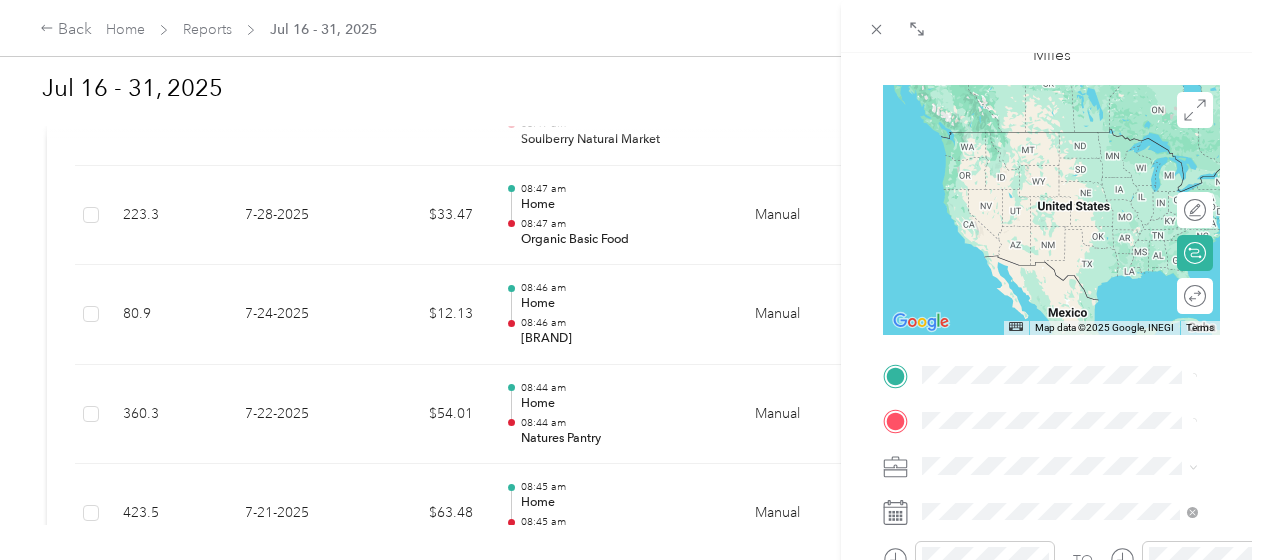 scroll, scrollTop: 156, scrollLeft: 0, axis: vertical 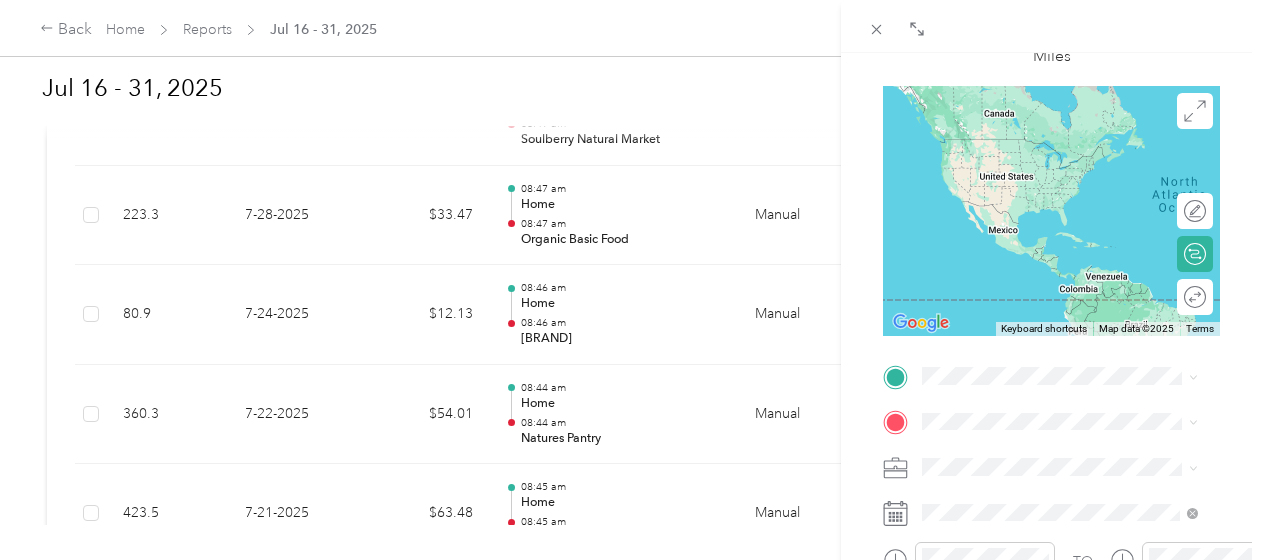 click on "New Trip Save This trip cannot be edited because it is either under review, approved, or paid. Contact your Team Manager to edit it. Miles ← Move left → Move right ↑ Move up ↓ Move down + Zoom in - Zoom out Home Jump left by 75% End Jump right by 75% Page Up Jump up by 75% Page Down Jump down by 75% Keyboard shortcuts Map Data Map data ©2025 Map data ©2025 1000 km  Click to toggle between metric and imperial units Terms Report a map error Edit route Calculate route Round trip TO Add photo" at bounding box center [1051, 397] 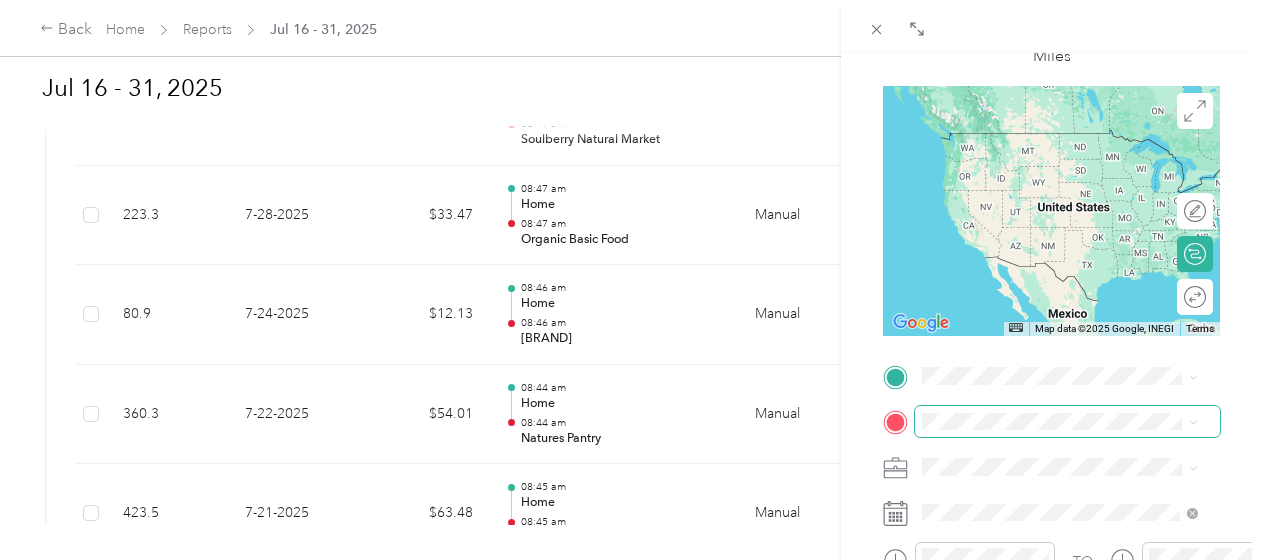 click at bounding box center [1067, 422] 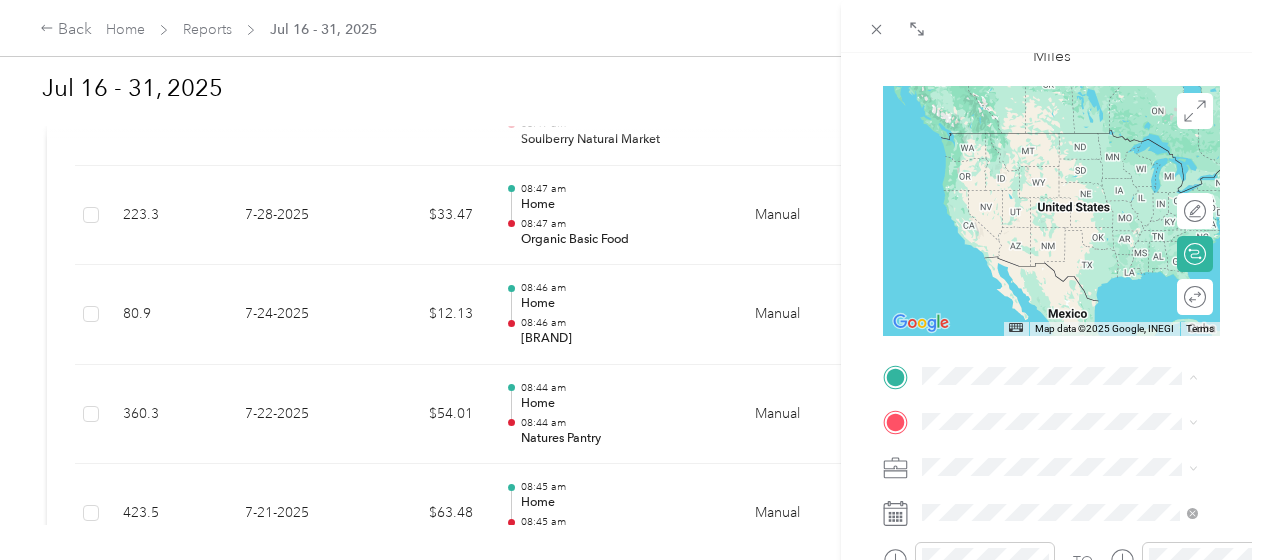click on "[NUMBER] [STREET], [TOWNSHIP], [STATE], [COUNTRY]" at bounding box center [1070, 173] 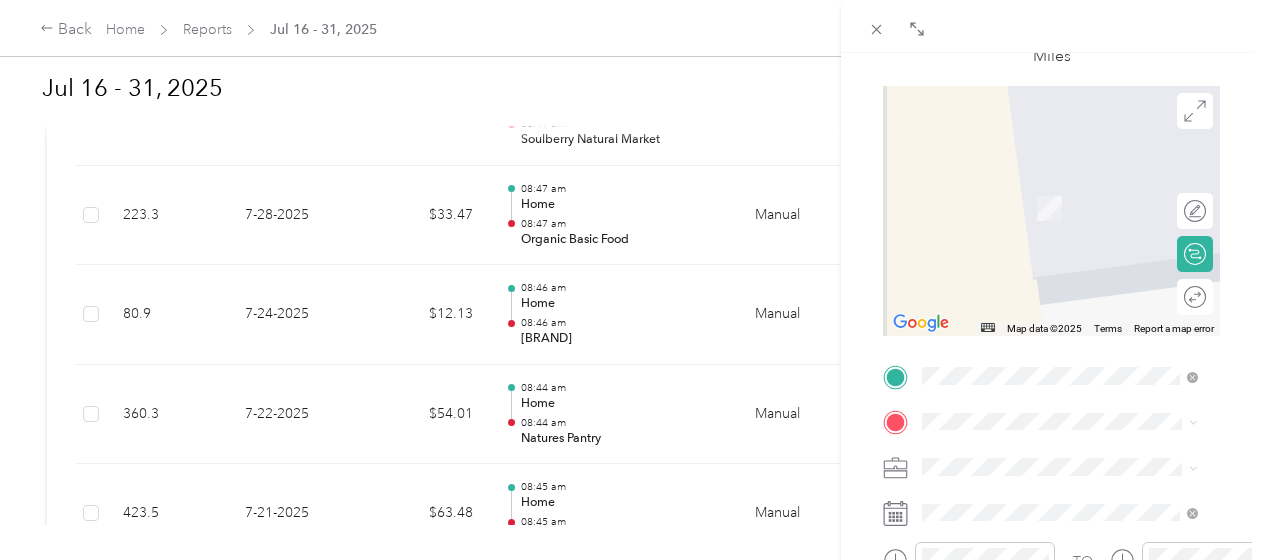 click on "TO Add photo" at bounding box center (1051, 601) 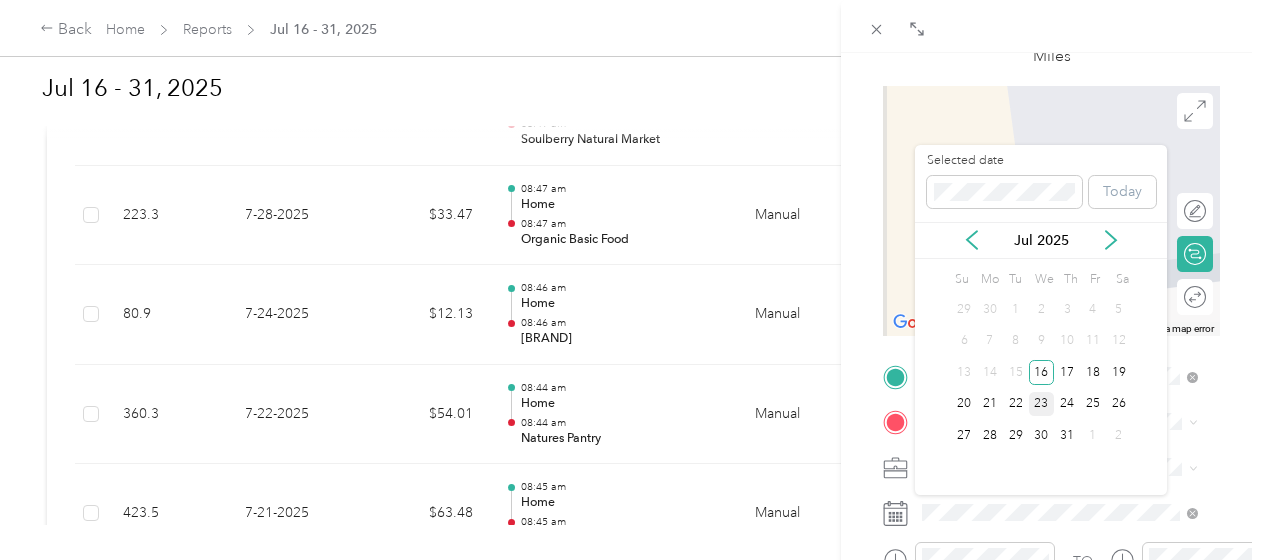 click on "23" at bounding box center [1042, 404] 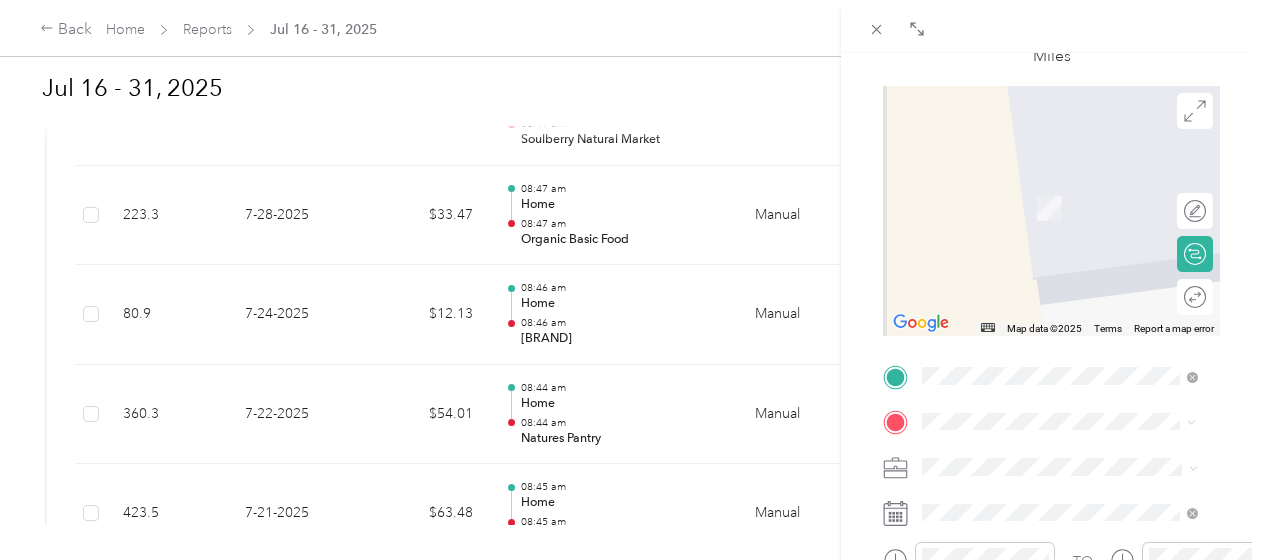click on "From your Favorite places TEAM Healthway Natural Foods 35 Riveredge Rd, 76702033, Tenafly, NJ, USA From search results Naturena
2091, Johannesburg, Gauteng, South Africa" at bounding box center [1059, 283] 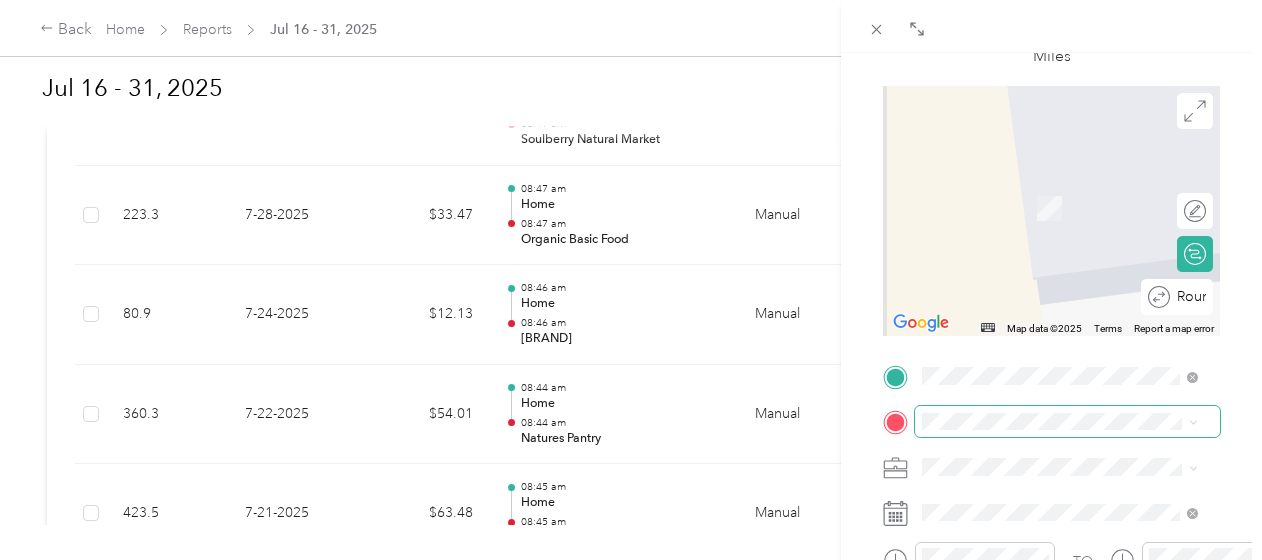 click at bounding box center [1067, 422] 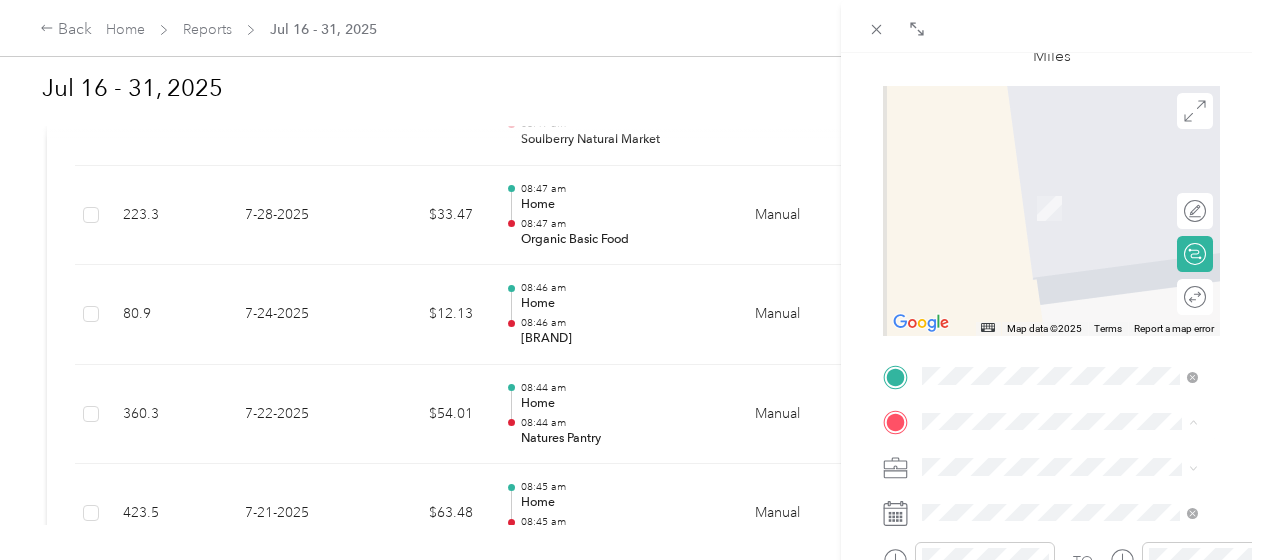 click on "TEAM Healthway Natural Foods 35 Riveredge Rd, 76702033, Tenafly, NJ, USA" at bounding box center (1075, 249) 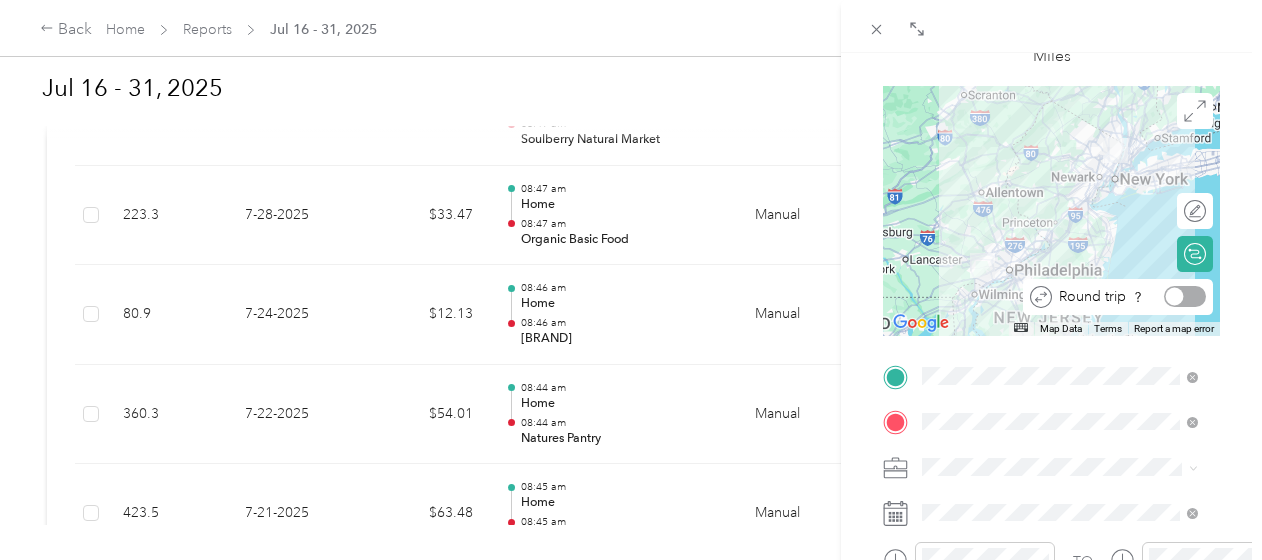 click at bounding box center [1185, 296] 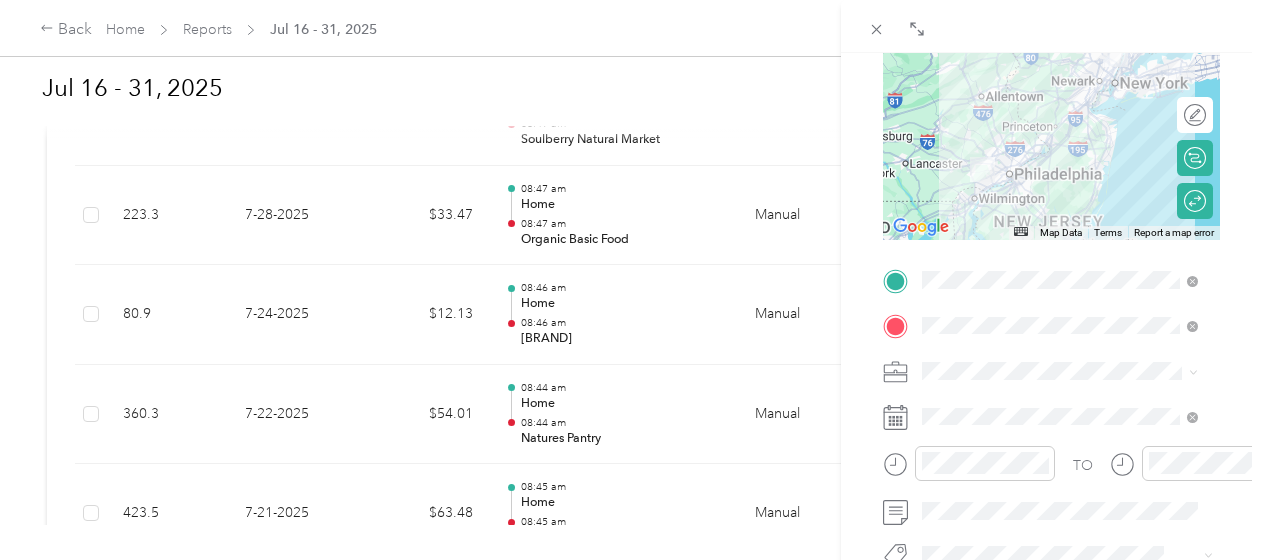 scroll, scrollTop: 0, scrollLeft: 0, axis: both 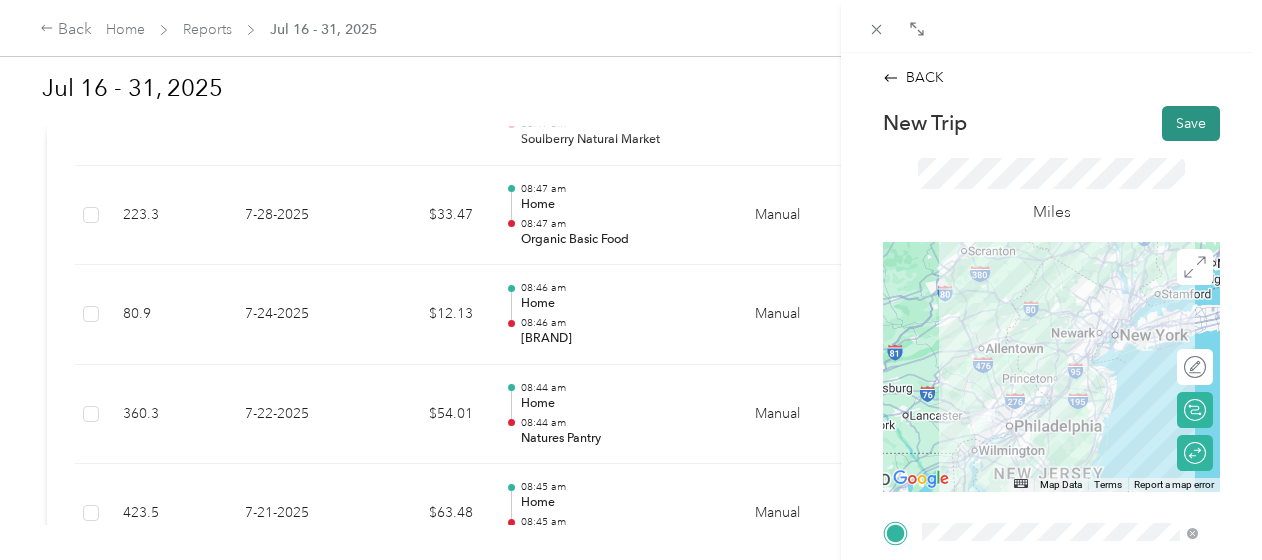 click on "Save" at bounding box center (1191, 123) 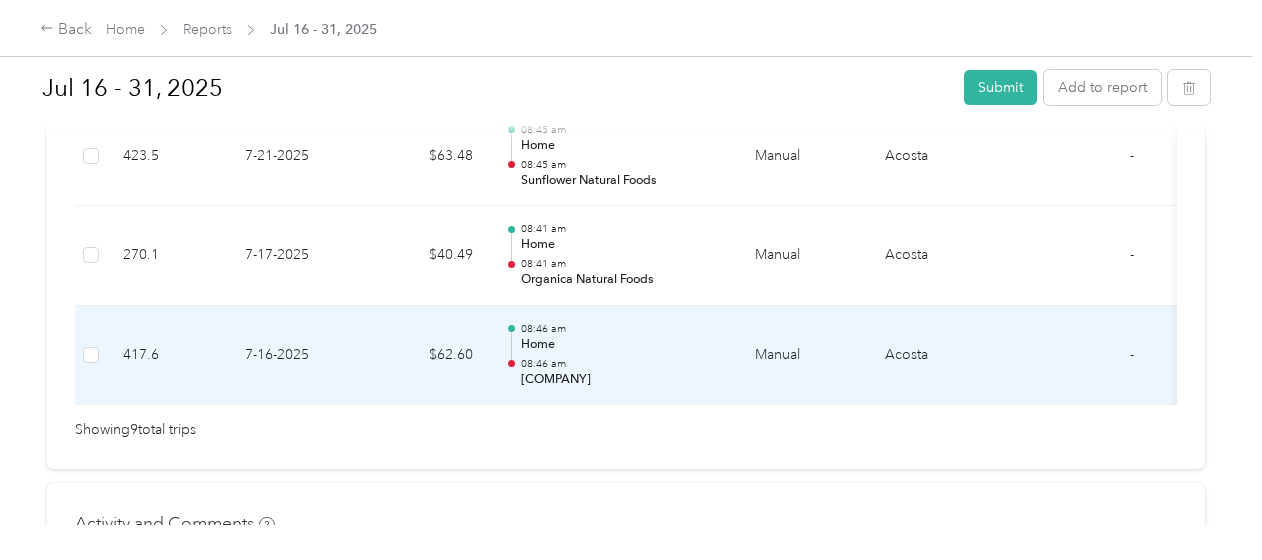 scroll, scrollTop: 1208, scrollLeft: 0, axis: vertical 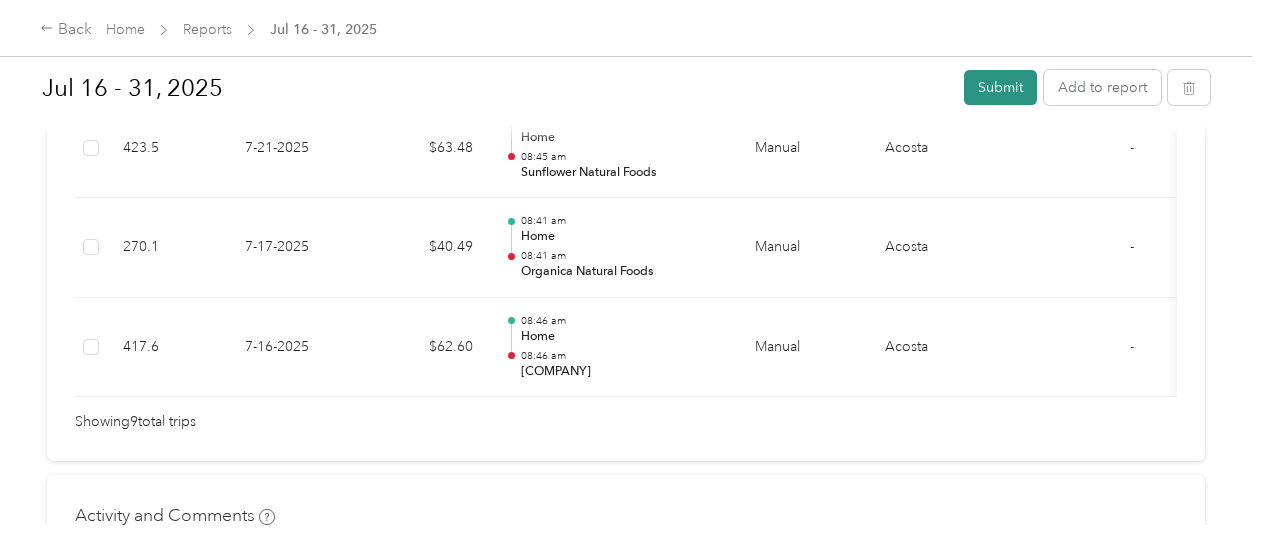 click on "Submit" at bounding box center (1000, 87) 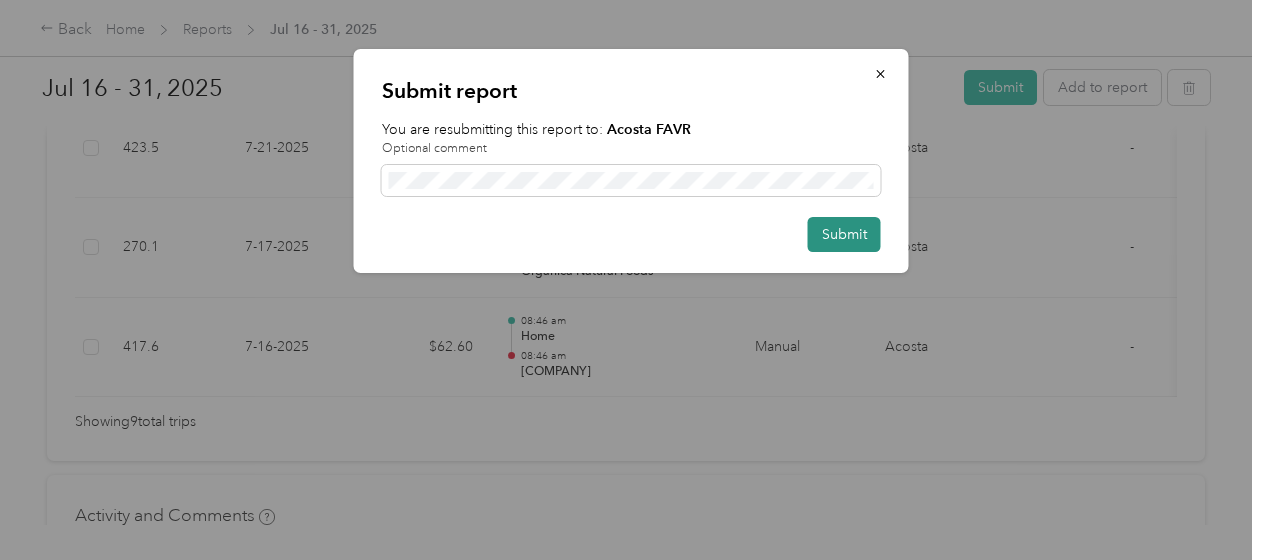 click on "Submit" at bounding box center (844, 234) 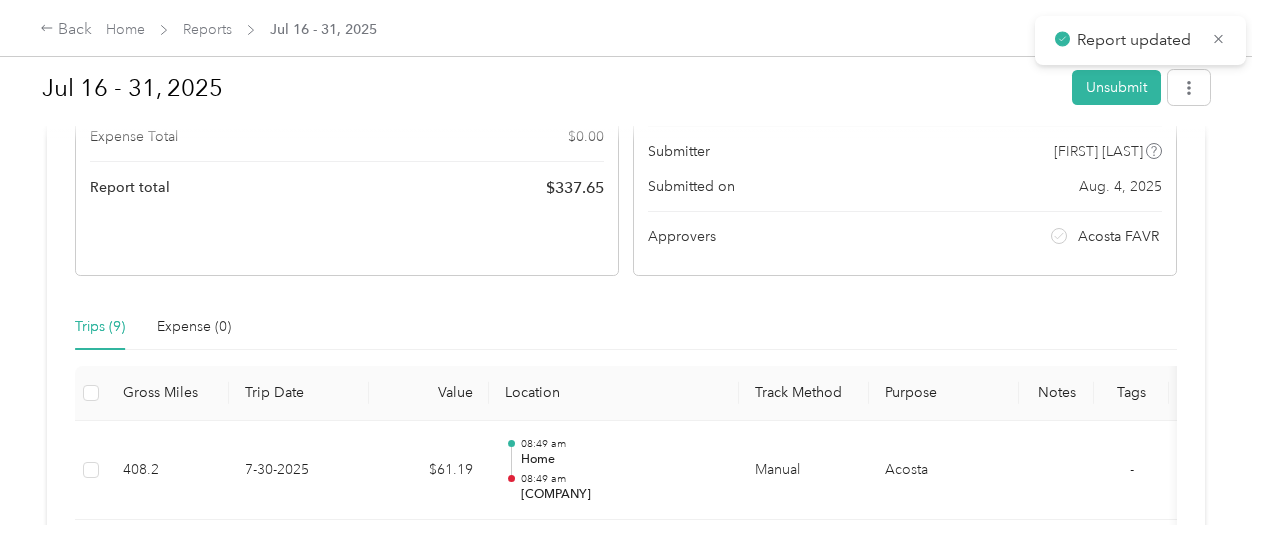 scroll, scrollTop: 0, scrollLeft: 0, axis: both 